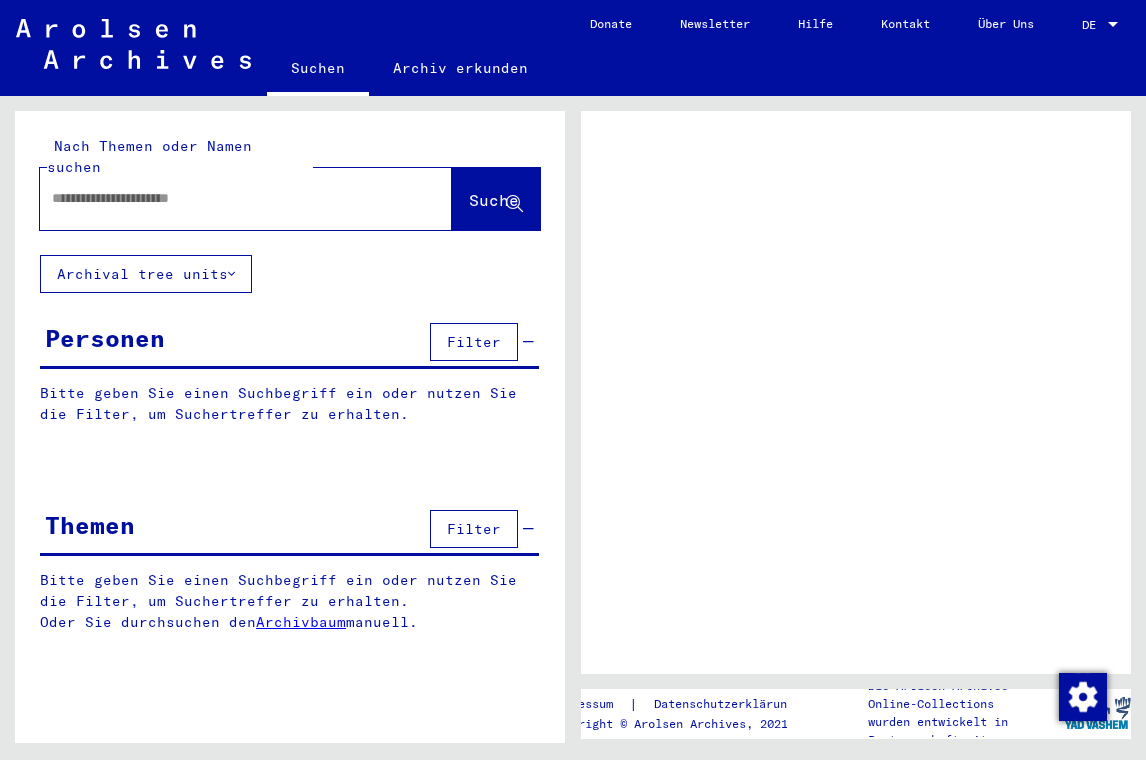 scroll, scrollTop: 0, scrollLeft: 0, axis: both 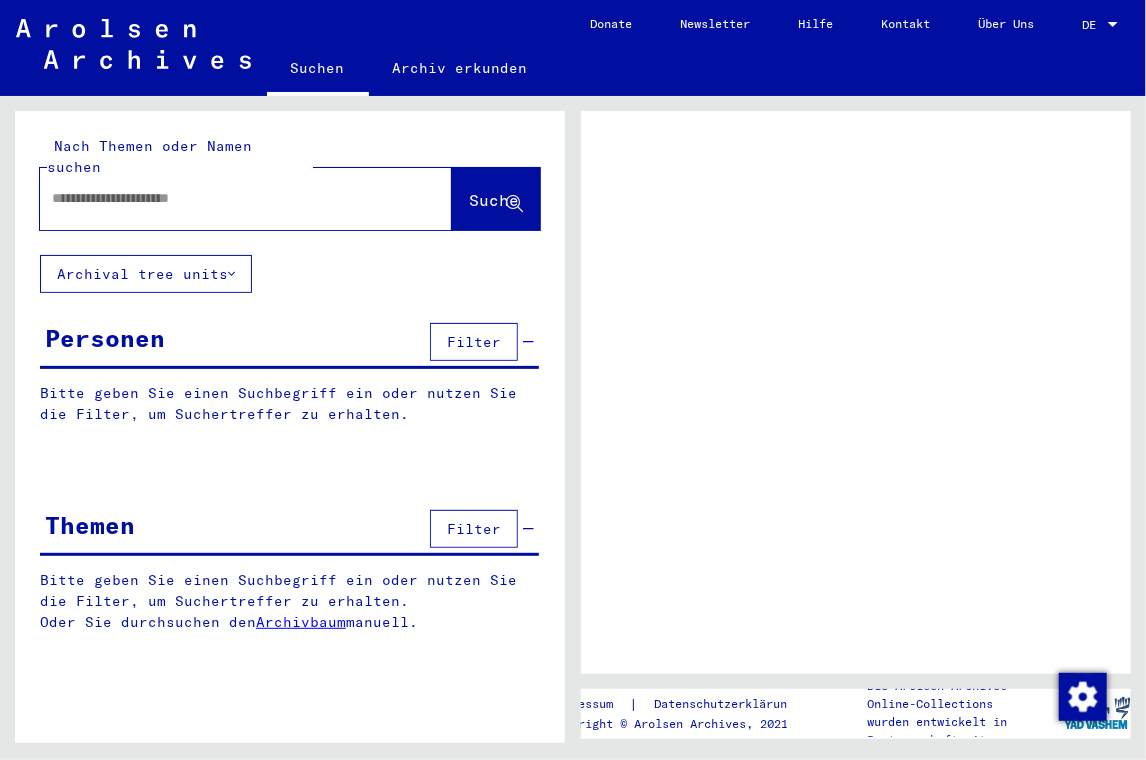 click at bounding box center (228, 198) 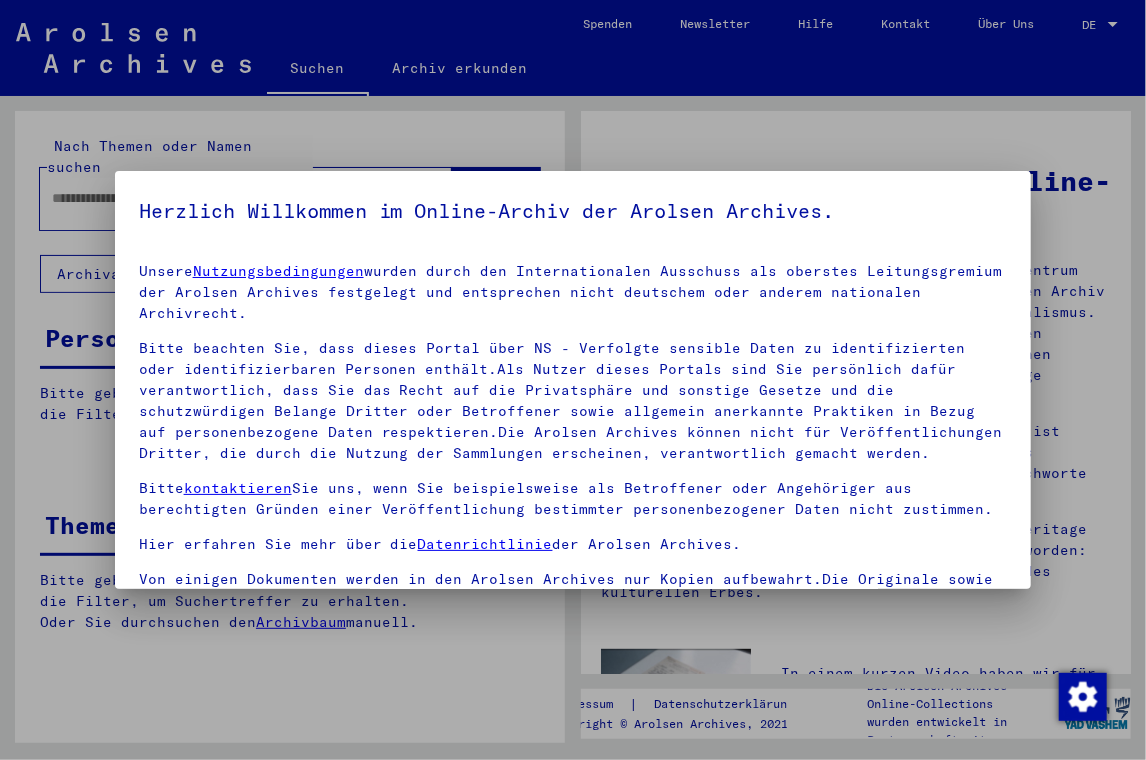 click at bounding box center (573, 380) 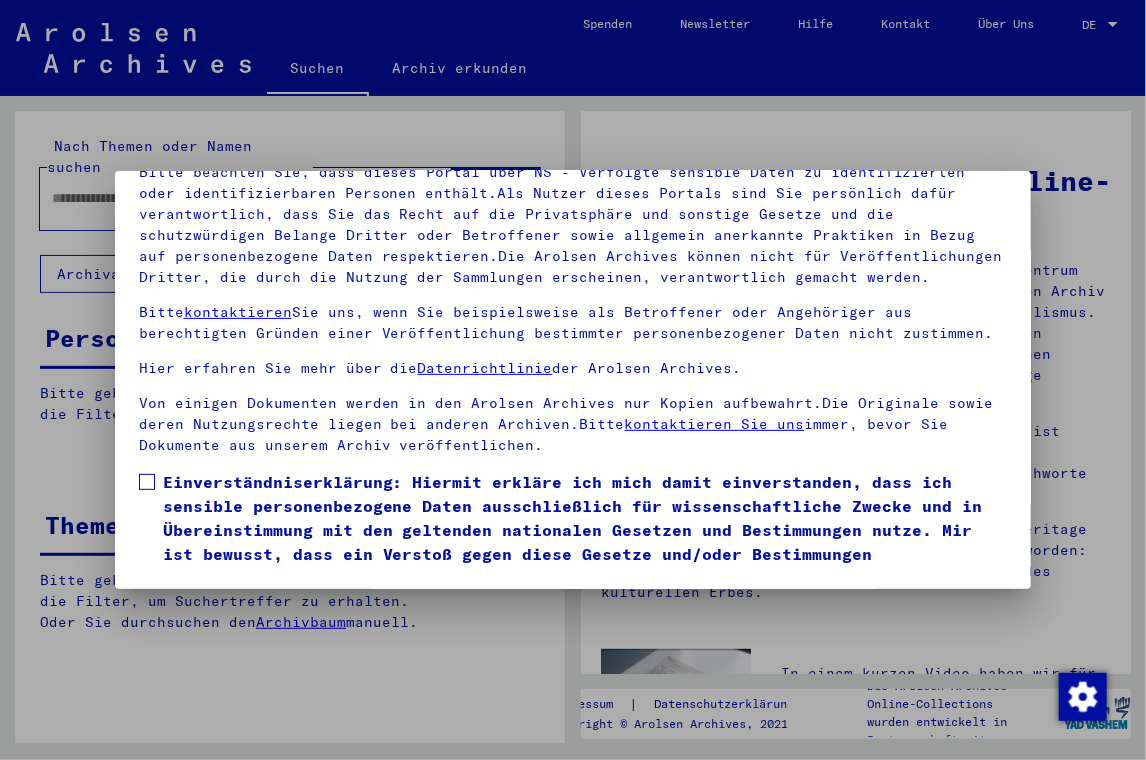 click at bounding box center [147, 482] 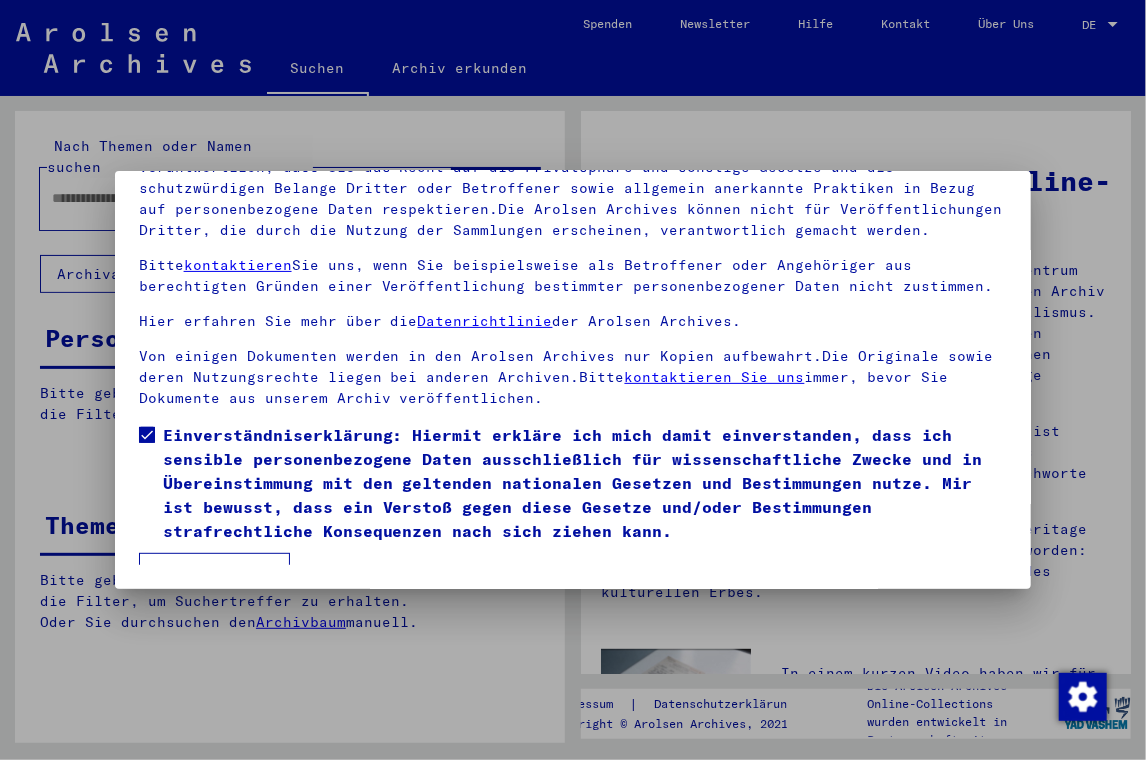 scroll, scrollTop: 72, scrollLeft: 0, axis: vertical 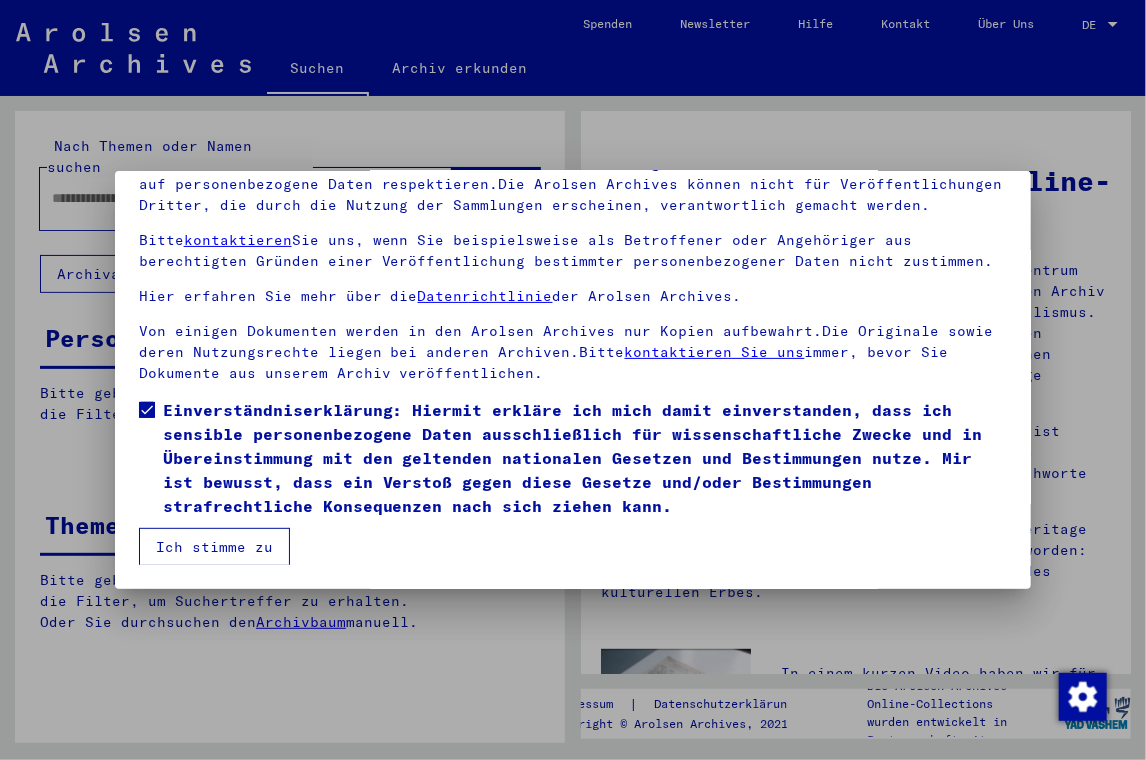 click on "Ich stimme zu" at bounding box center (214, 547) 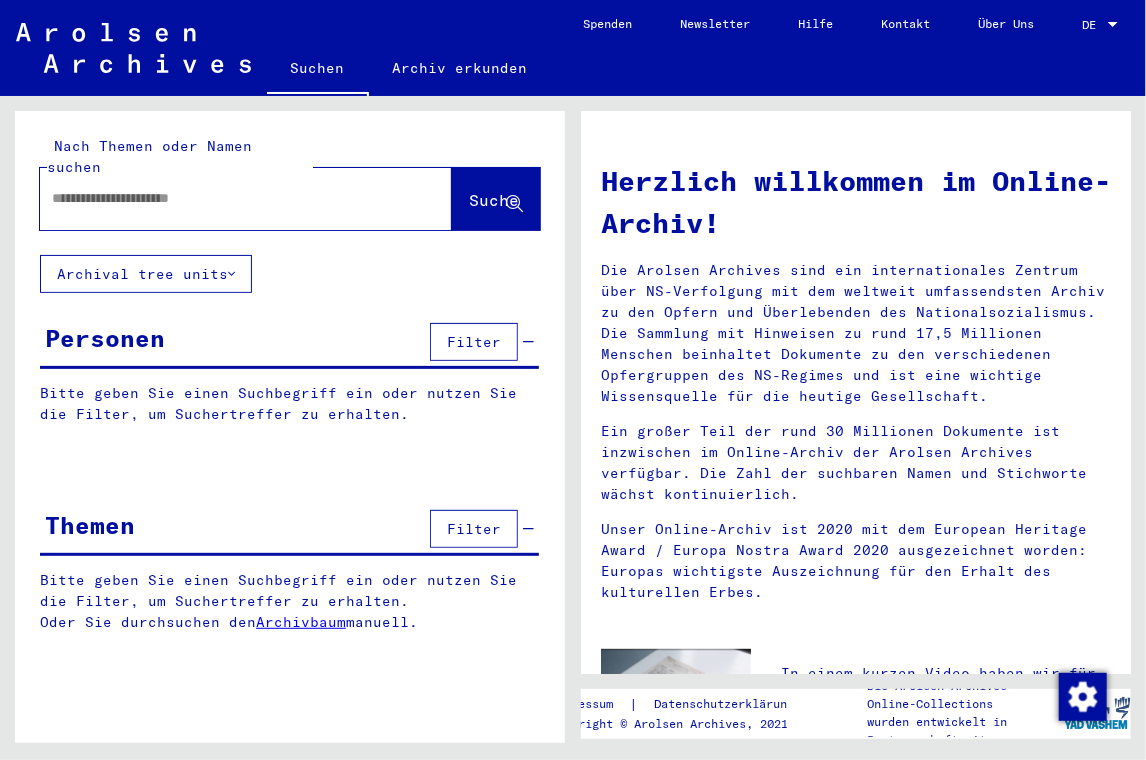 click on "Bitte geben Sie einen Suchbegriff ein oder nutzen Sie die Filter, um Suchertreffer zu erhalten." at bounding box center [289, 404] 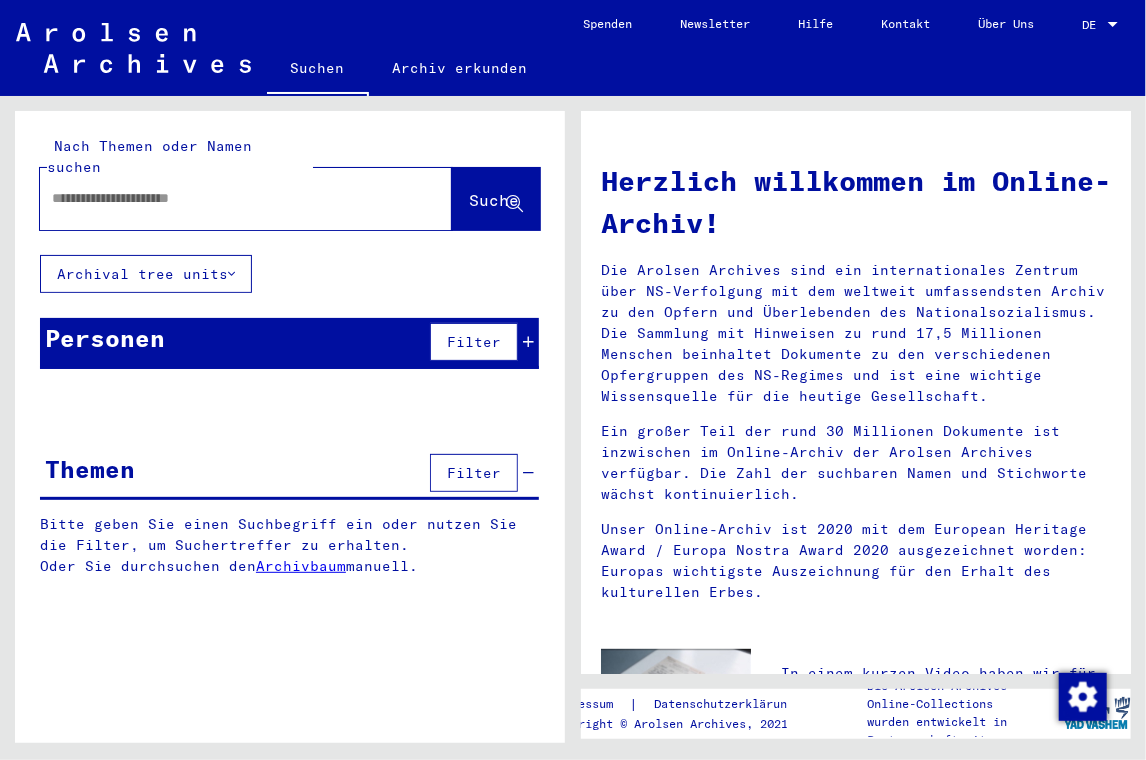click at bounding box center [222, 198] 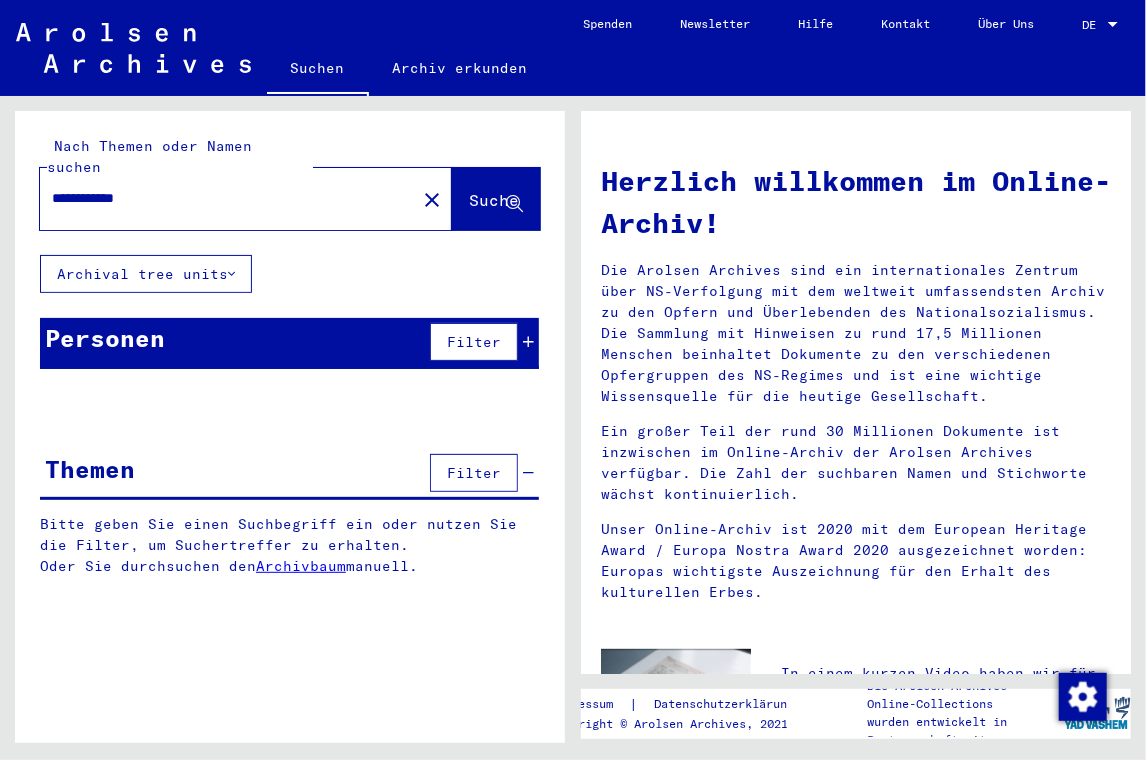 type on "**********" 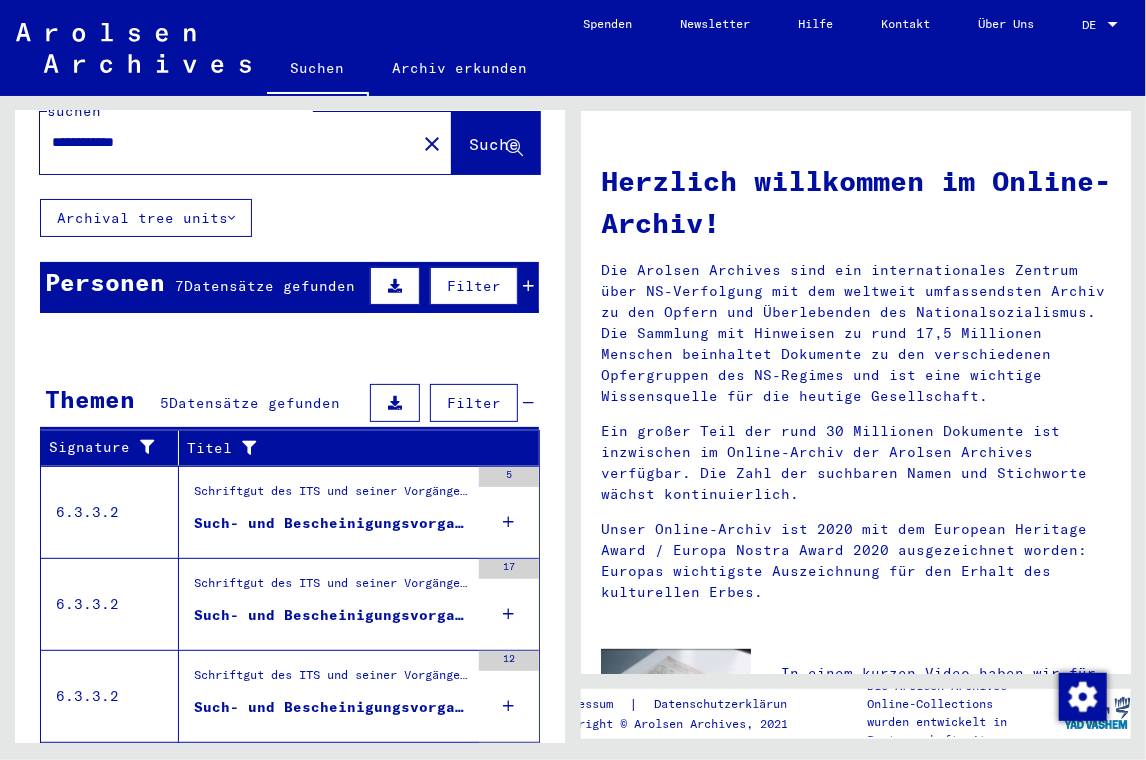scroll, scrollTop: 0, scrollLeft: 0, axis: both 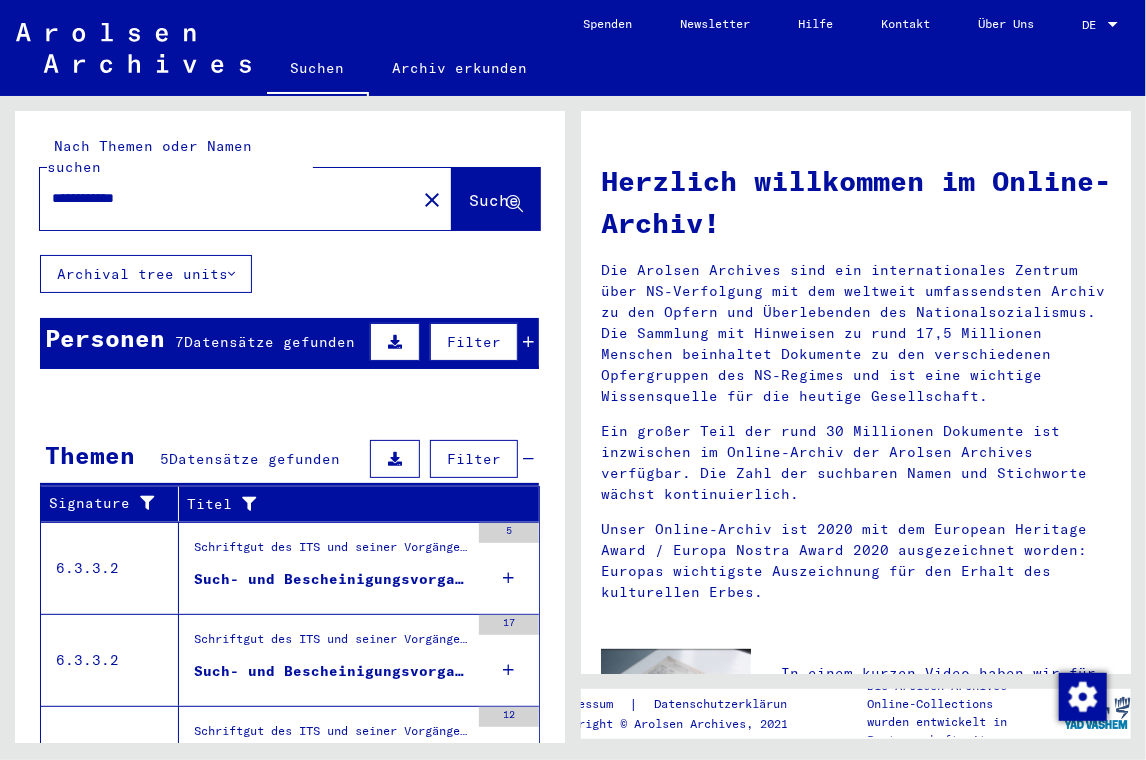 click on "Schriftgut des ITS und seiner Vorgänger > Bearbeitung von Anfragen > Fallbezogene Akten des ITS ab 1947 > T/D-Fallablage > Such- und Bescheinigungsvorgänge mit den (T/D-) Nummern von 1.000.000 bis 1.249.999 > Such- und Bescheinigungsvorgänge mit den (T/D-) Nummern von 1.013.500 bis 1.013.999" at bounding box center [331, 552] 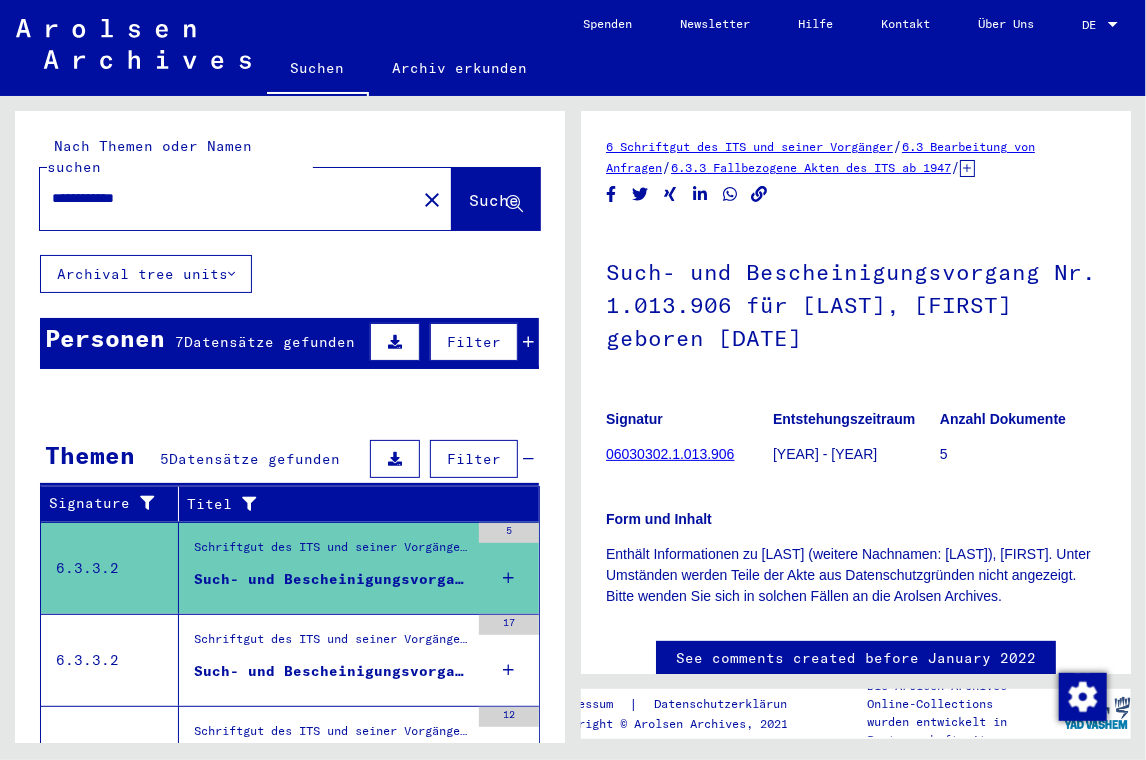 scroll, scrollTop: 0, scrollLeft: 0, axis: both 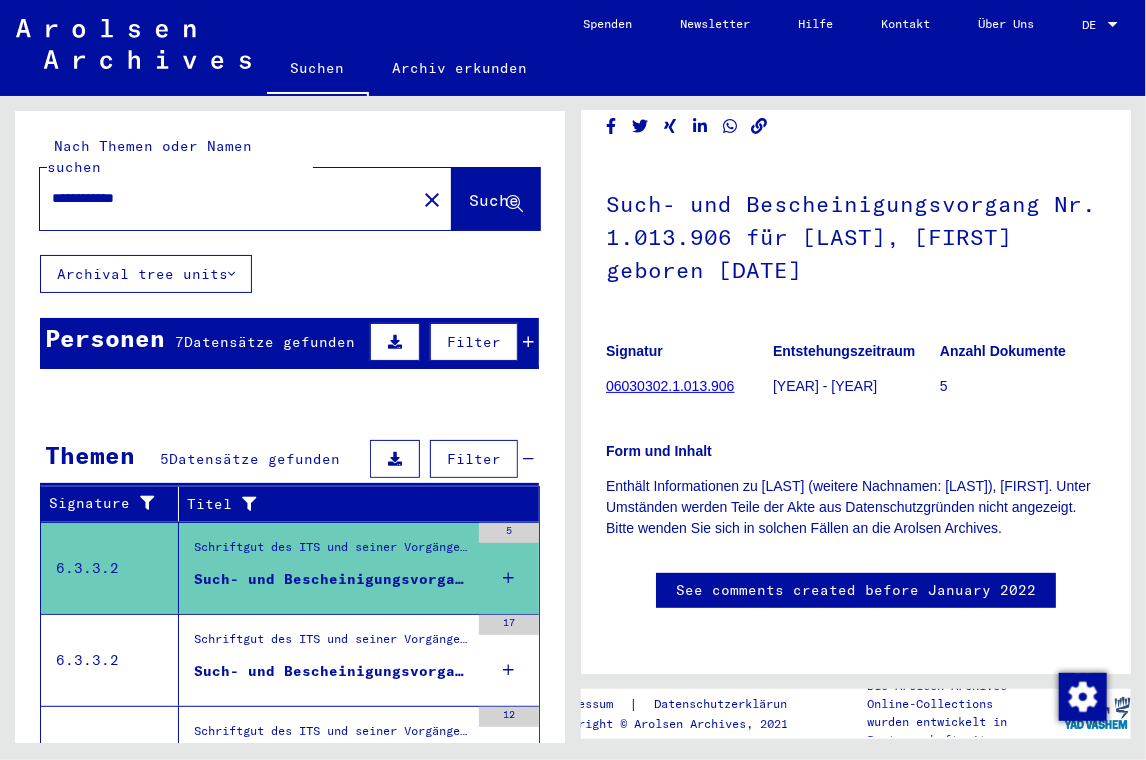 click on "Prisoner #" at bounding box center (487, 397) 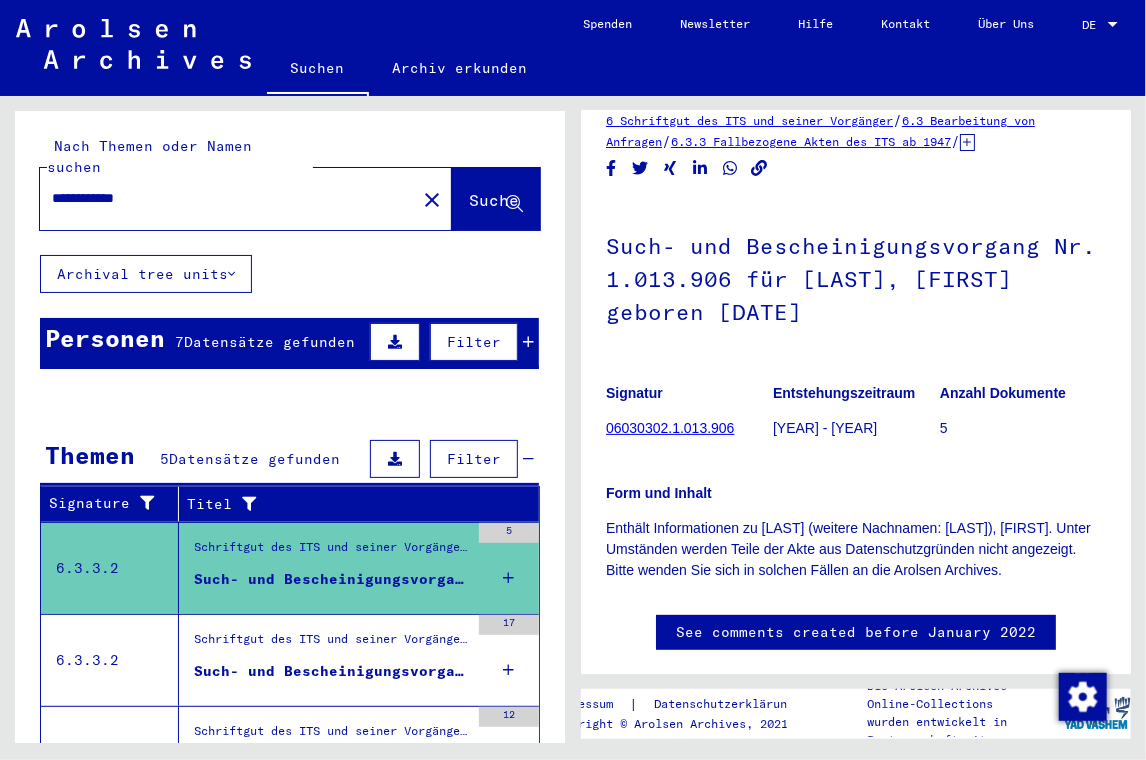 scroll, scrollTop: 0, scrollLeft: 0, axis: both 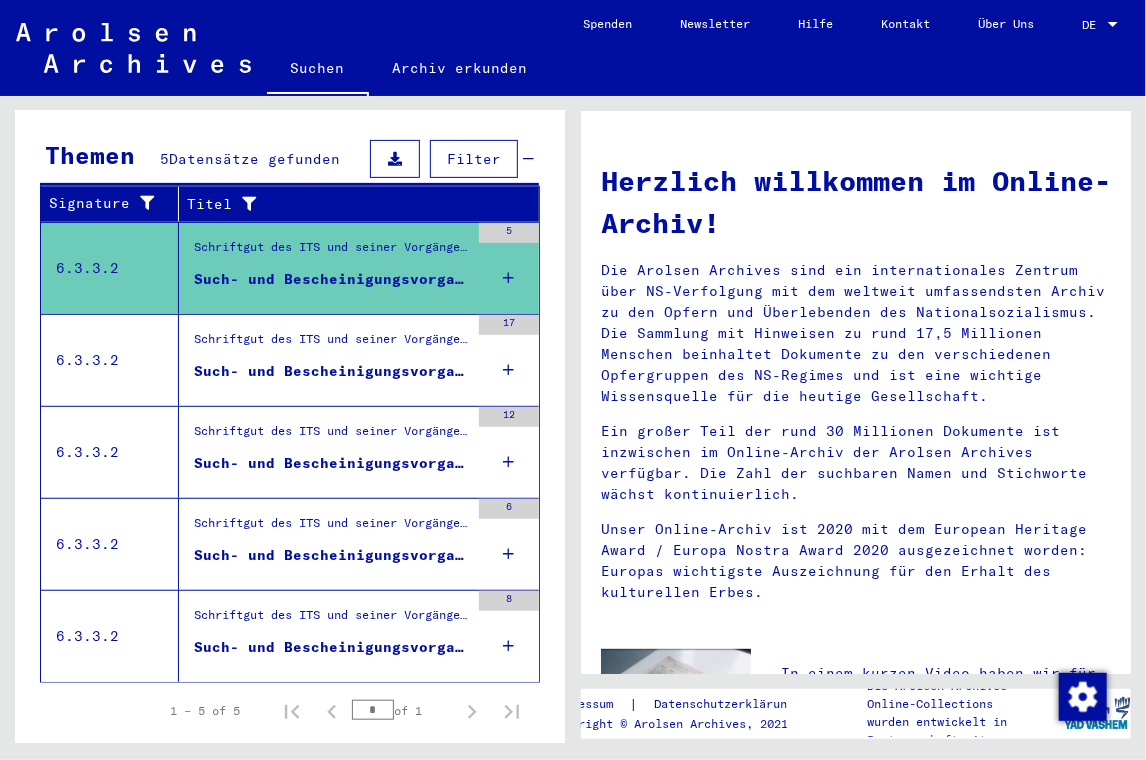 click on "Such- und Bescheinigungsvorgang Nr. 1.274.306 für [LAST], [FIRST] geboren [DATE]" at bounding box center [331, 371] 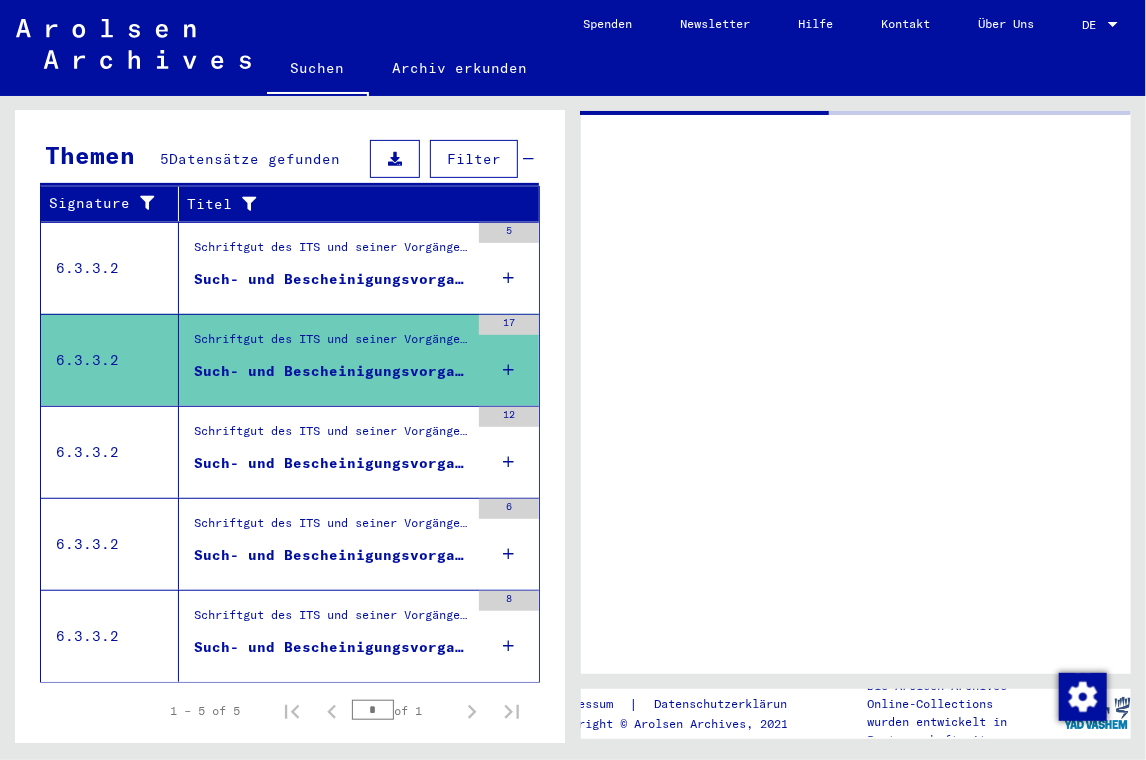 scroll, scrollTop: 300, scrollLeft: 0, axis: vertical 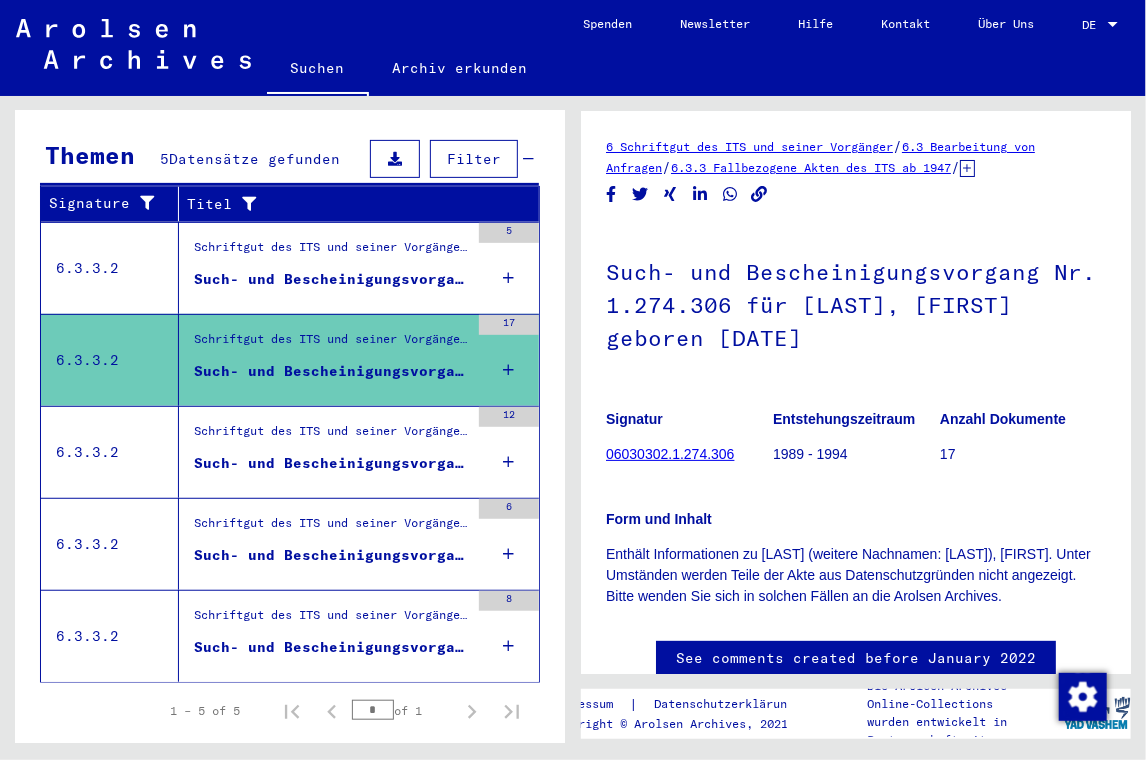 click on "Such- und Bescheinigungsvorgang Nr. [NUMBER] für [LAST], [FIRST] geboren [DATE]" at bounding box center (331, 463) 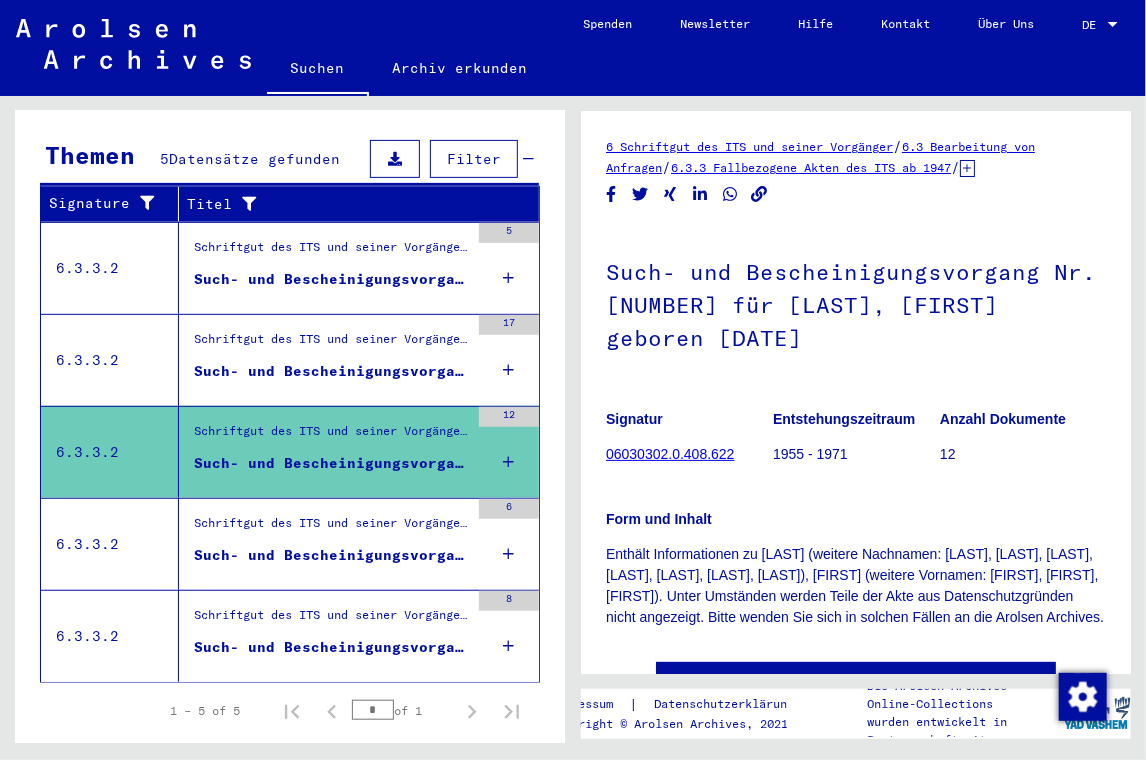 scroll, scrollTop: 0, scrollLeft: 0, axis: both 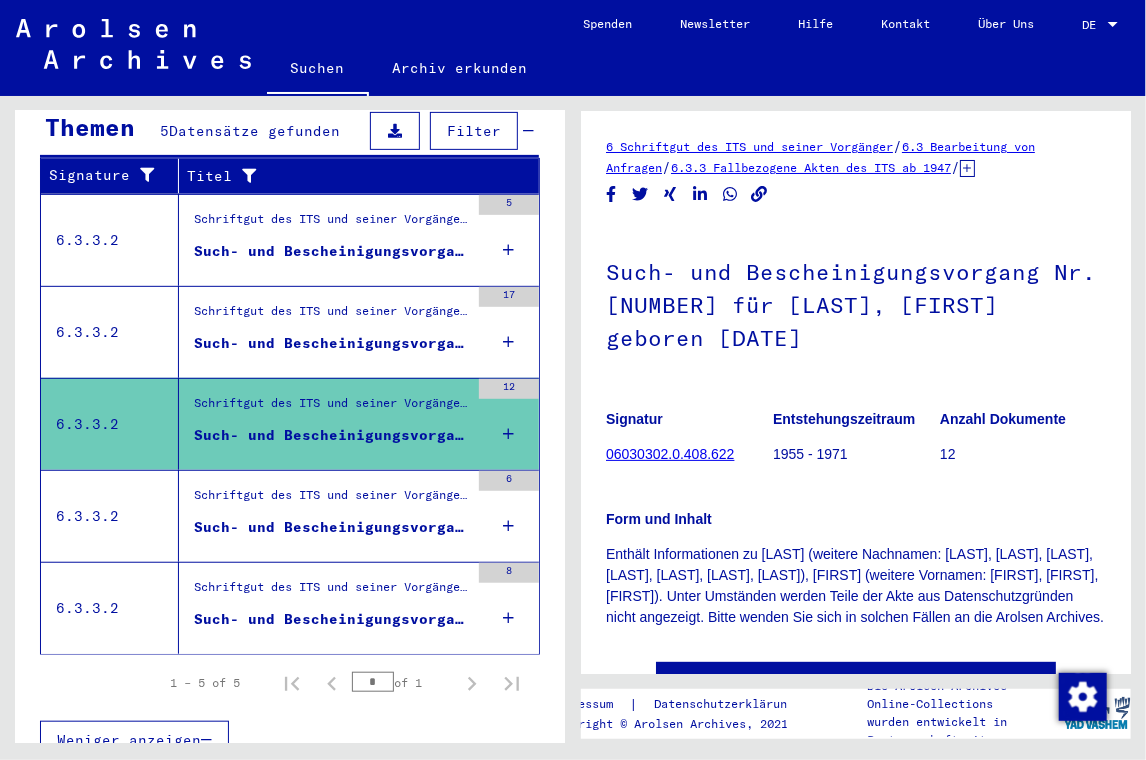 click on "Schriftgut des ITS und seiner Vorgänger > Bearbeitung von Anfragen > Fallbezogene Akten des ITS ab 1947 > T/D-Fallablage > Such- und Bescheinigungsvorgänge mit den (T/D-) Nummern von 500.000 bis 749.999 > Such- und Bescheinigungsvorgänge mit den (T/D-) Nummern von 507.000 bis 507.499" at bounding box center (331, 500) 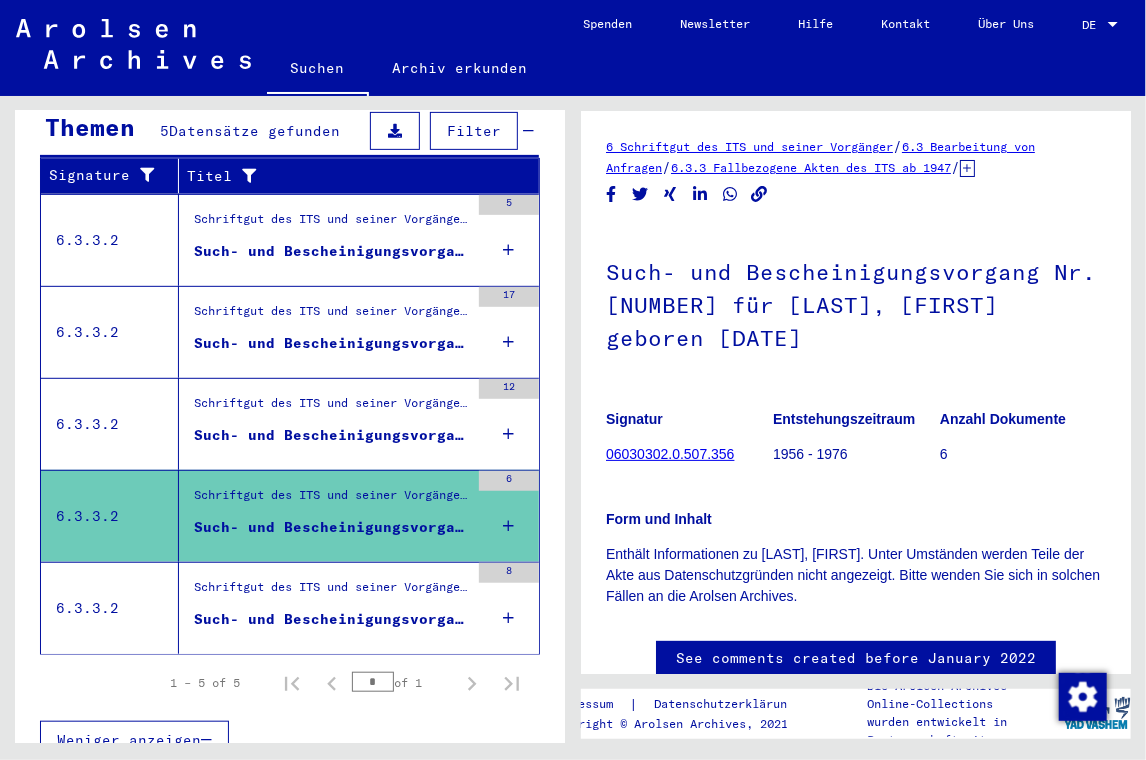 scroll, scrollTop: 0, scrollLeft: 0, axis: both 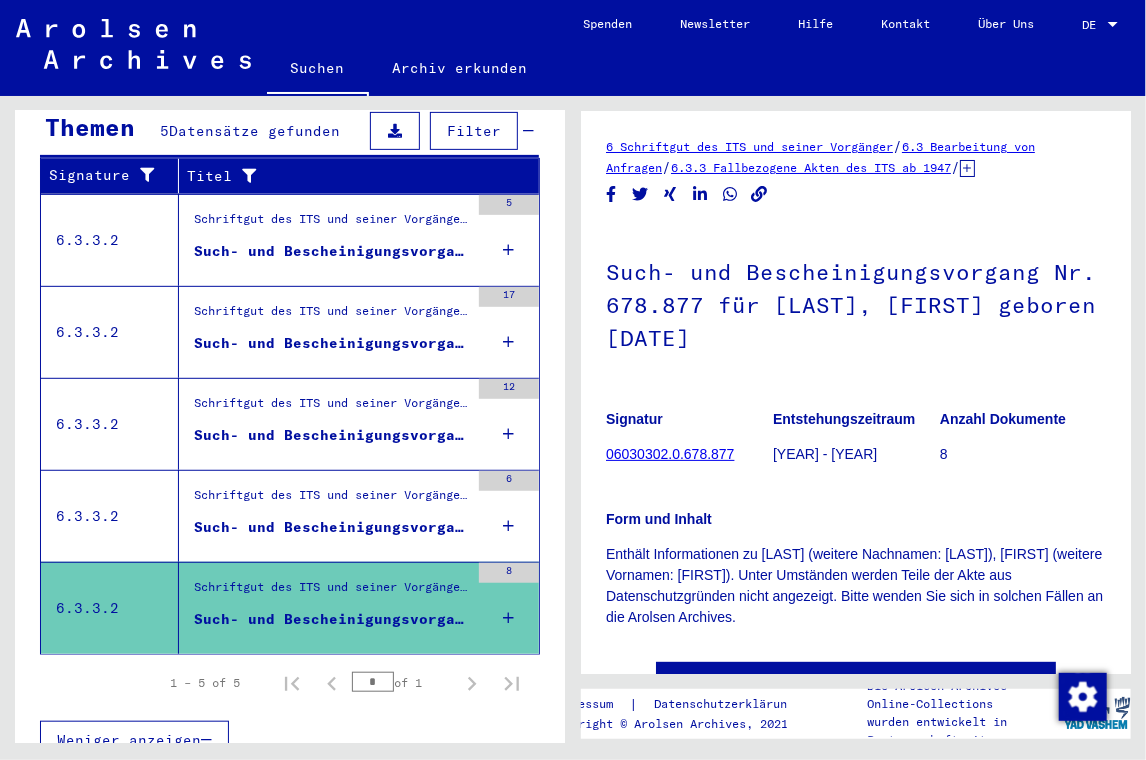 click on "Such- und Bescheinigungsvorgang Nr. [NUMBER] für [LAST], [FIRST] geboren [DATE]" at bounding box center (331, 527) 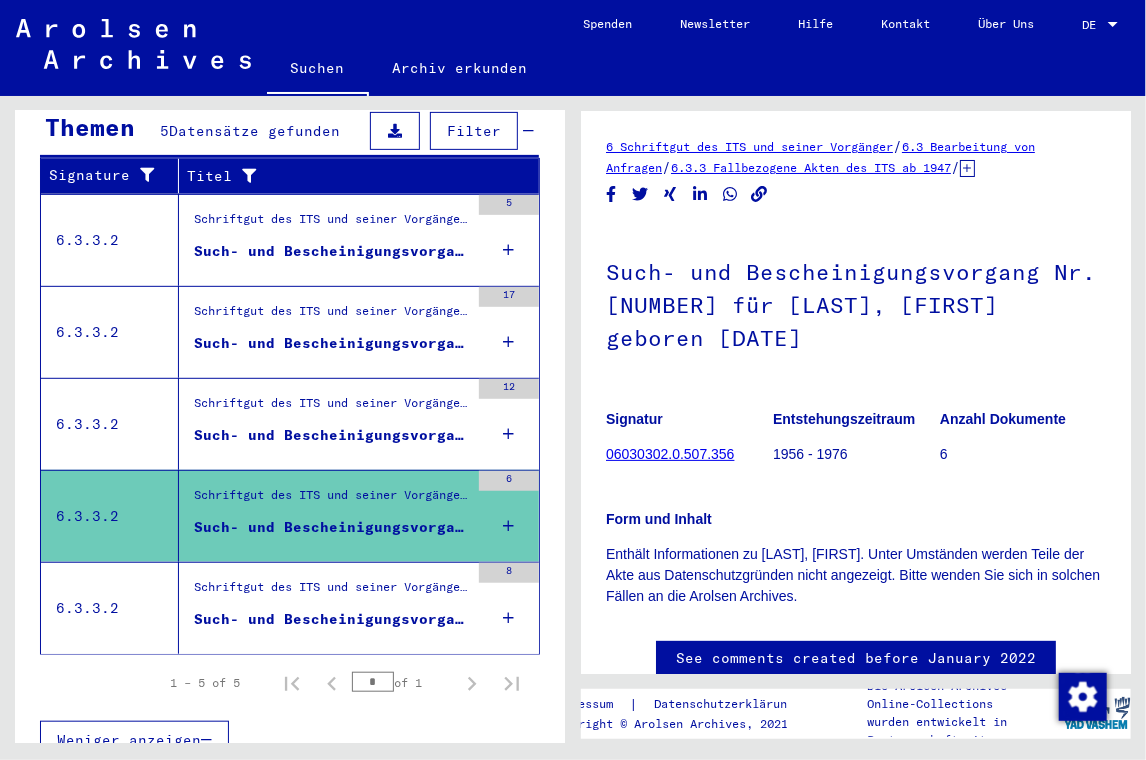 scroll, scrollTop: 0, scrollLeft: 0, axis: both 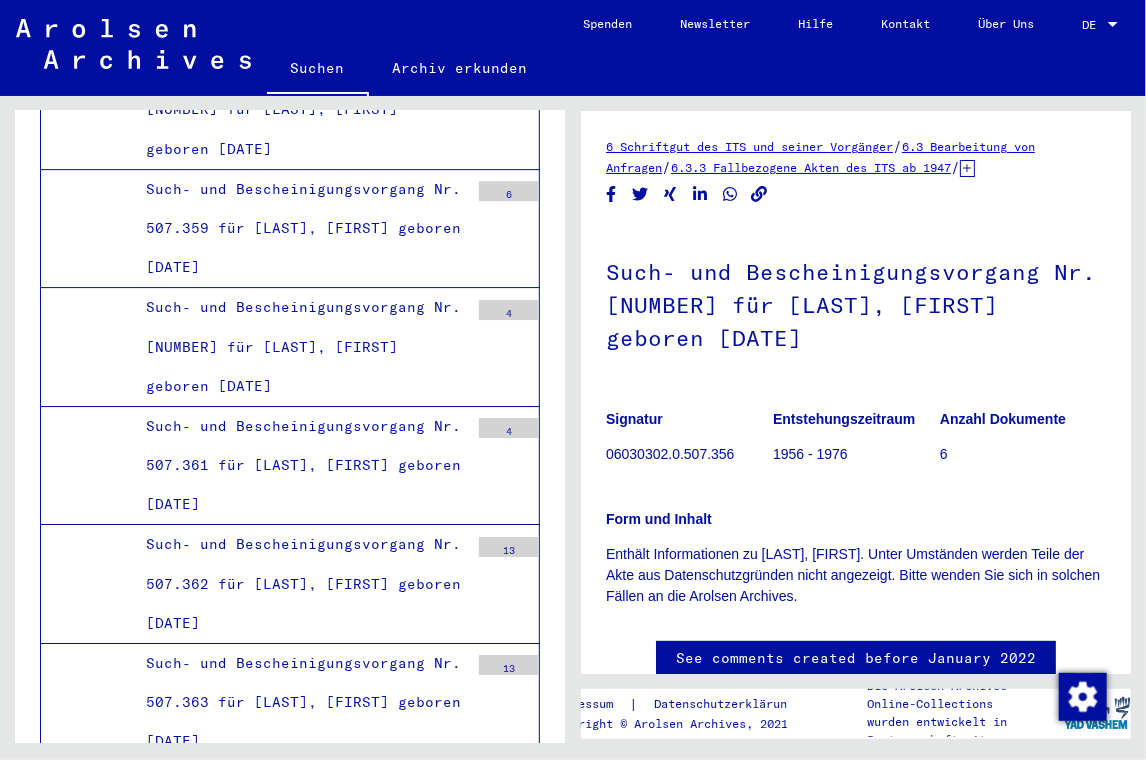 click on "Such- und Bescheinigungsvorgang Nr. [NUMBER] für [LAST], [FIRST] geboren [DATE]" at bounding box center (300, -127) 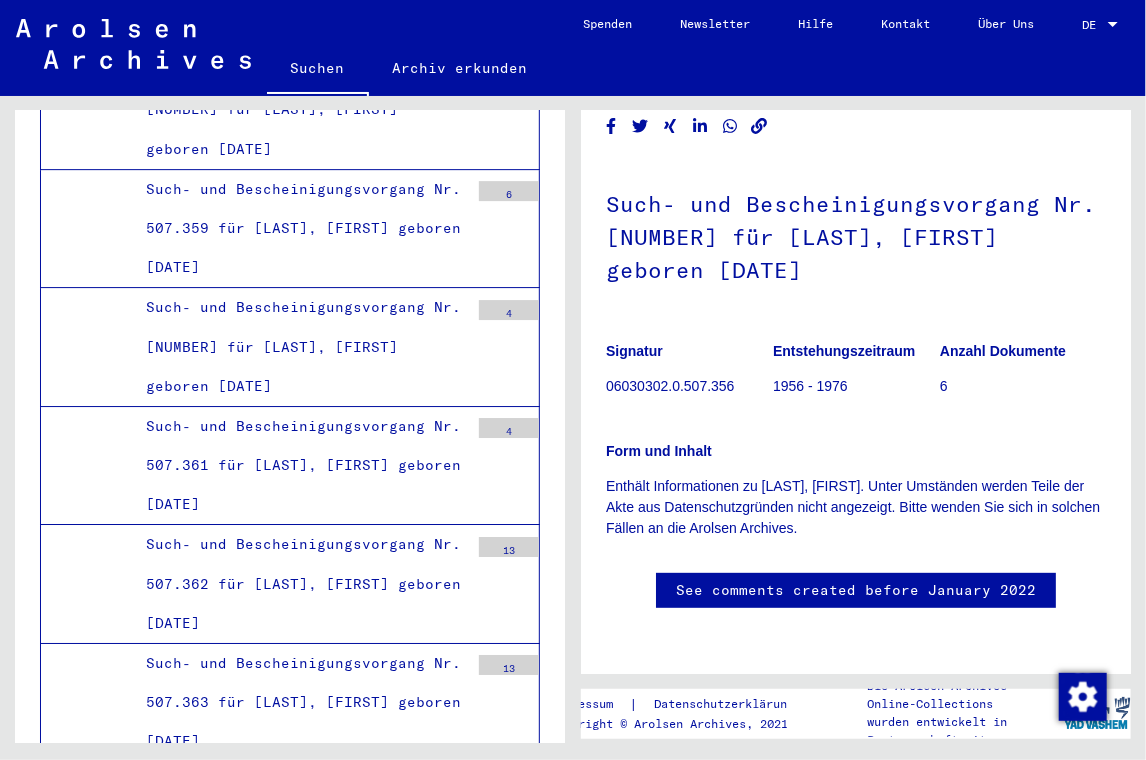 scroll, scrollTop: 300, scrollLeft: 0, axis: vertical 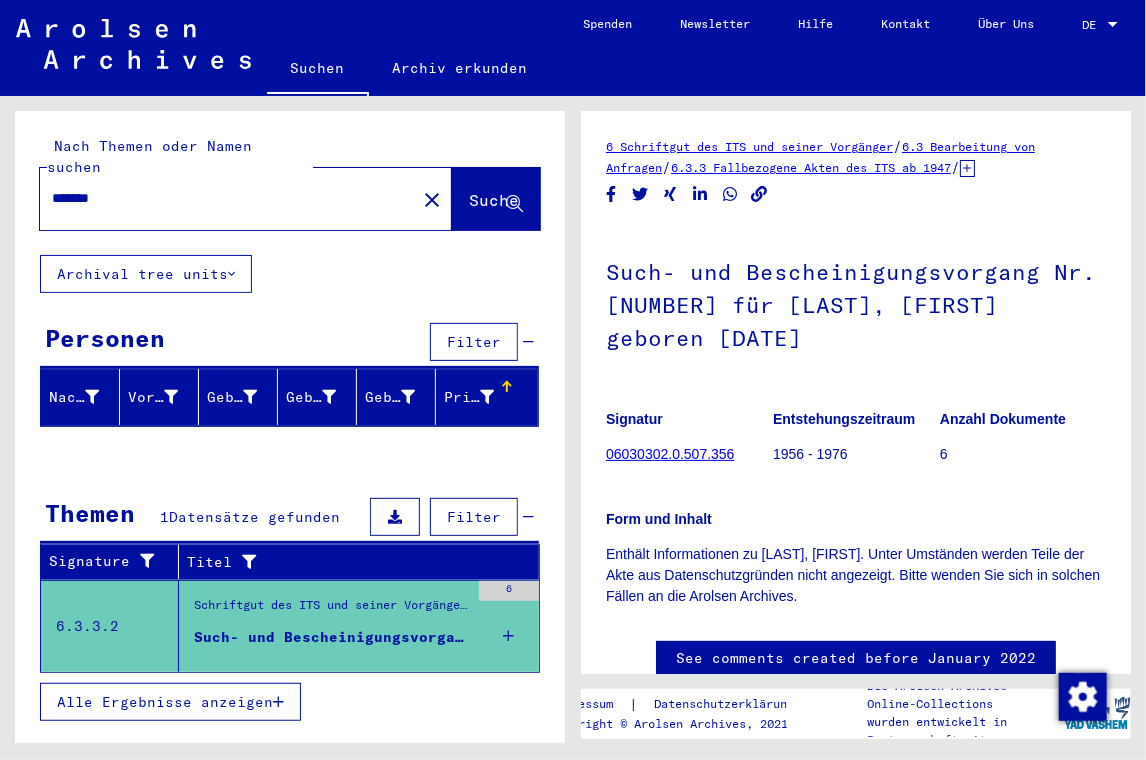 click on "*******" at bounding box center [228, 198] 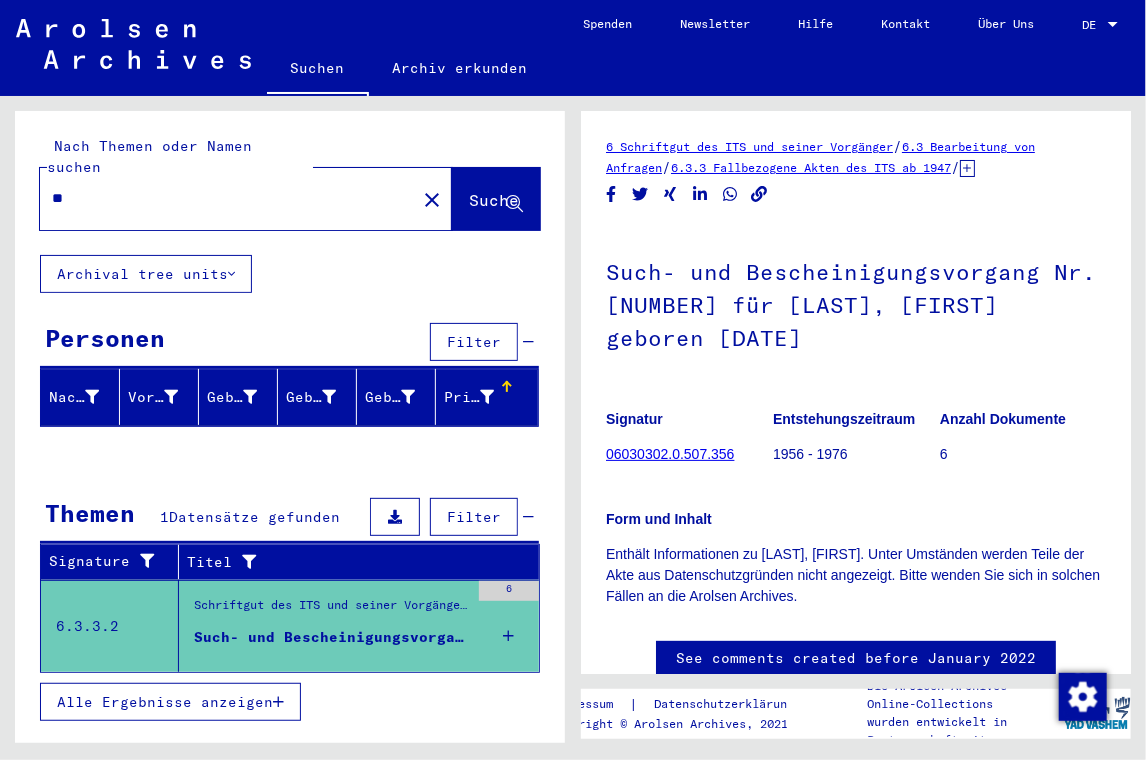 type on "*" 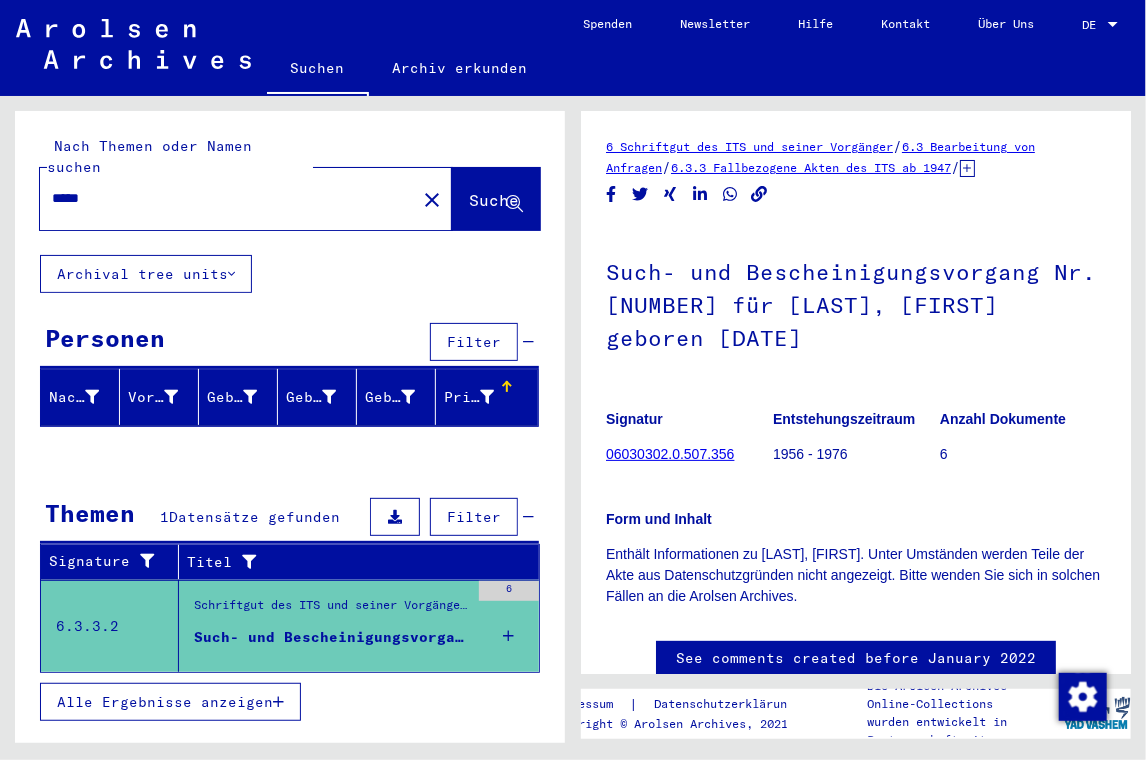 type on "*****" 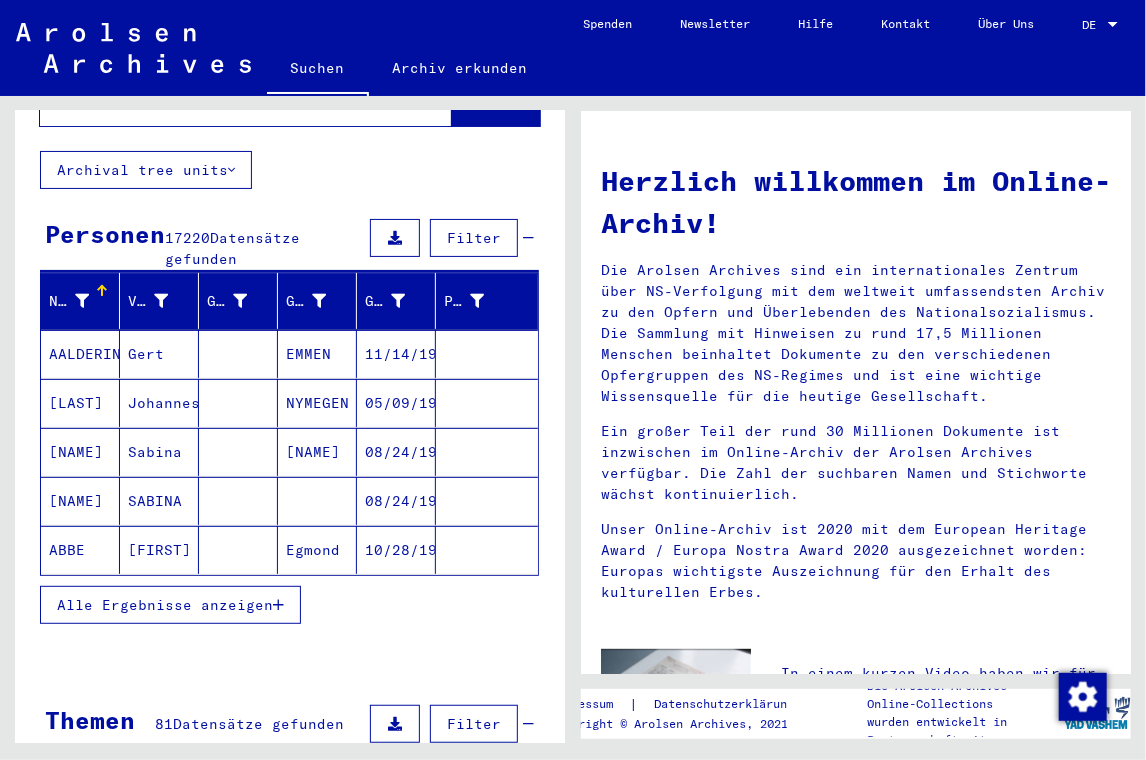 scroll, scrollTop: 96, scrollLeft: 0, axis: vertical 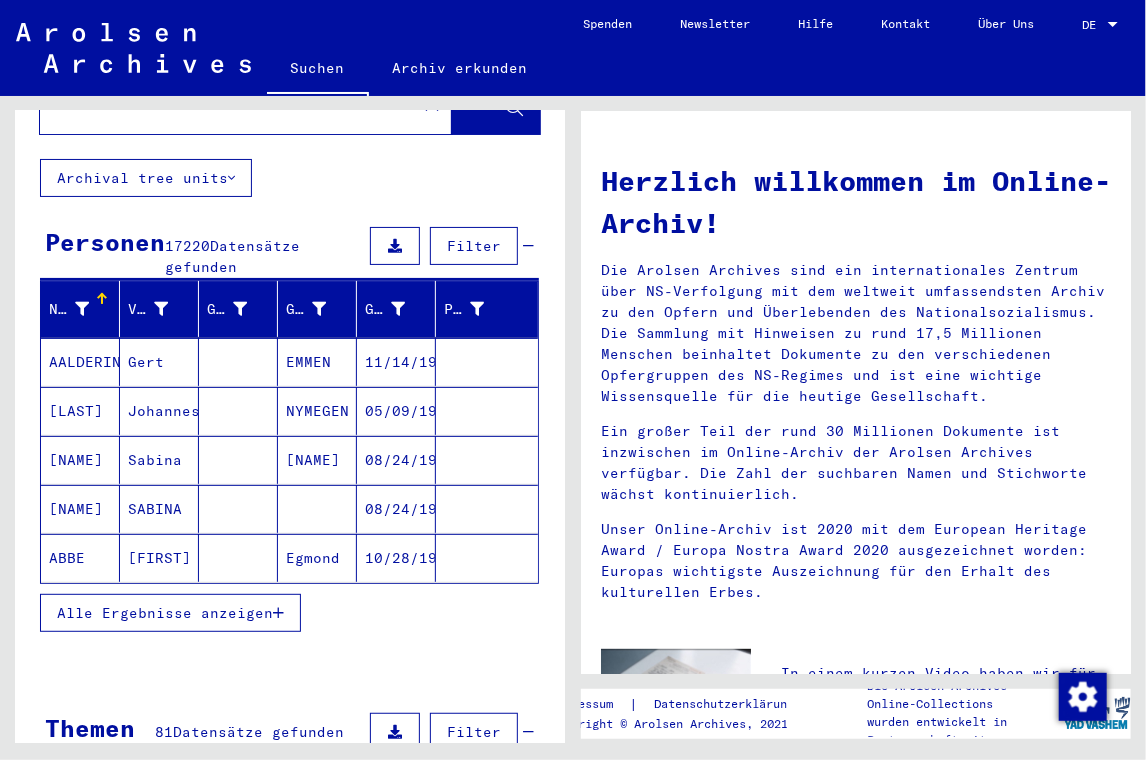 click on "Alle Ergebnisse anzeigen" at bounding box center (165, 613) 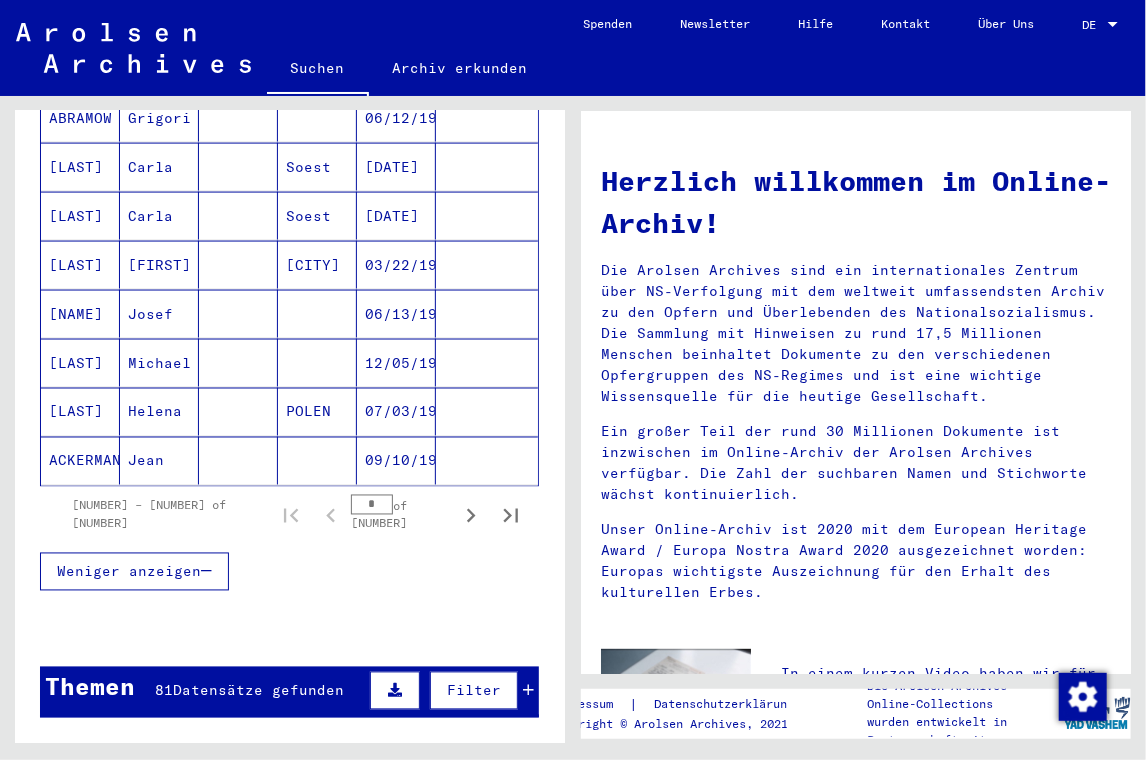 scroll, scrollTop: 1296, scrollLeft: 0, axis: vertical 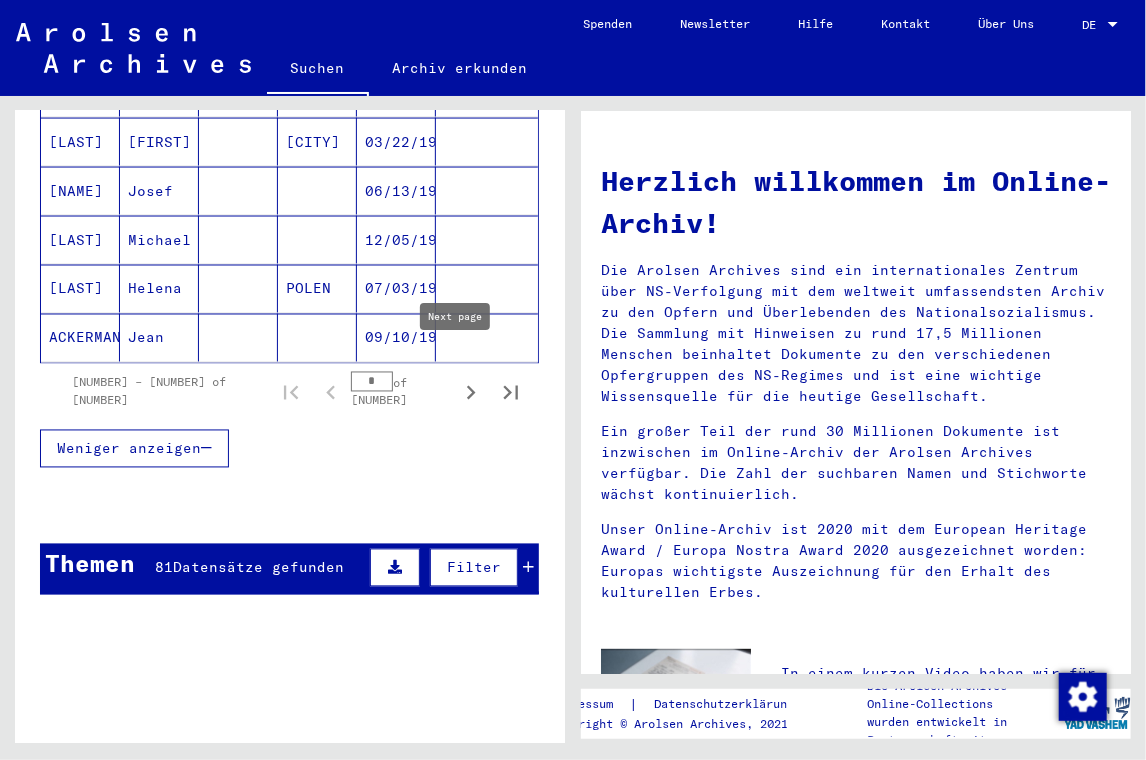 click 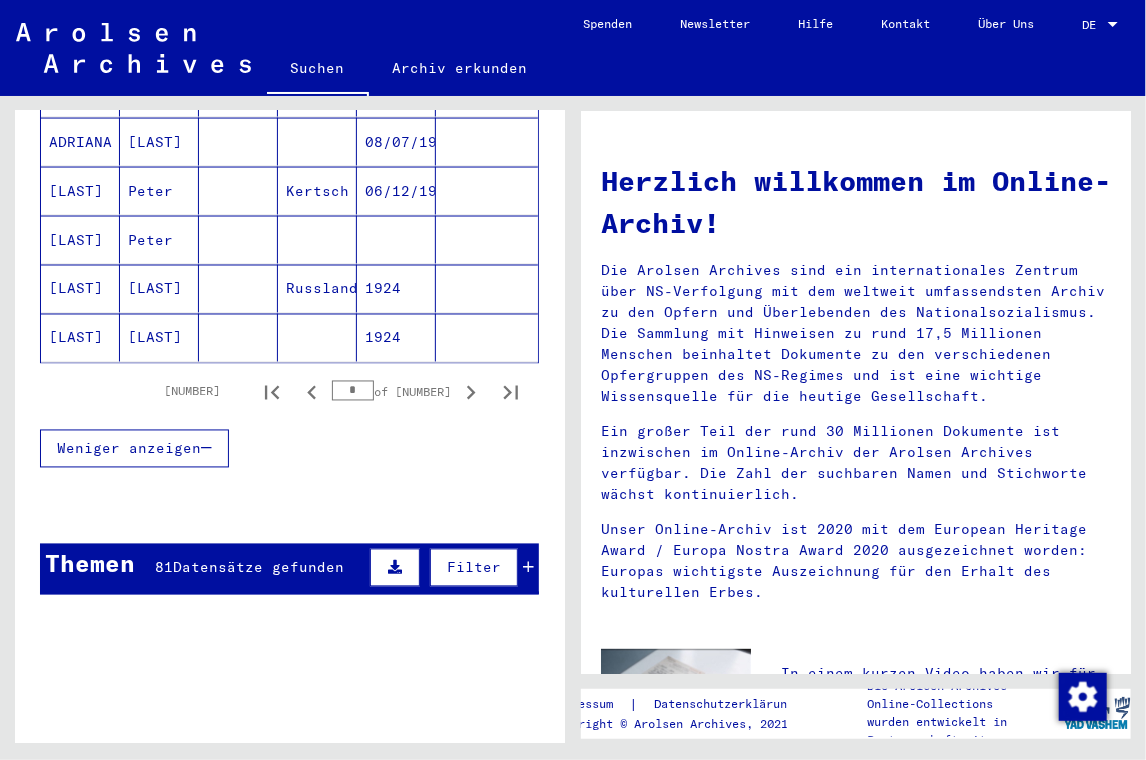 click 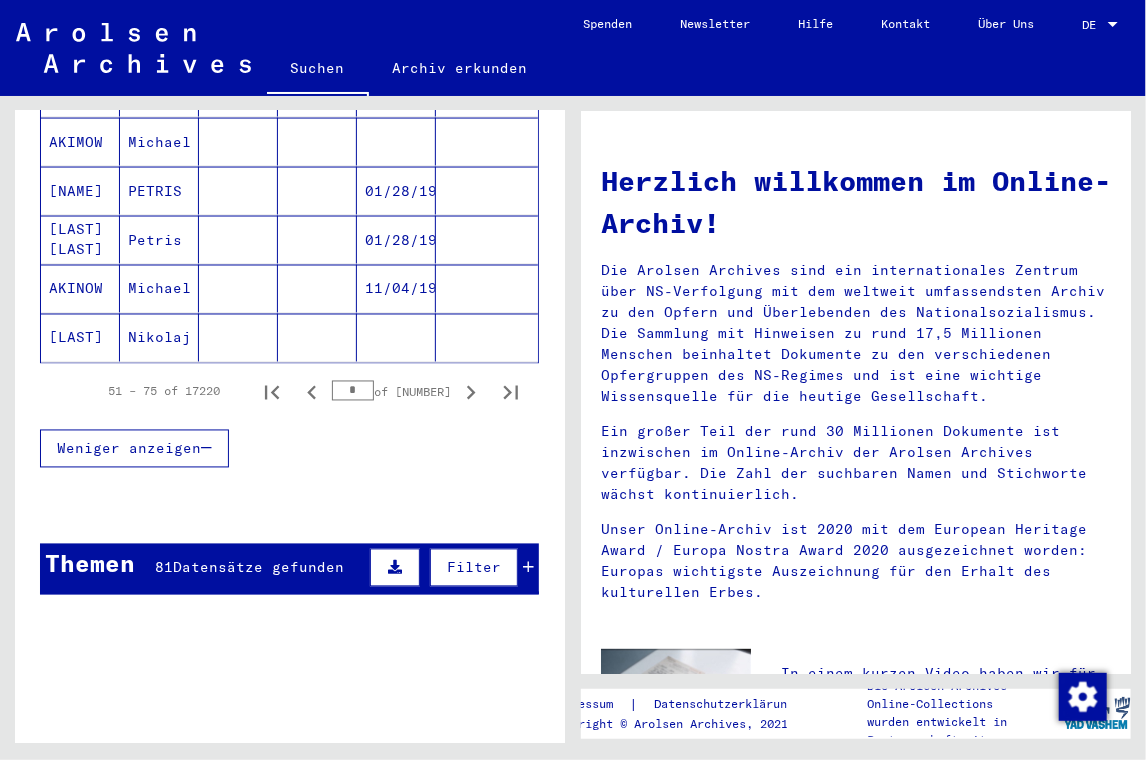 click 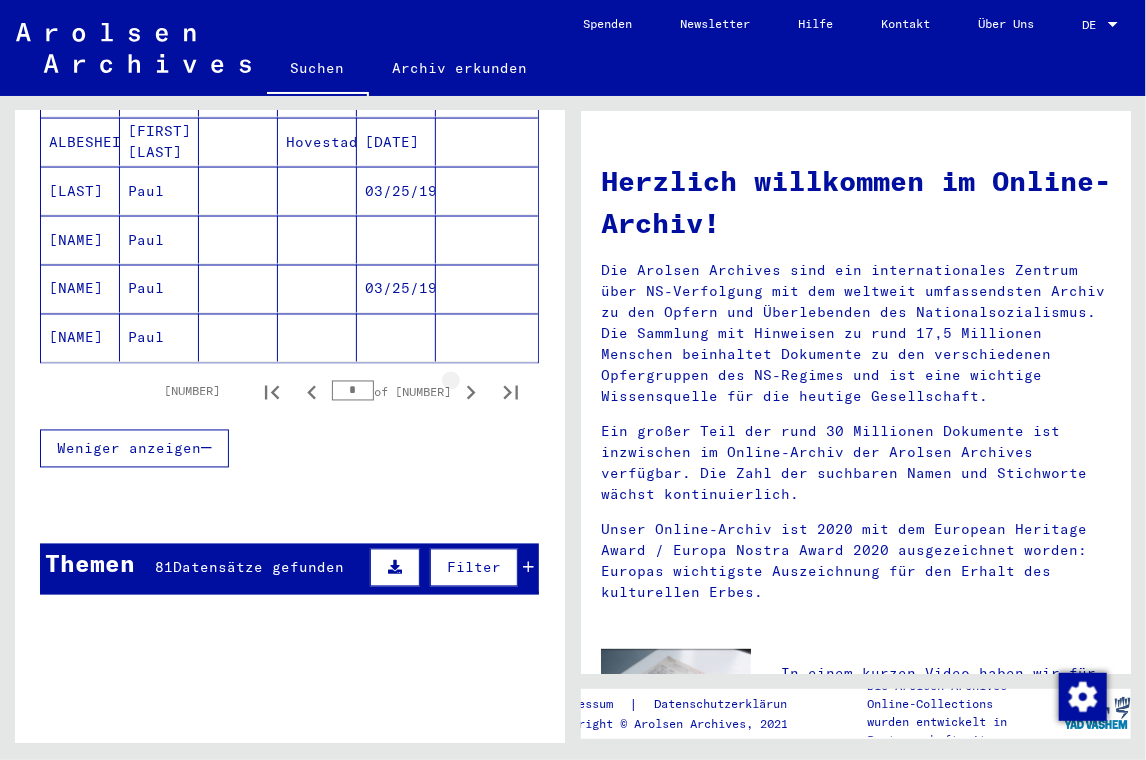 click 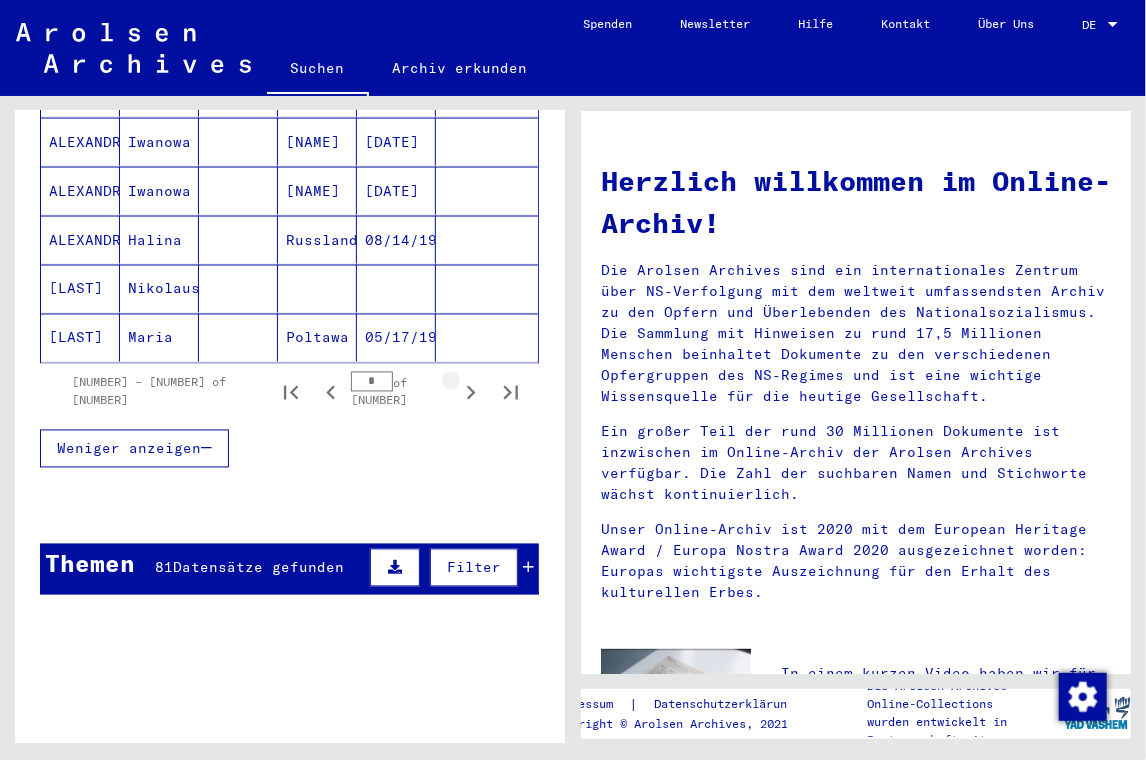 click 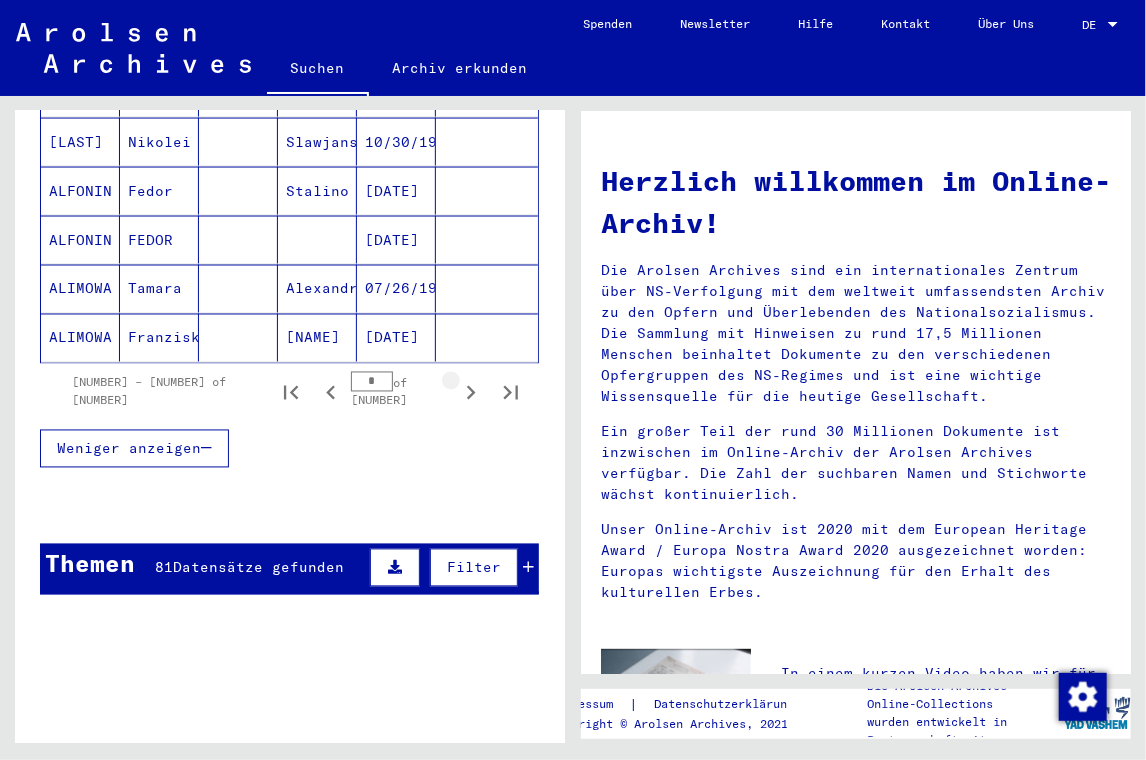 click 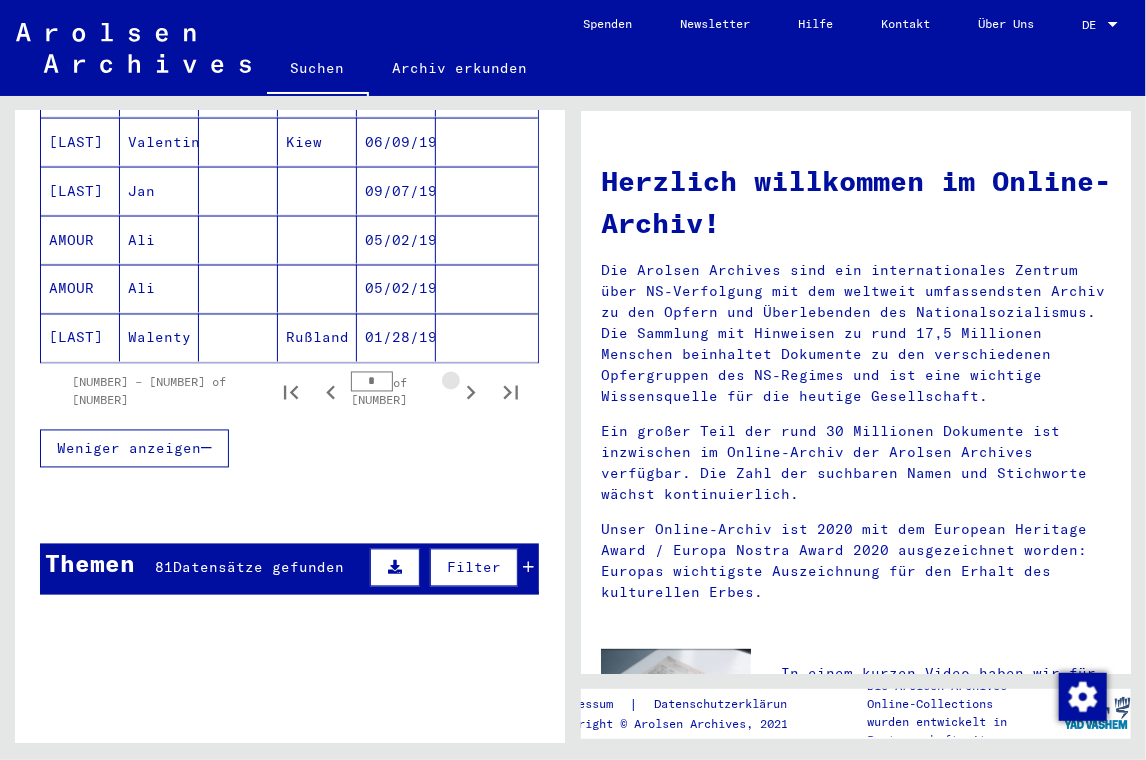click 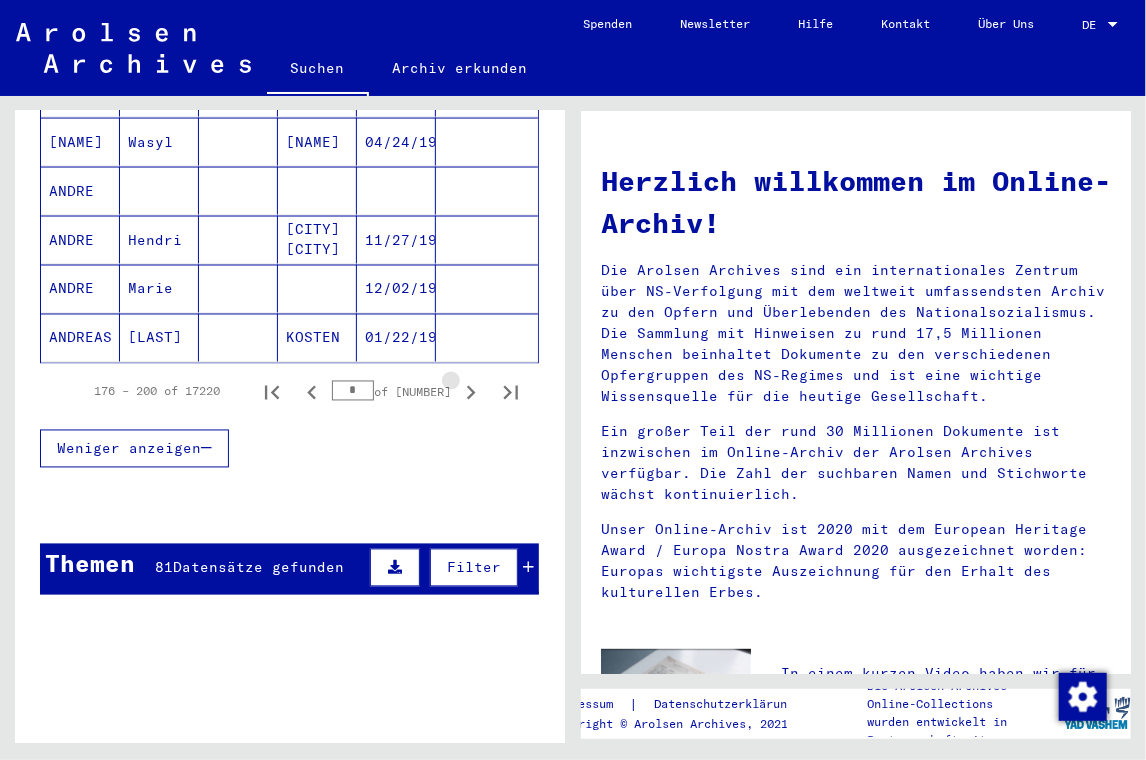 click 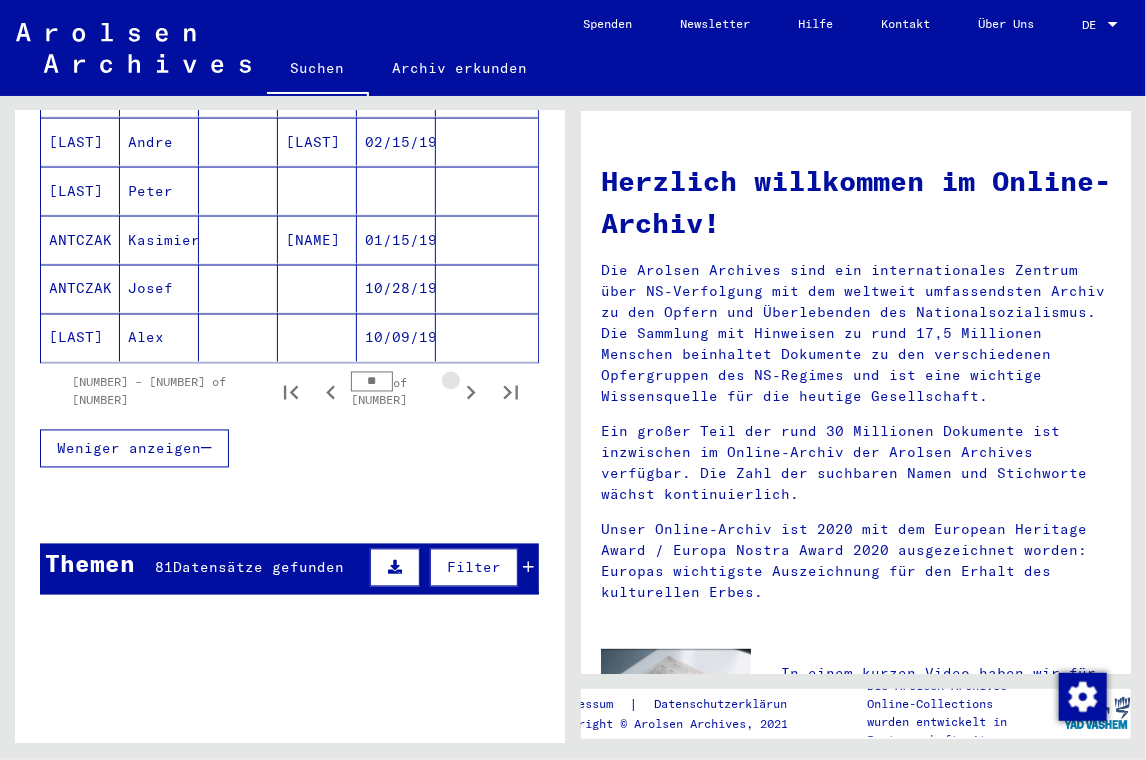 click 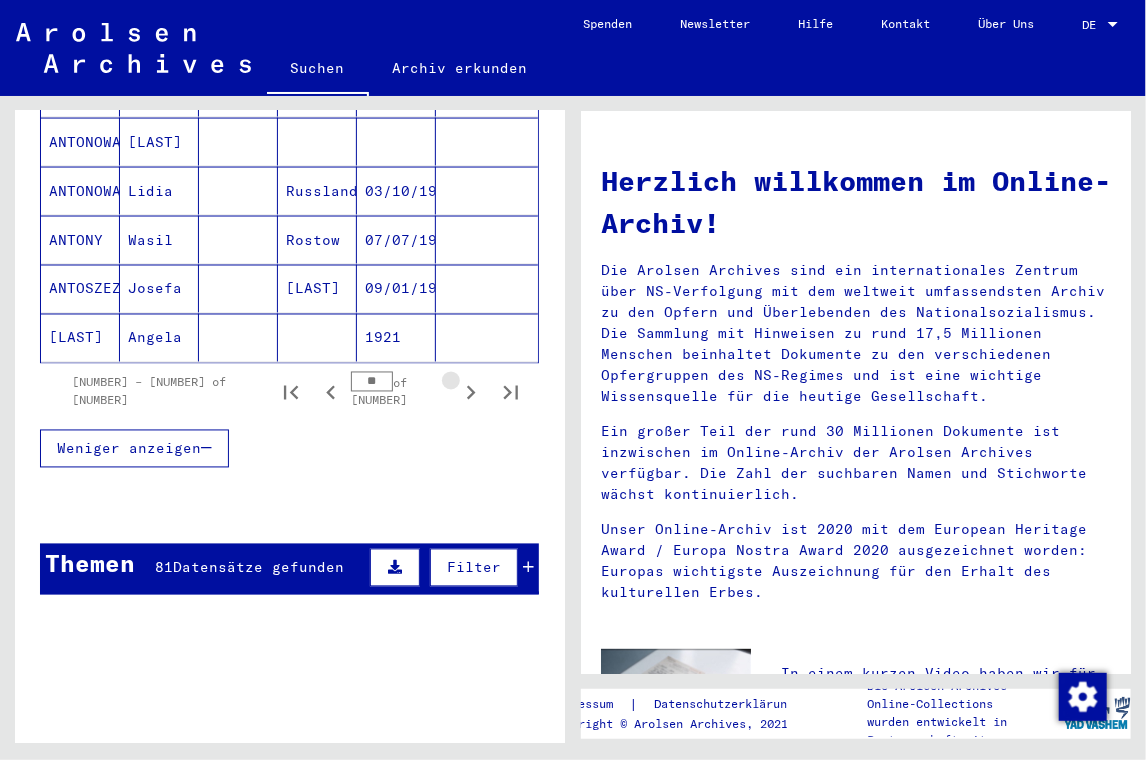 click 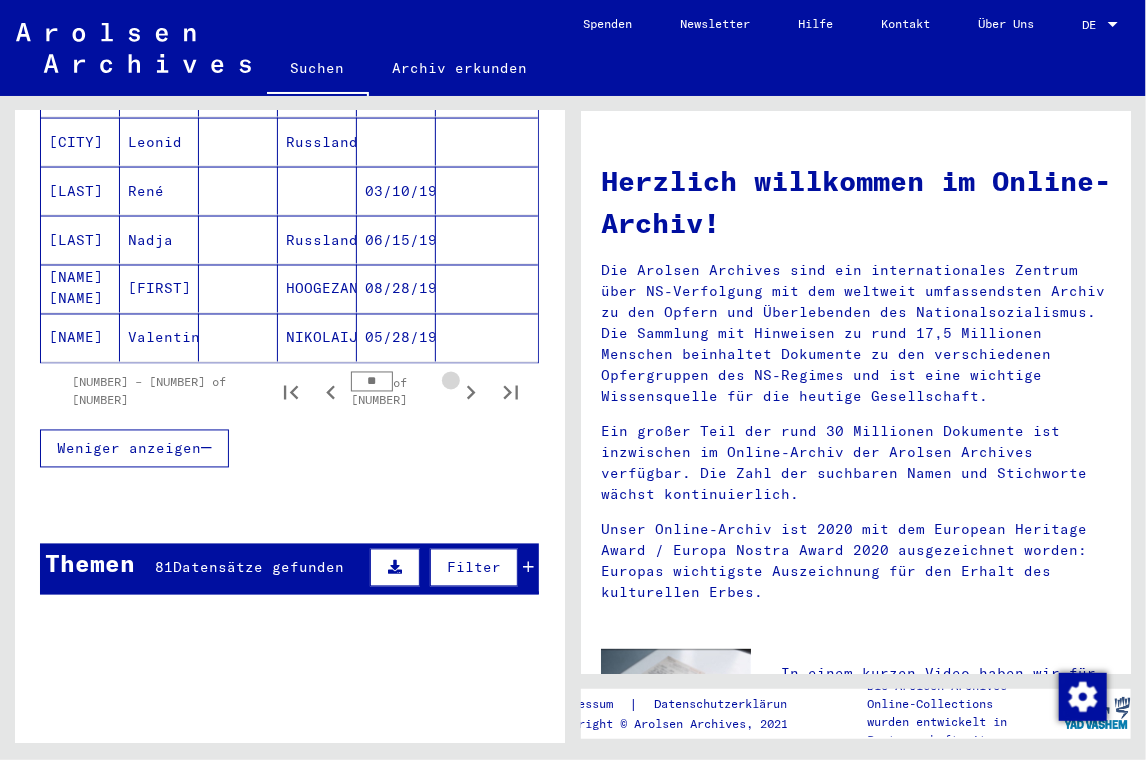 click 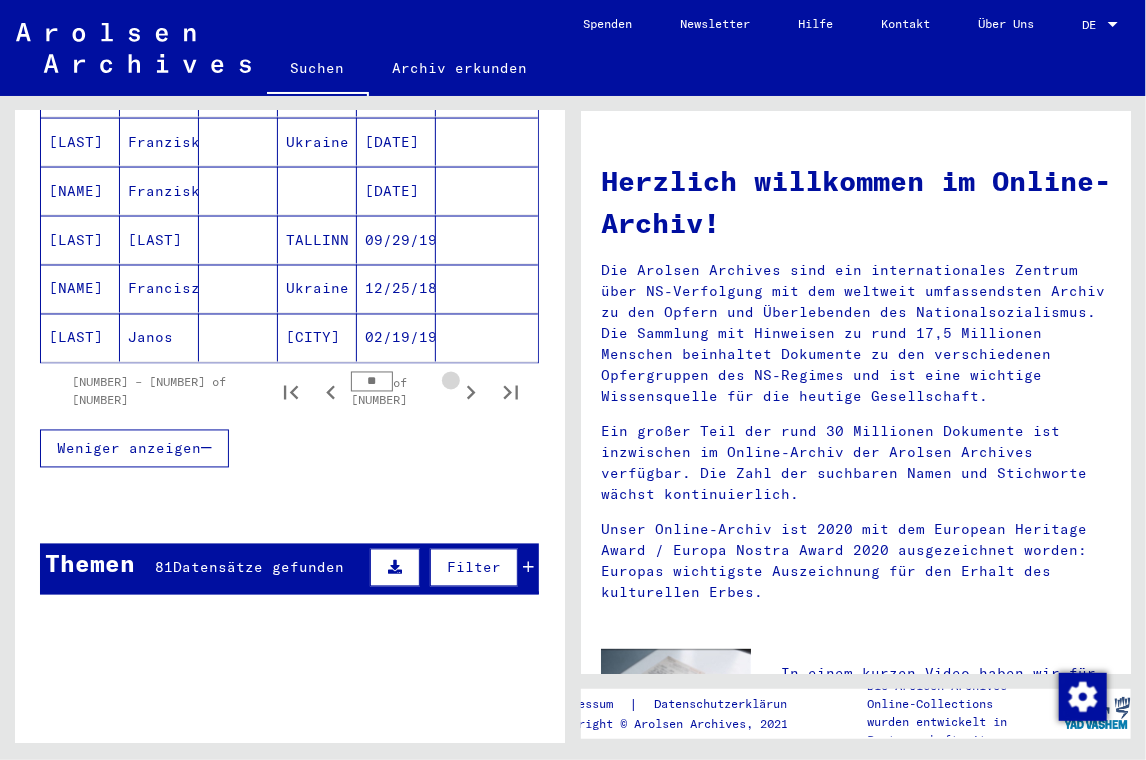 click 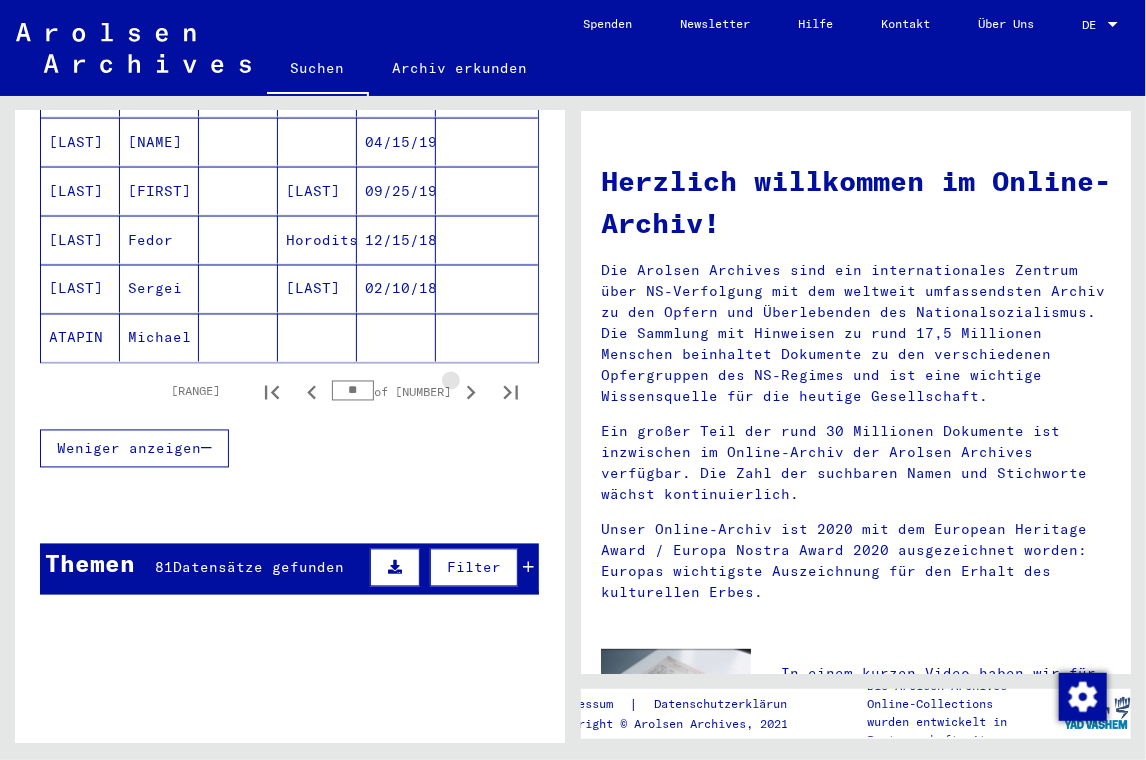 click 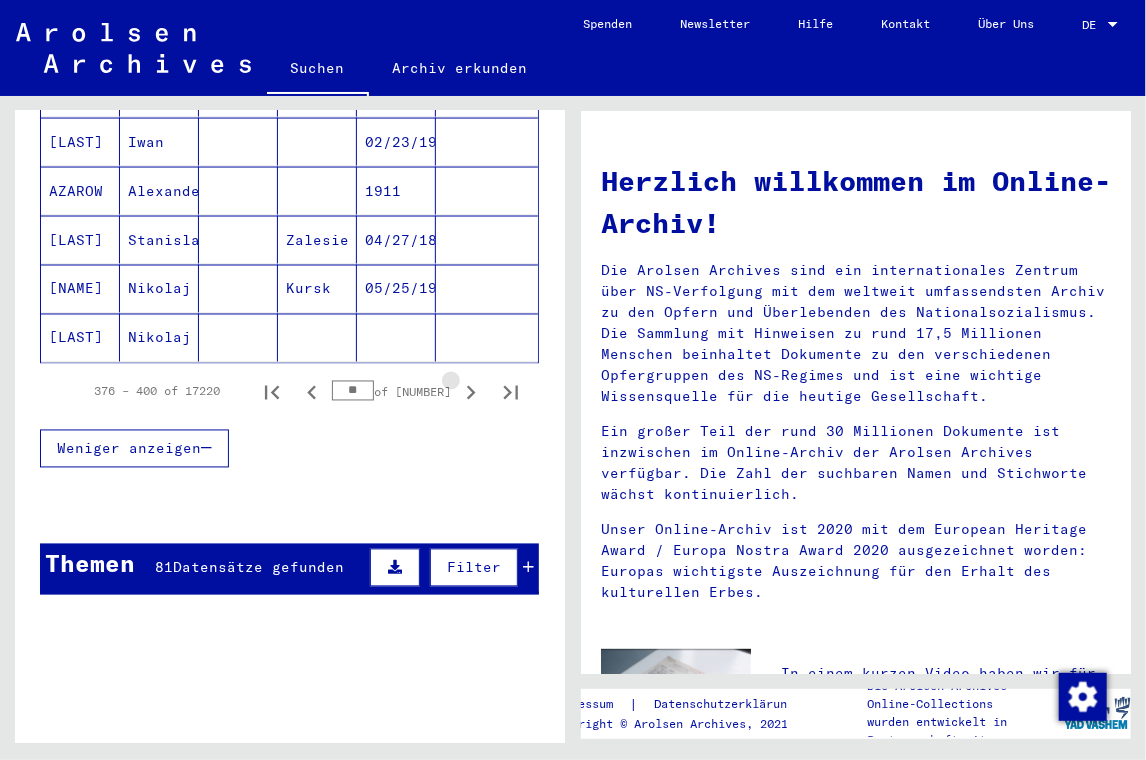 click 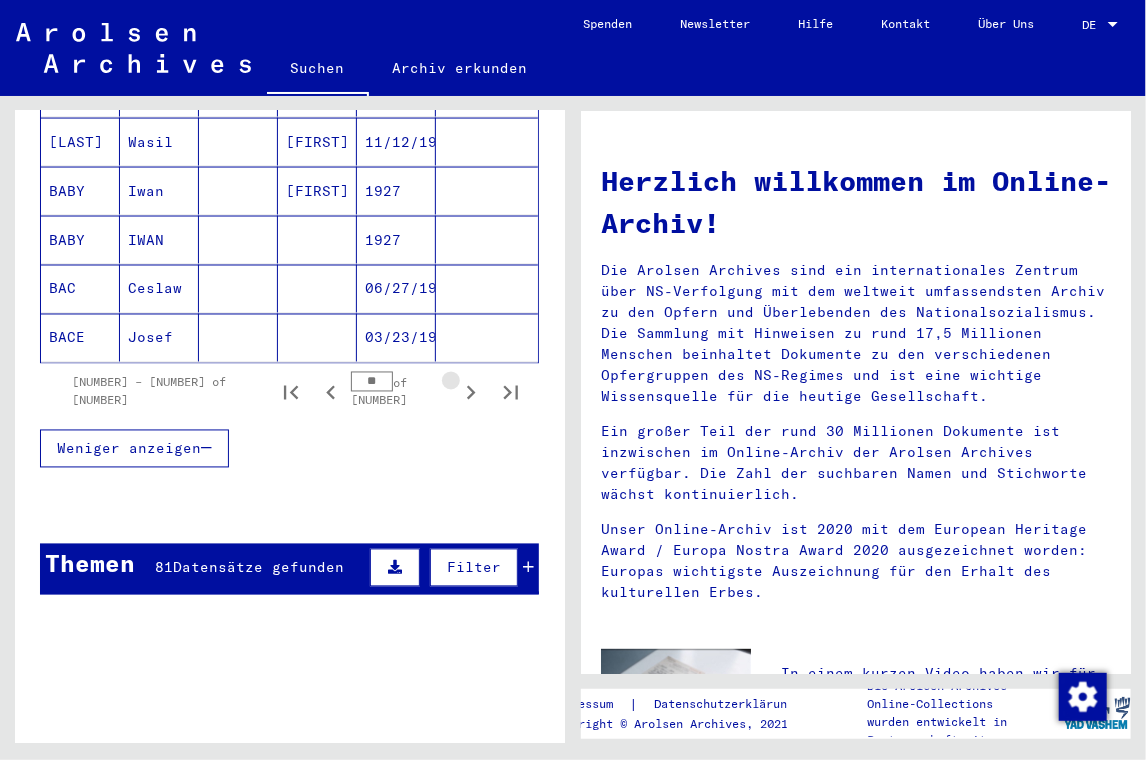 click 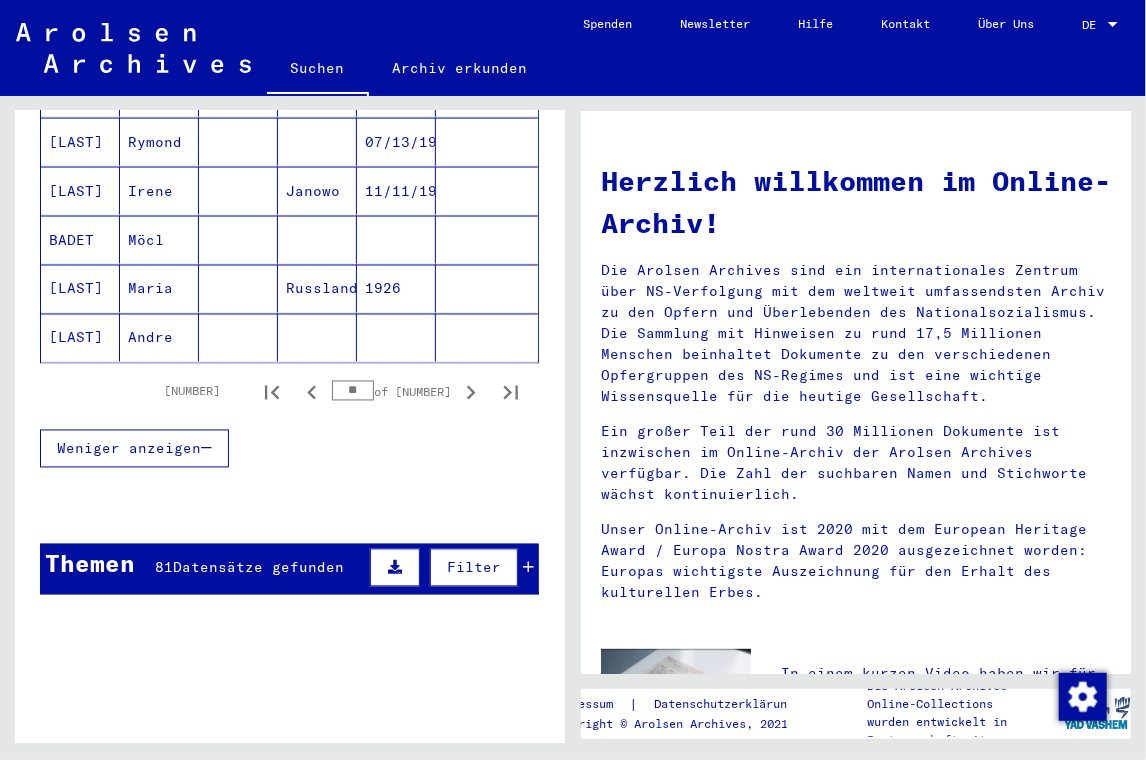 click 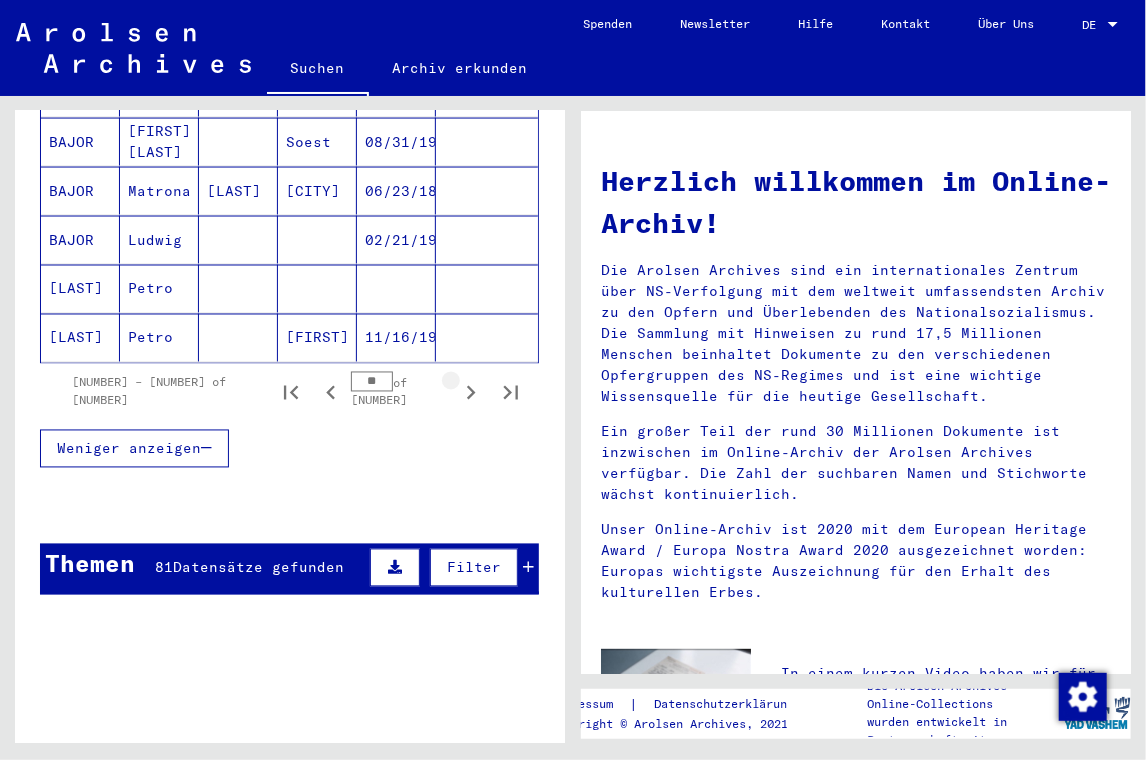 click 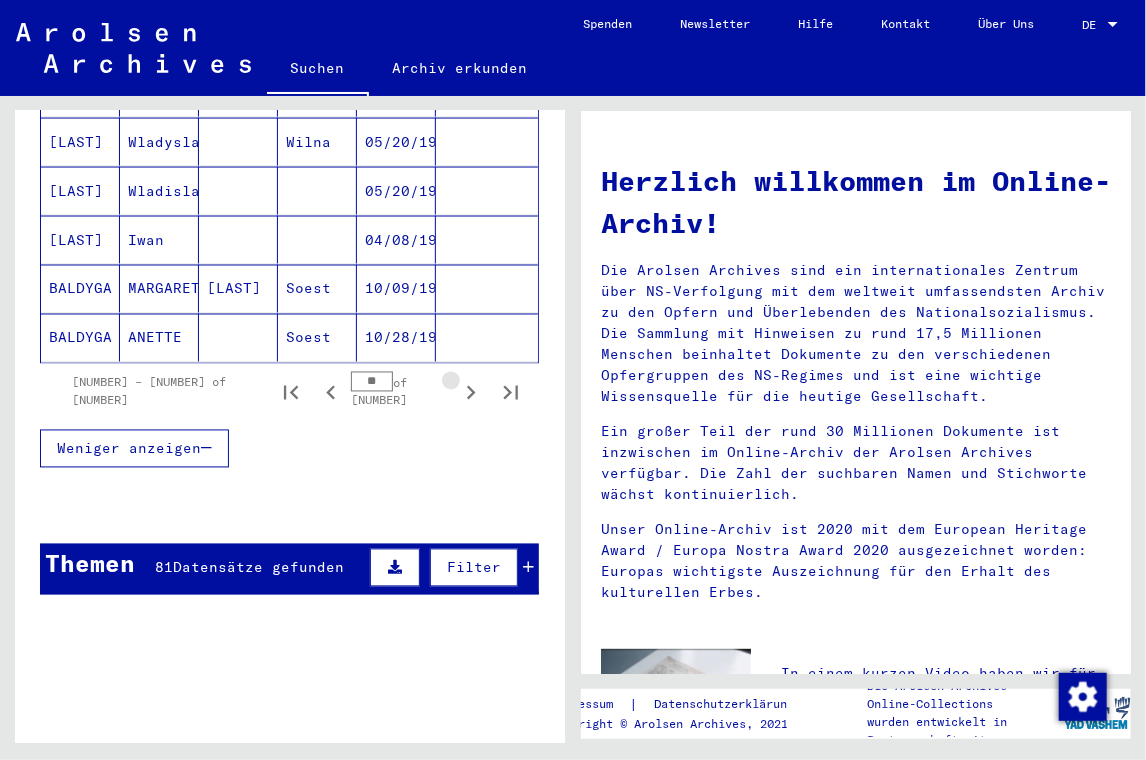 click 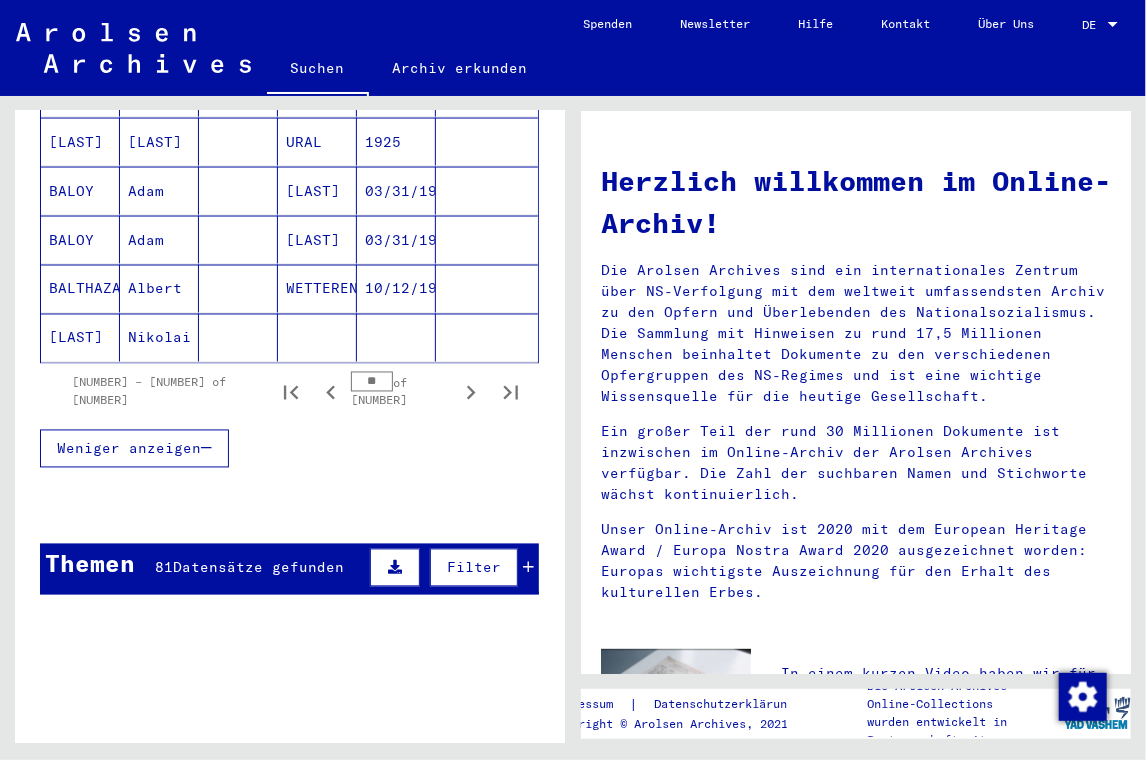 click 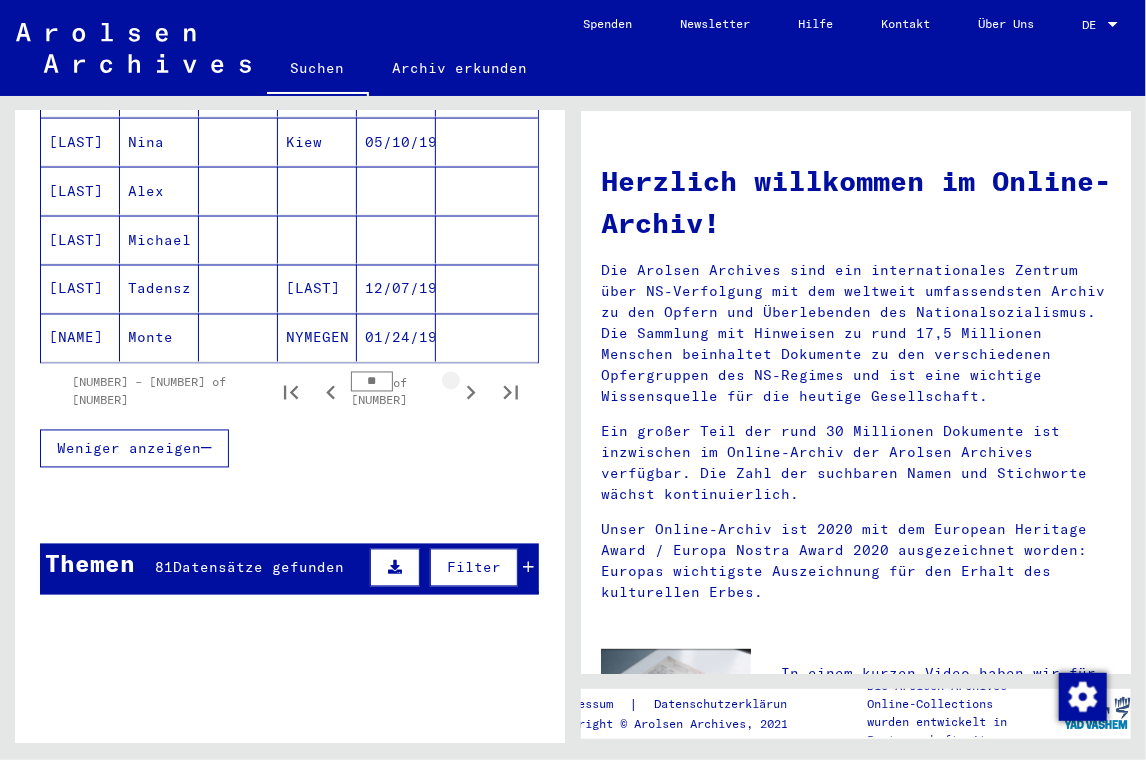click 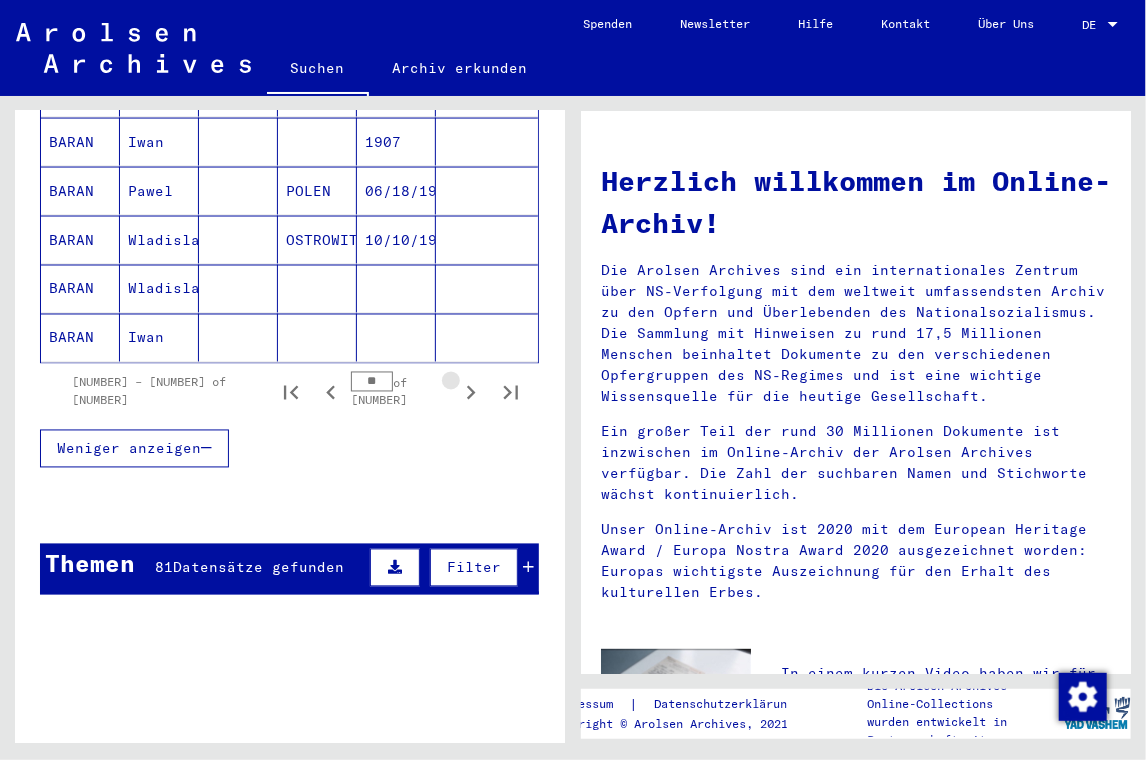 click 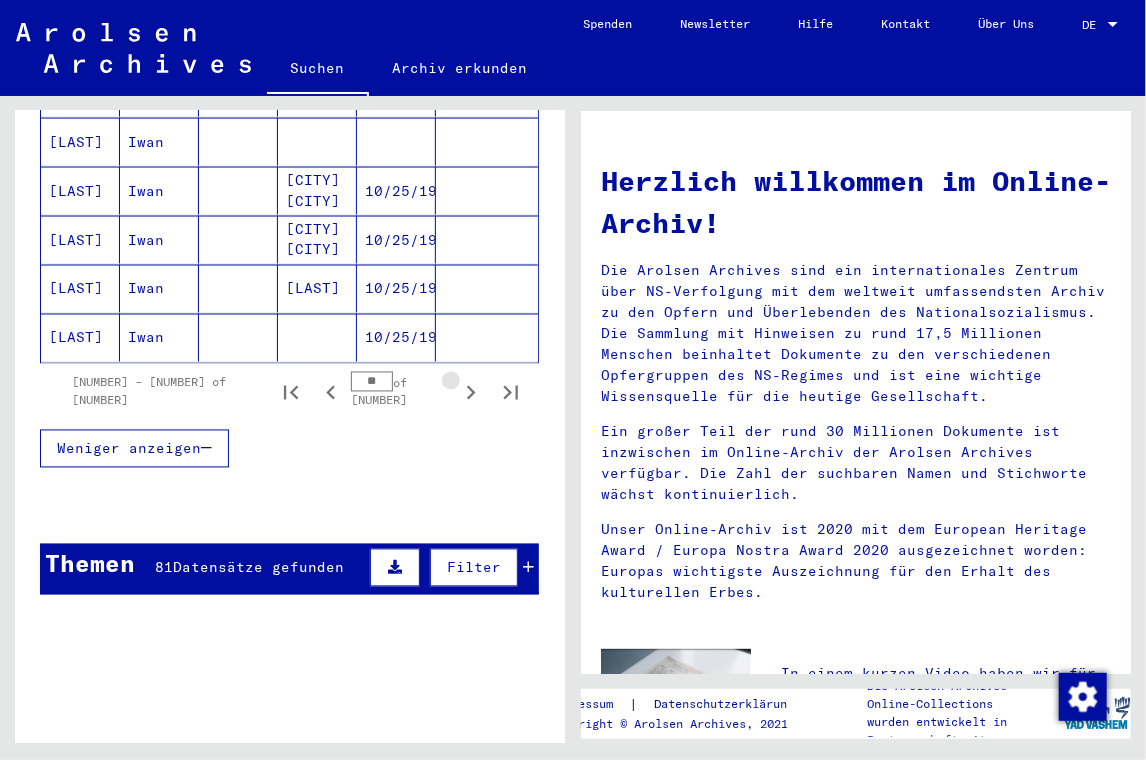 click 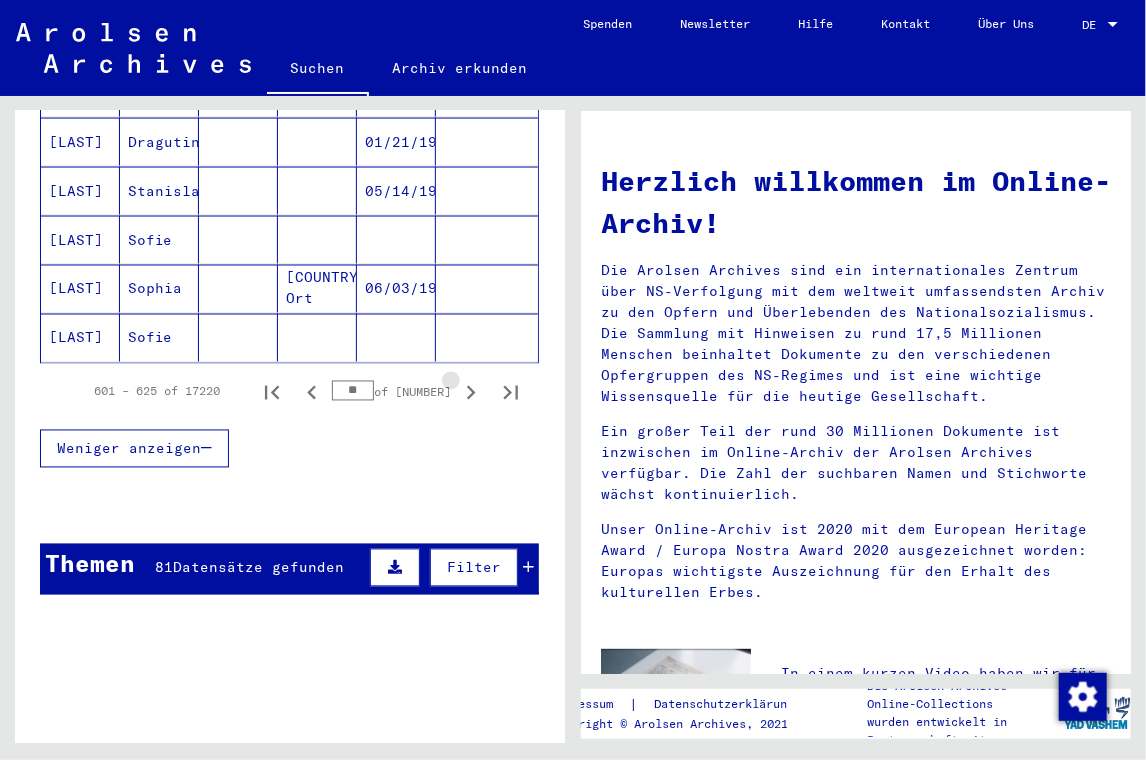 click 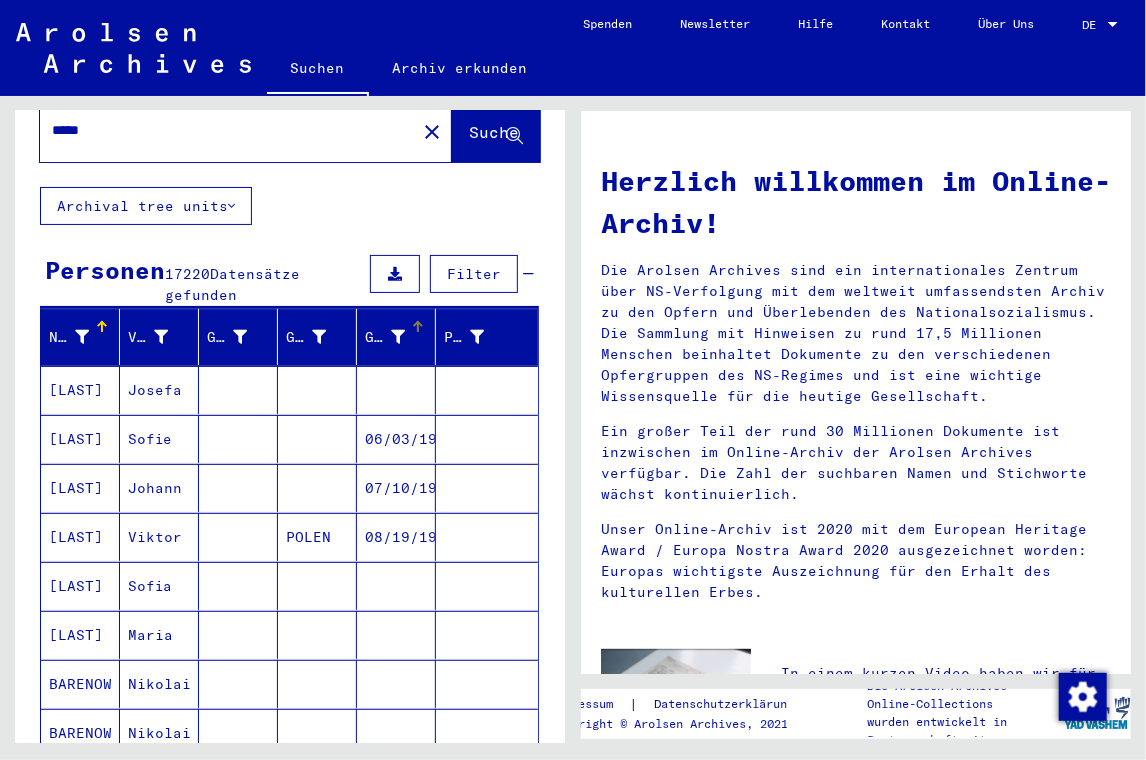 scroll, scrollTop: 100, scrollLeft: 0, axis: vertical 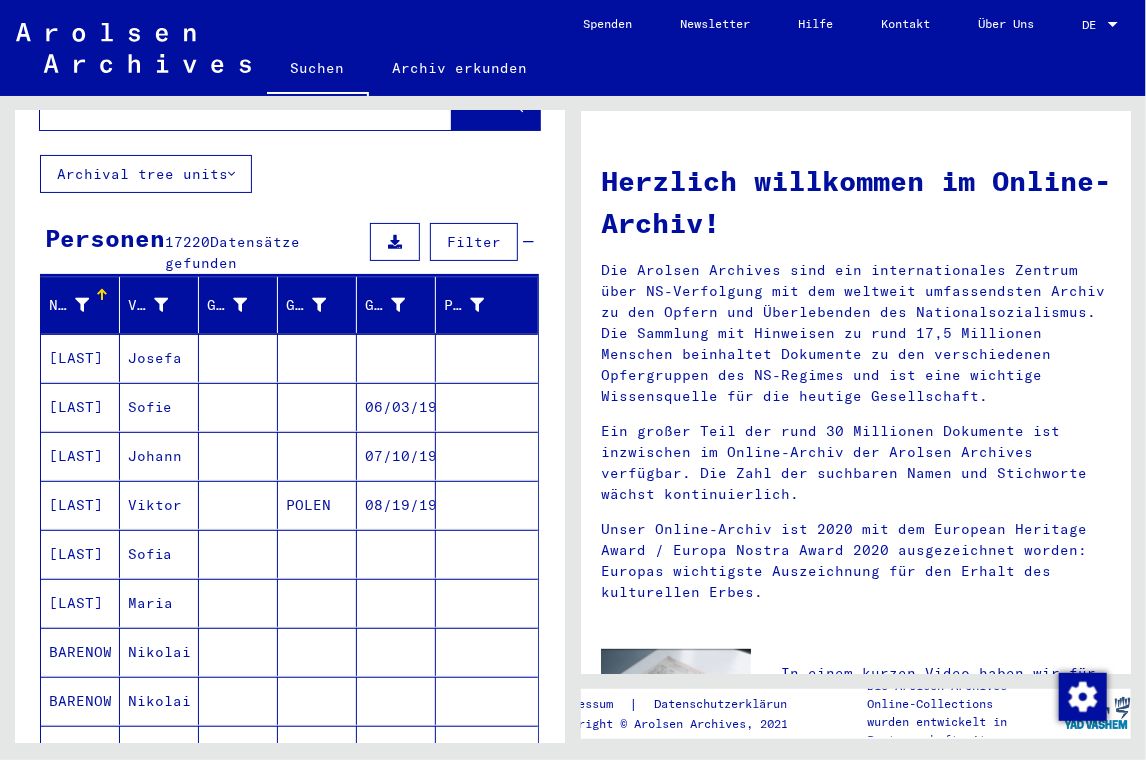 click on "[LAST]" at bounding box center [80, 456] 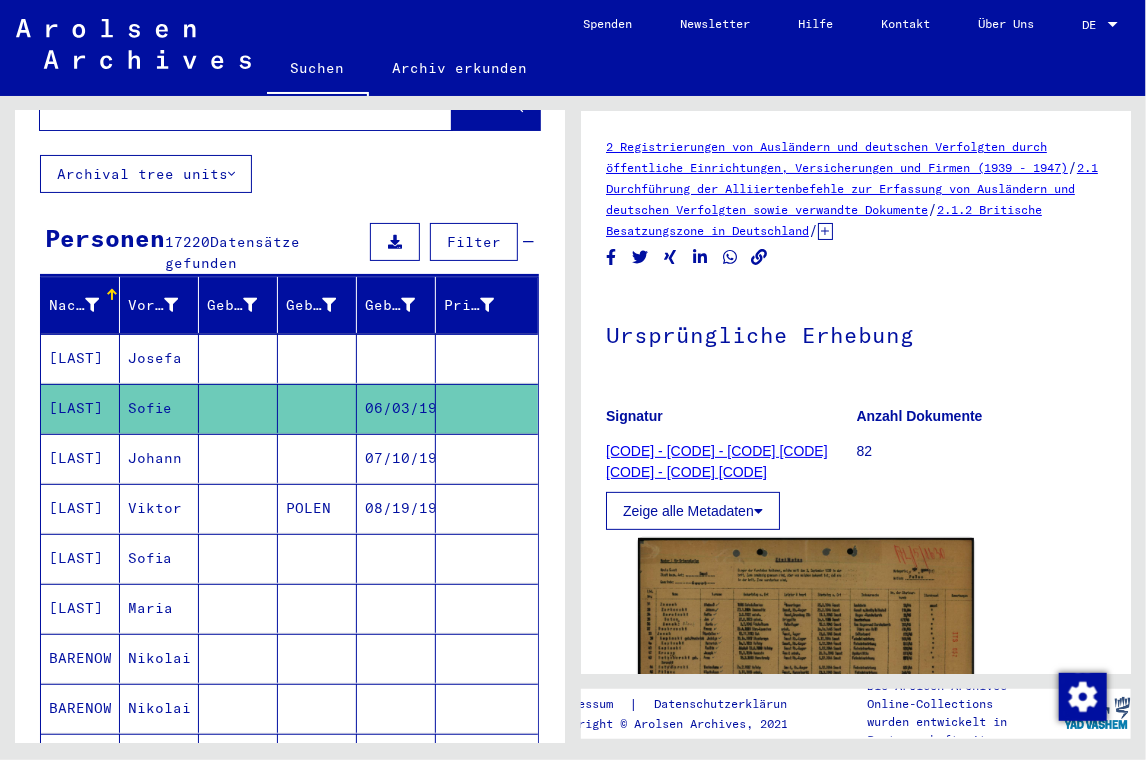 scroll, scrollTop: 0, scrollLeft: 0, axis: both 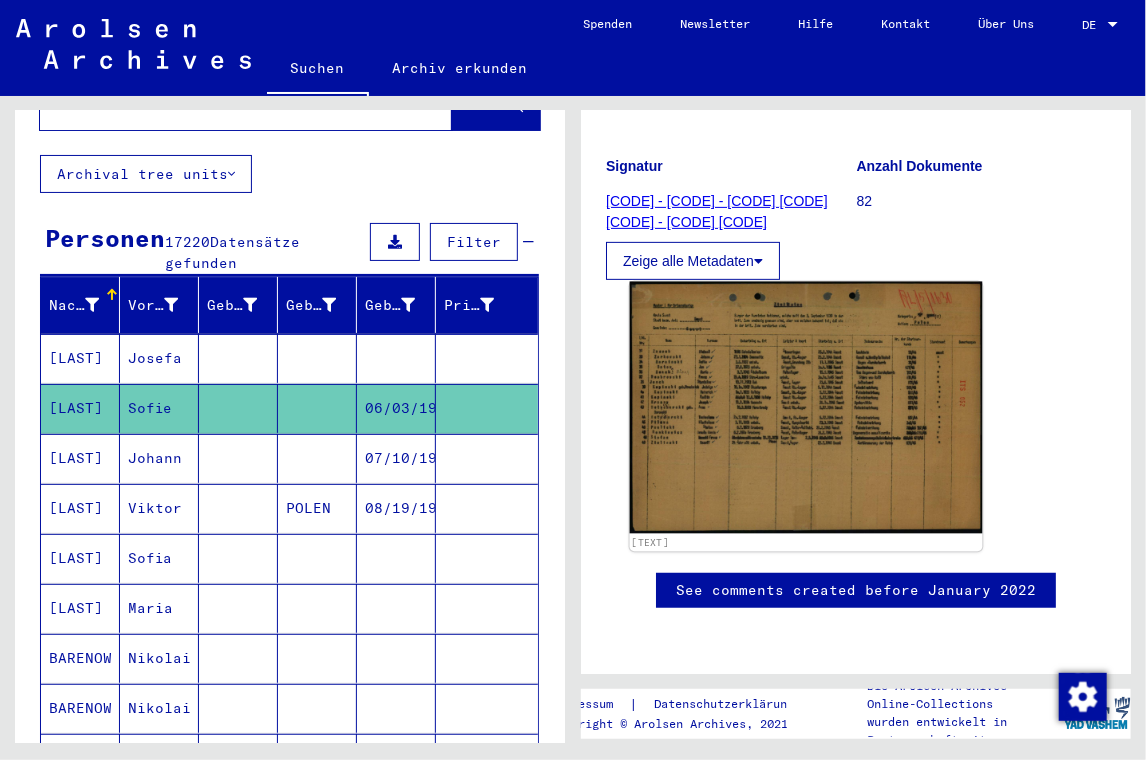 click 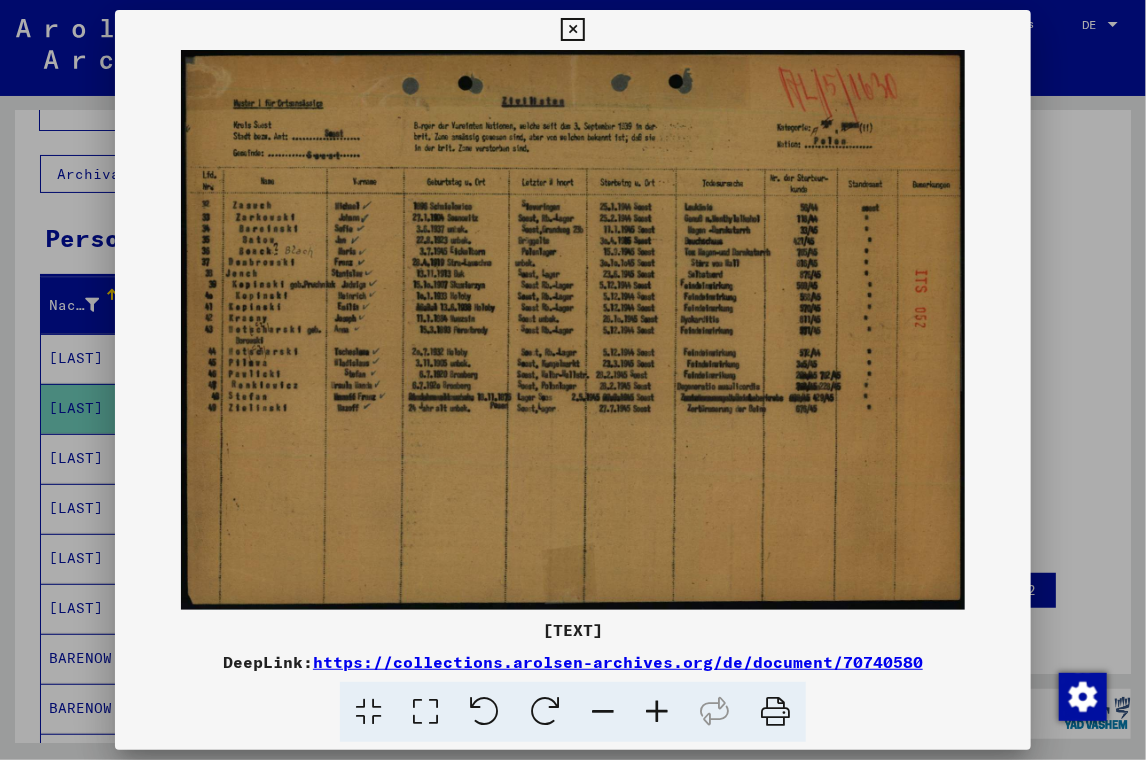 click at bounding box center (572, 30) 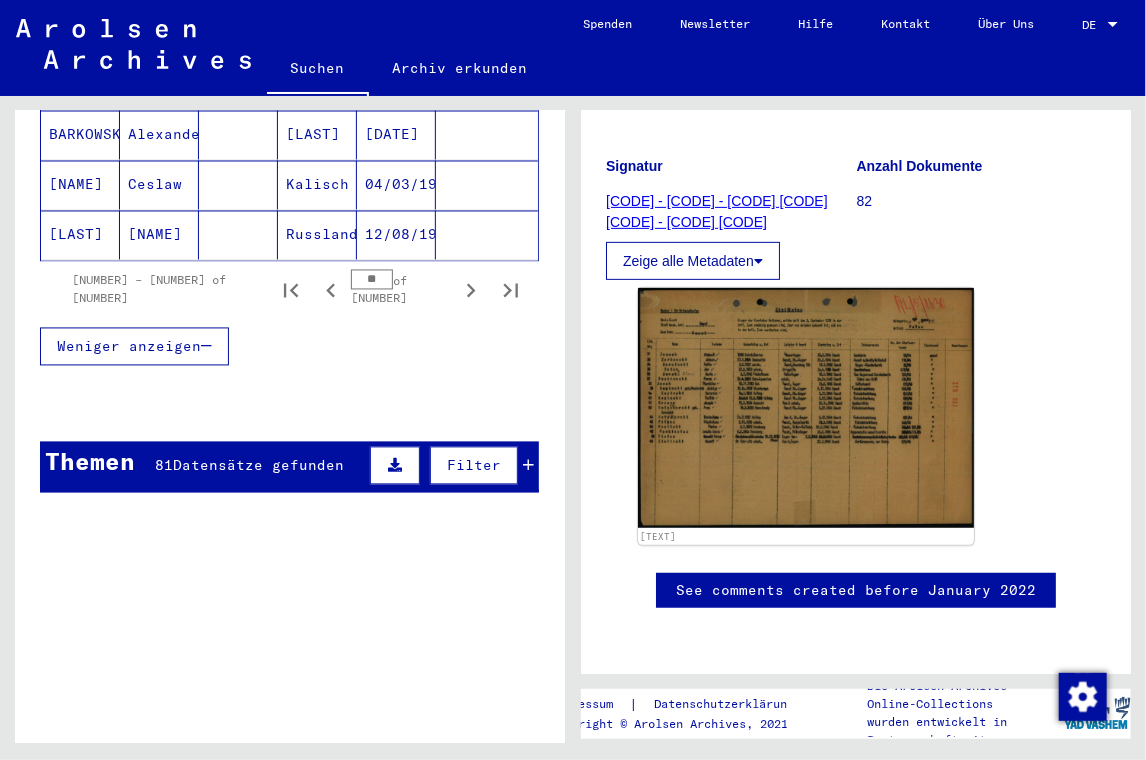 scroll, scrollTop: 1376, scrollLeft: 0, axis: vertical 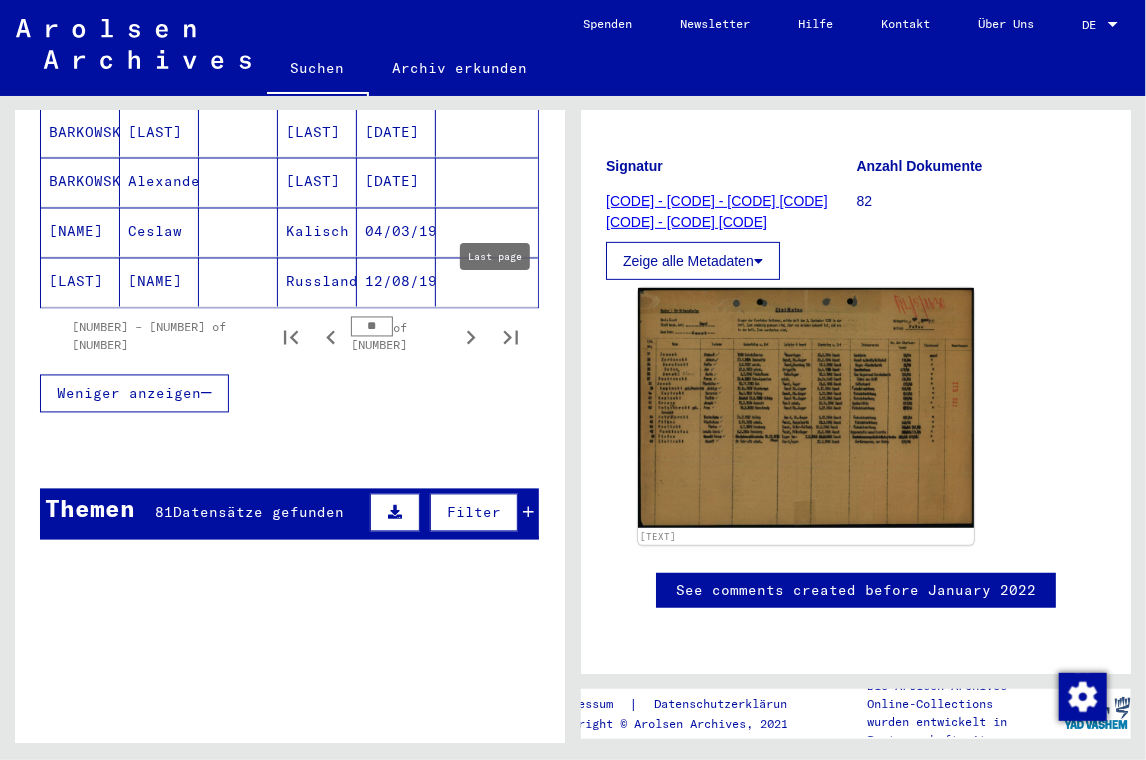 click 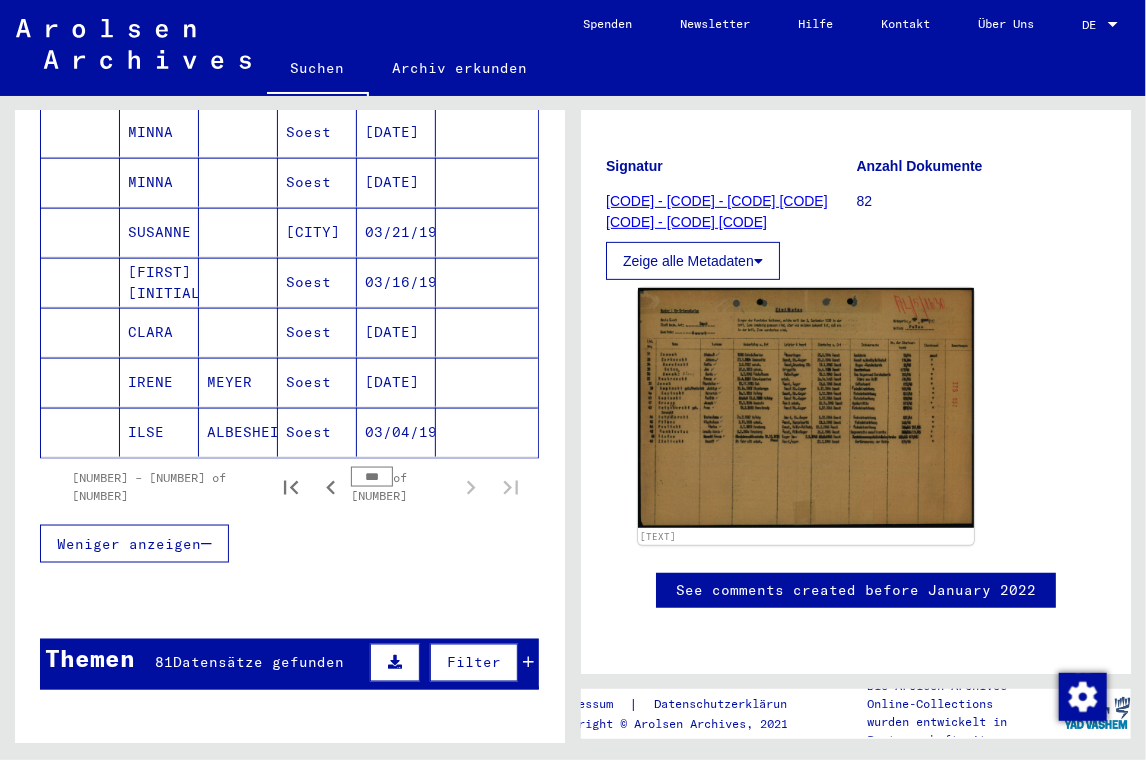 scroll, scrollTop: 776, scrollLeft: 0, axis: vertical 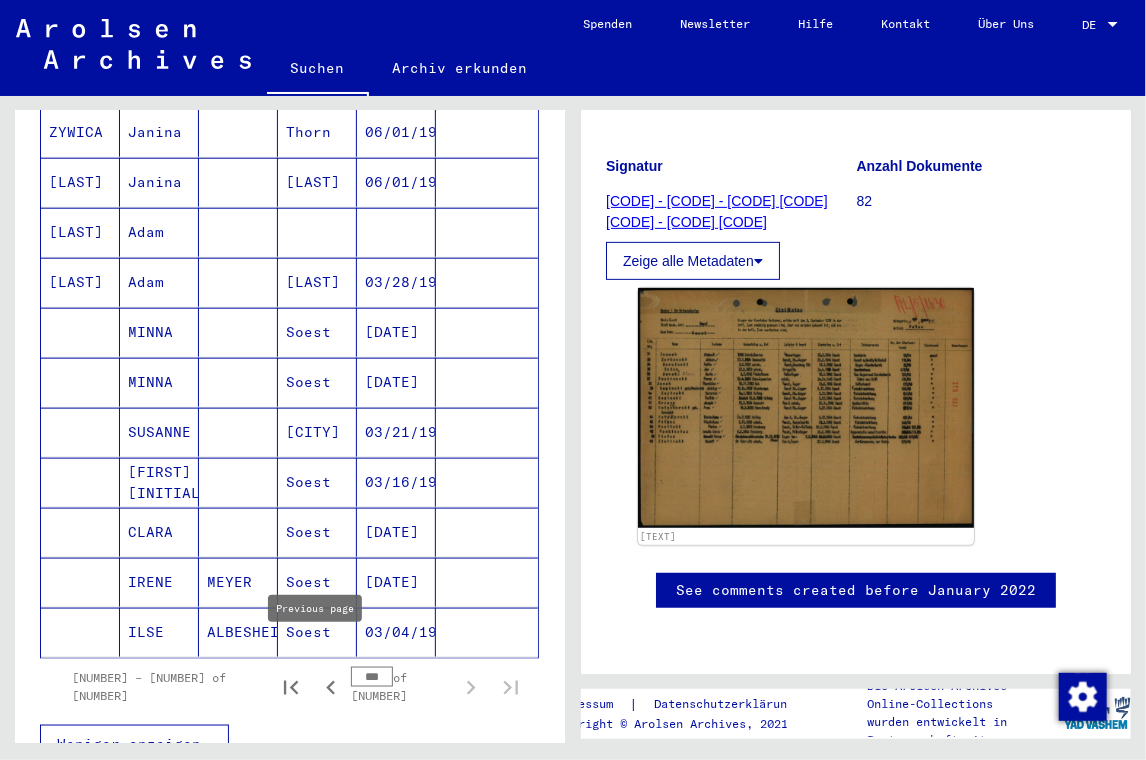 click 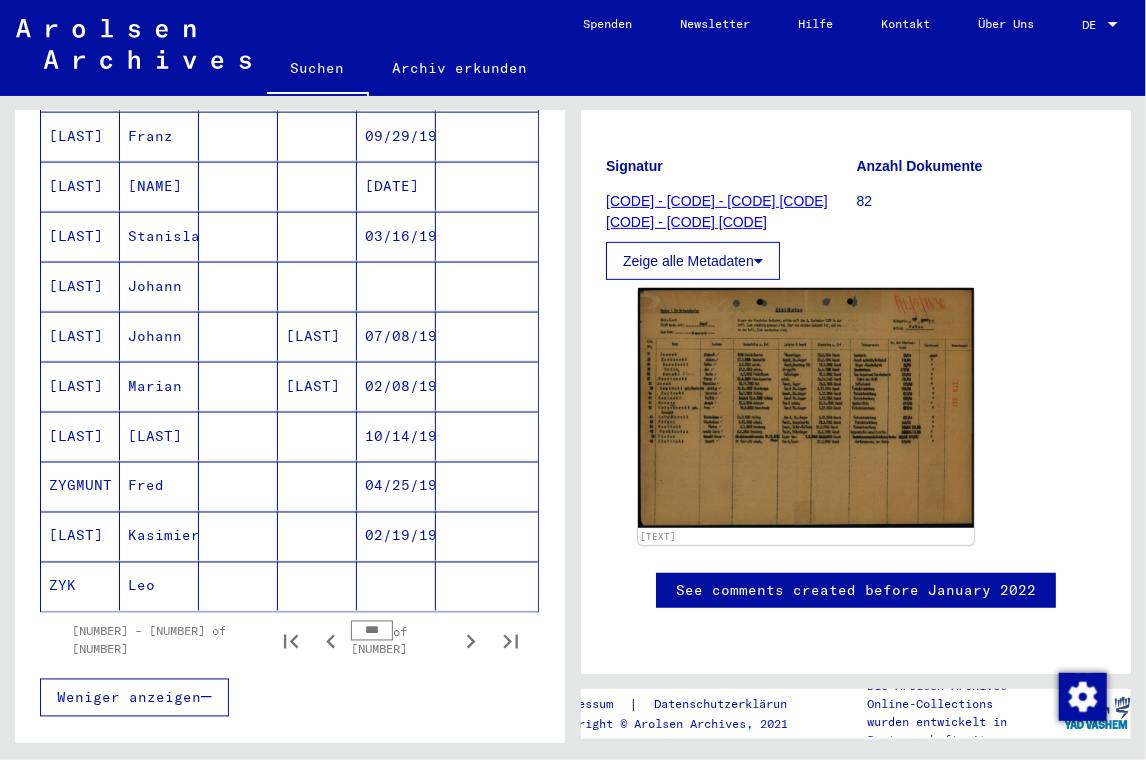 scroll, scrollTop: 1076, scrollLeft: 0, axis: vertical 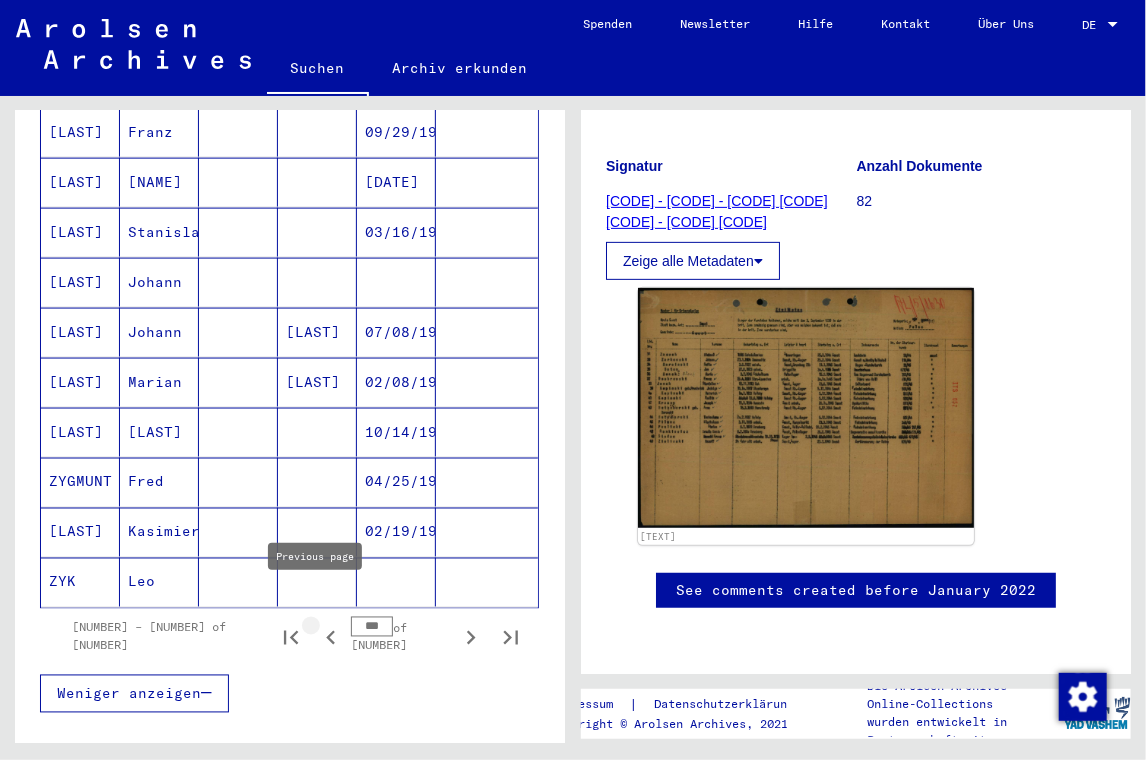 click 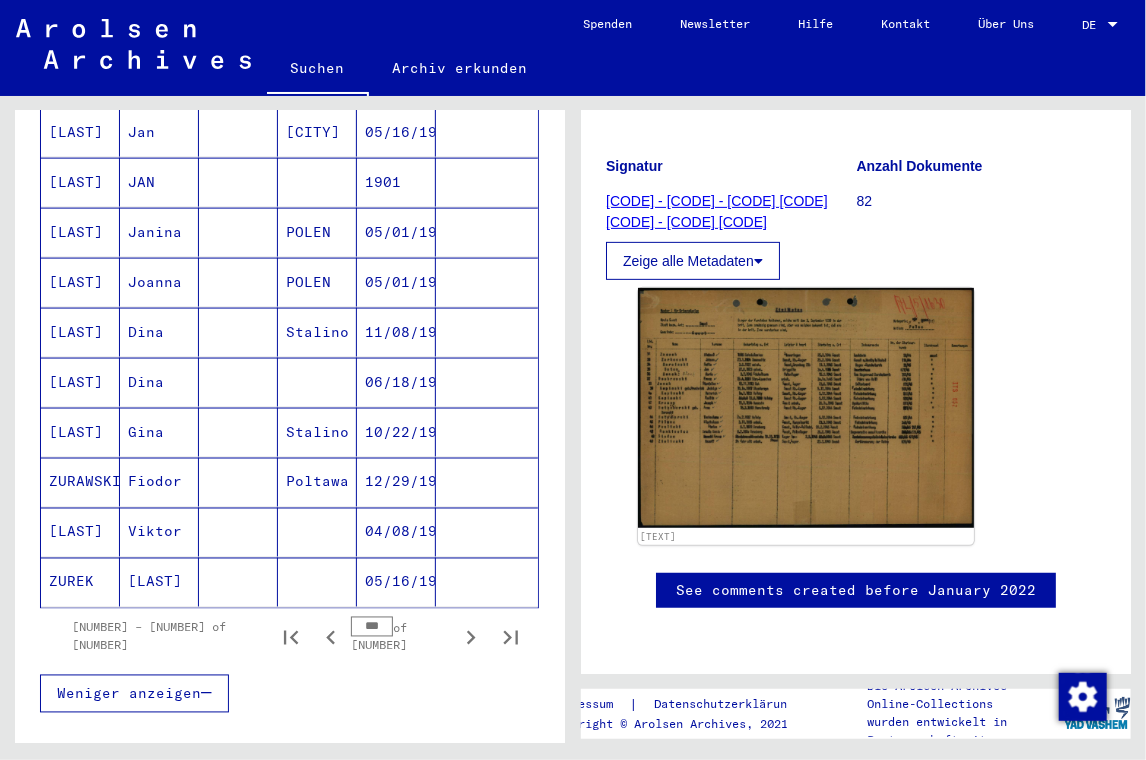 click 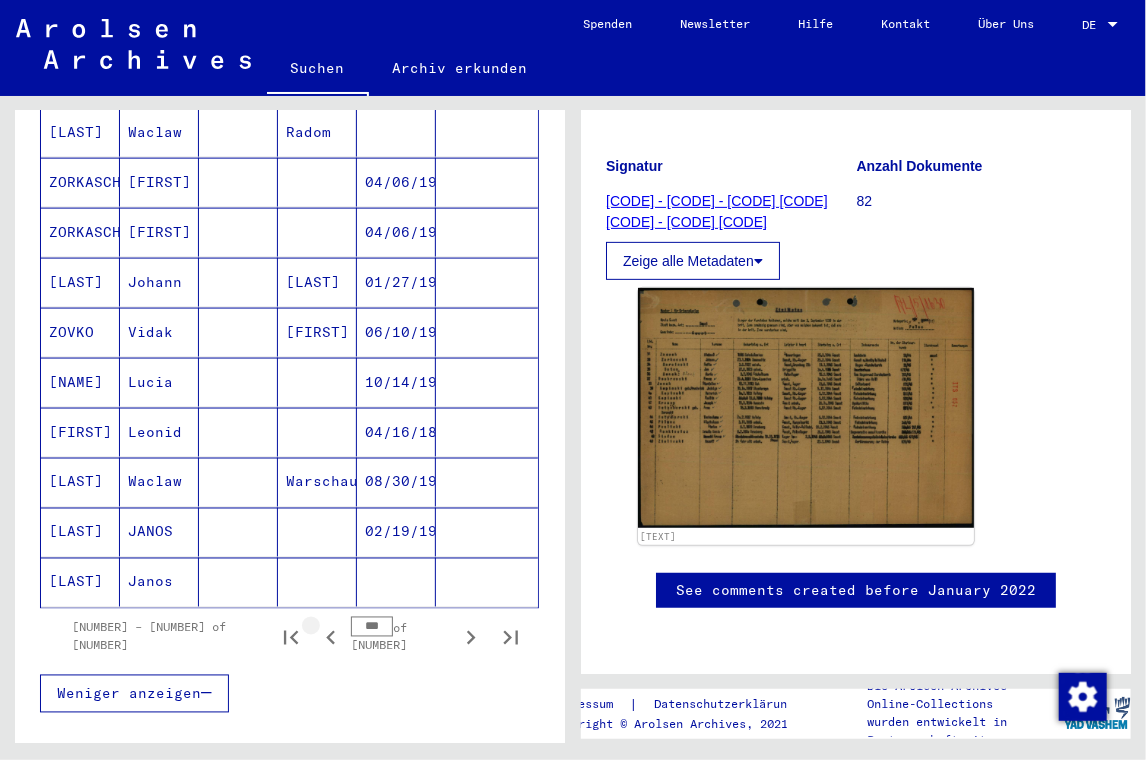 click 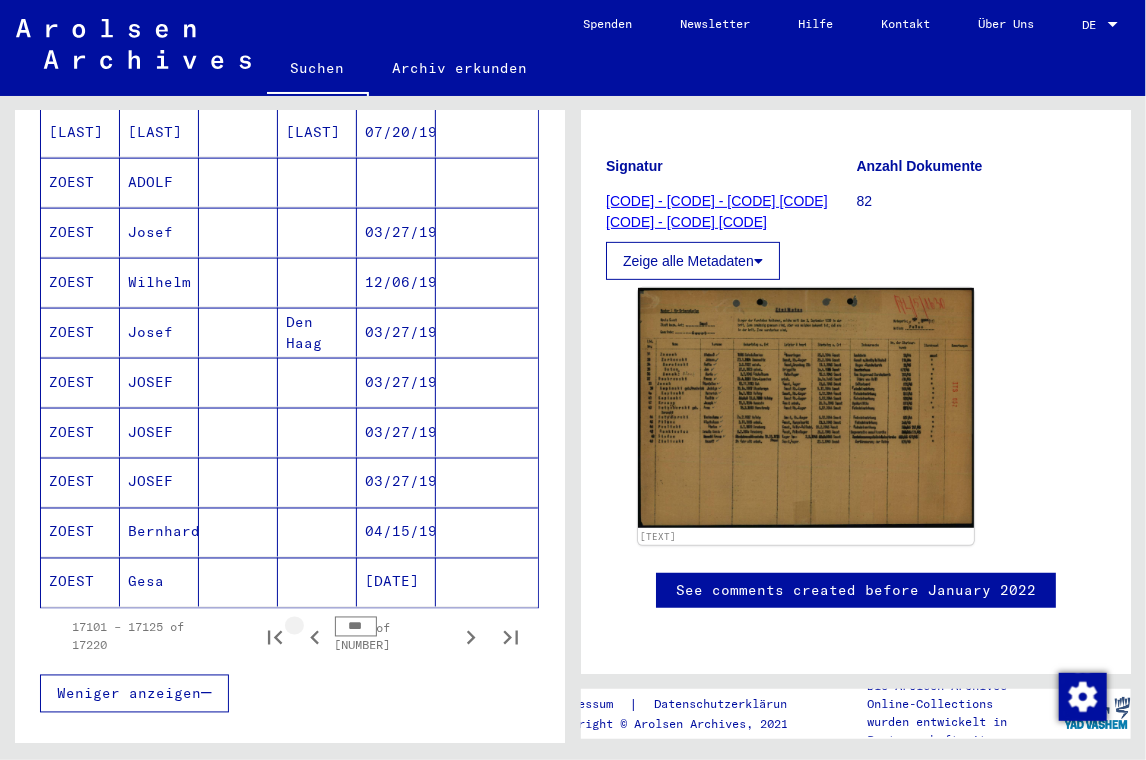 click 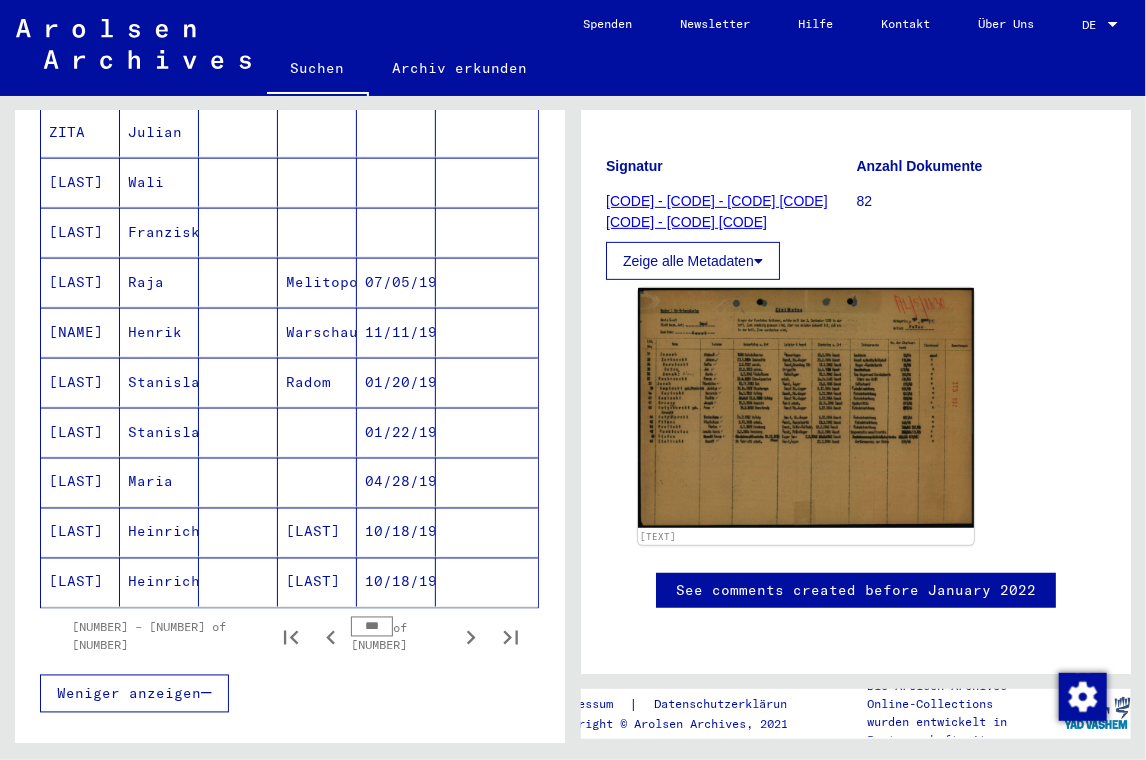 click on "***" at bounding box center [372, 627] 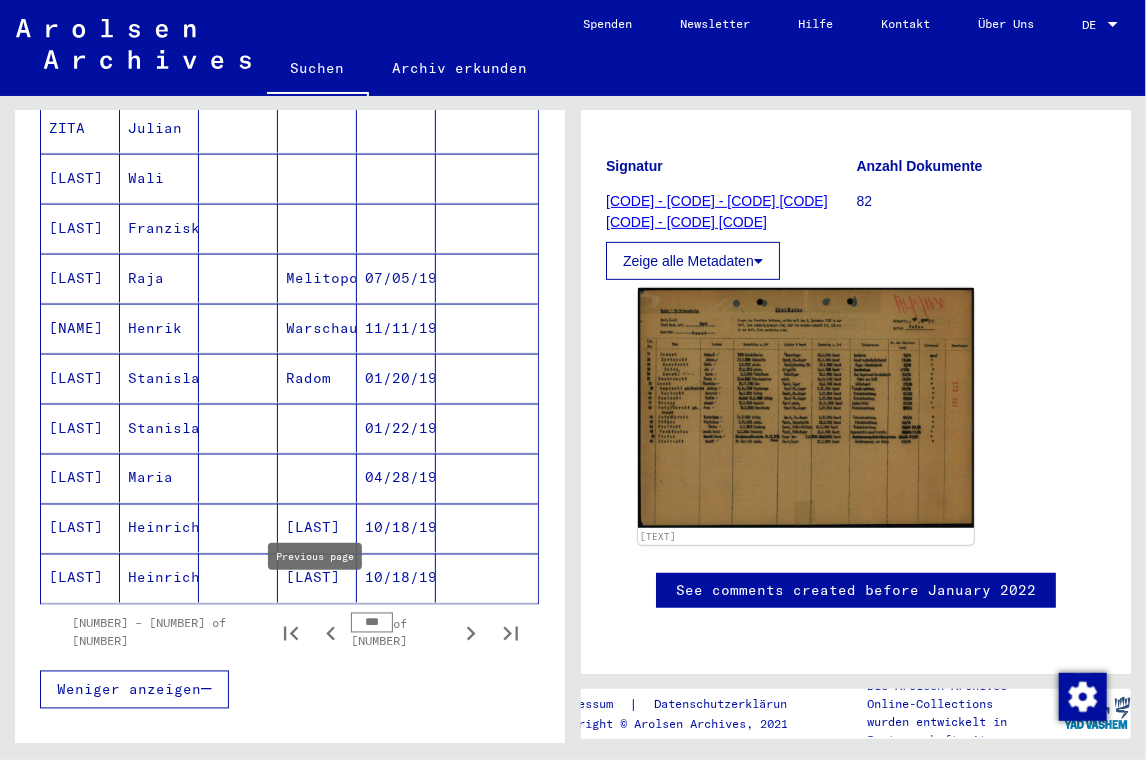 click 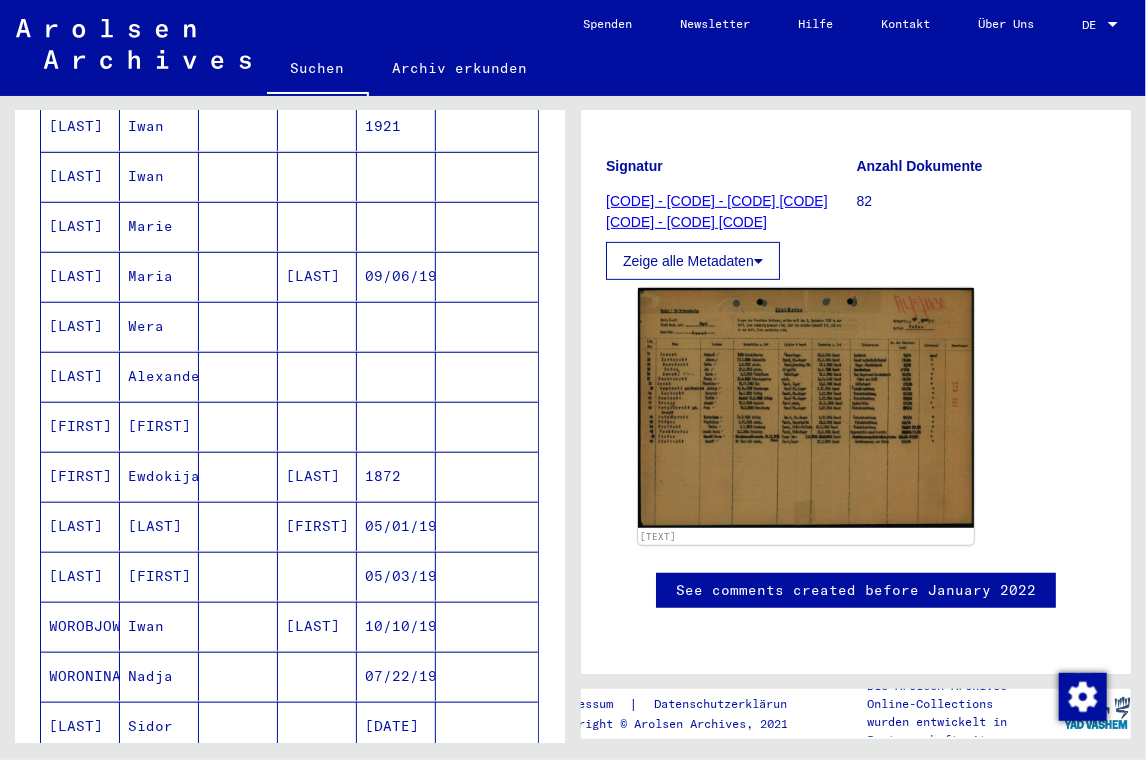 scroll, scrollTop: 1076, scrollLeft: 0, axis: vertical 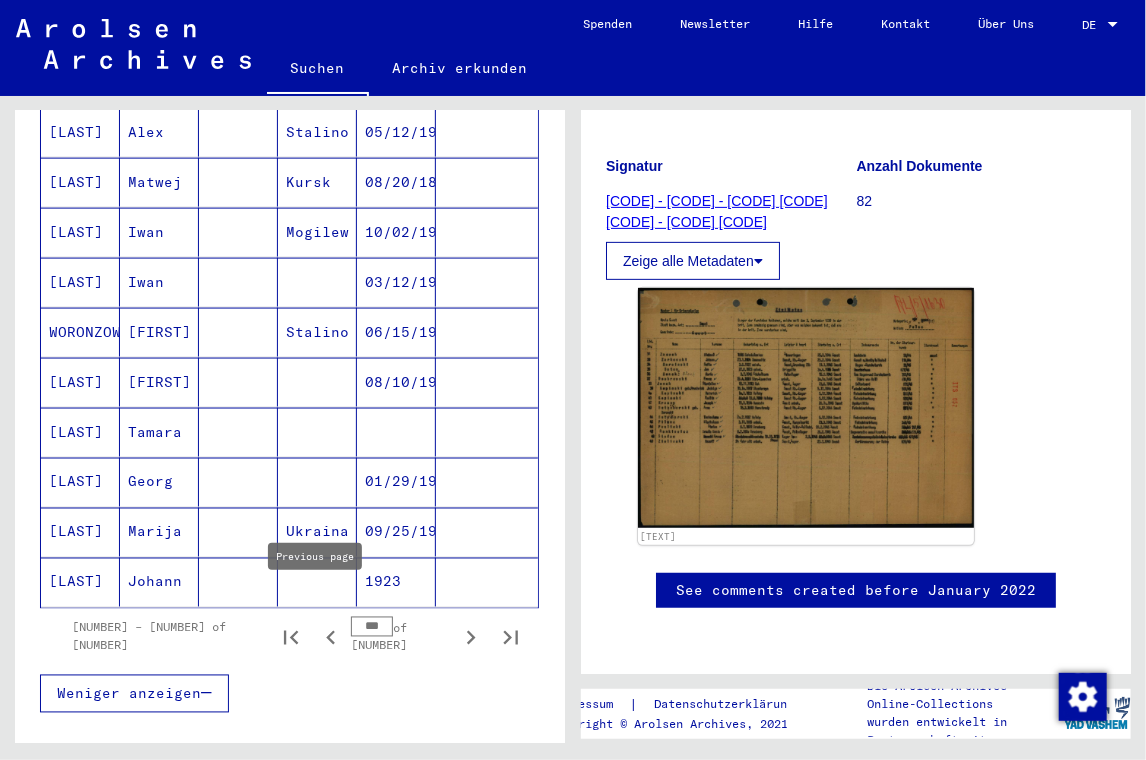 click 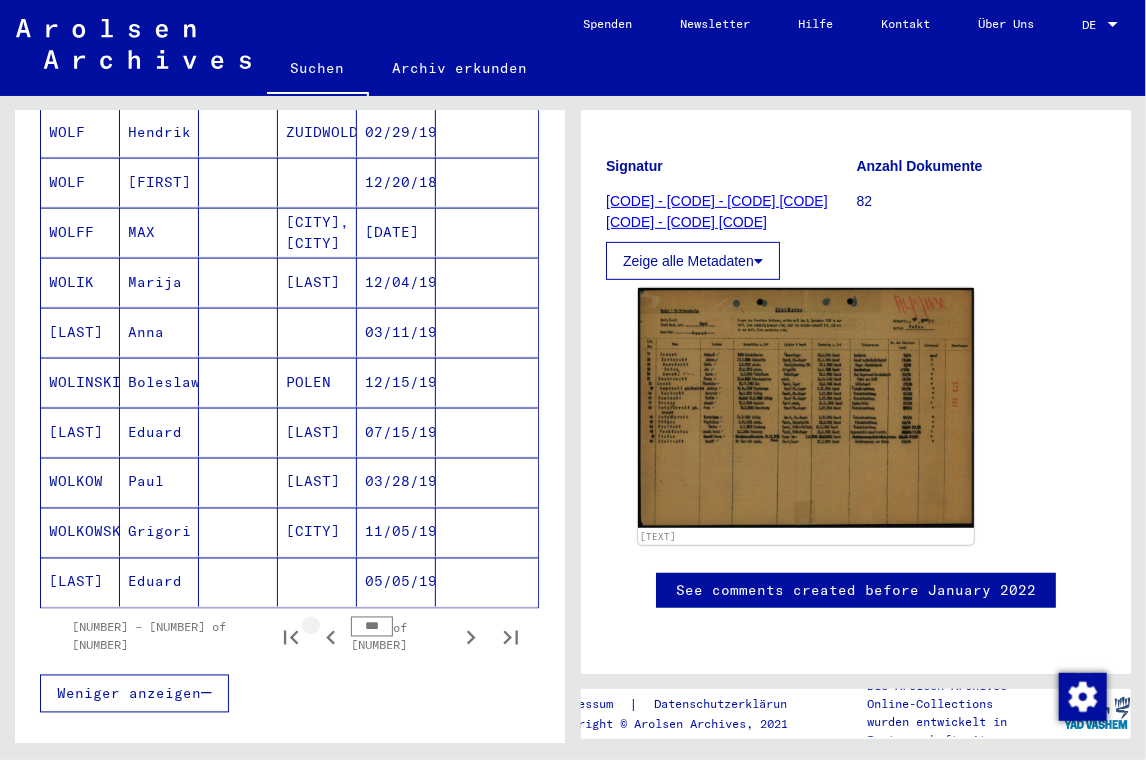 click 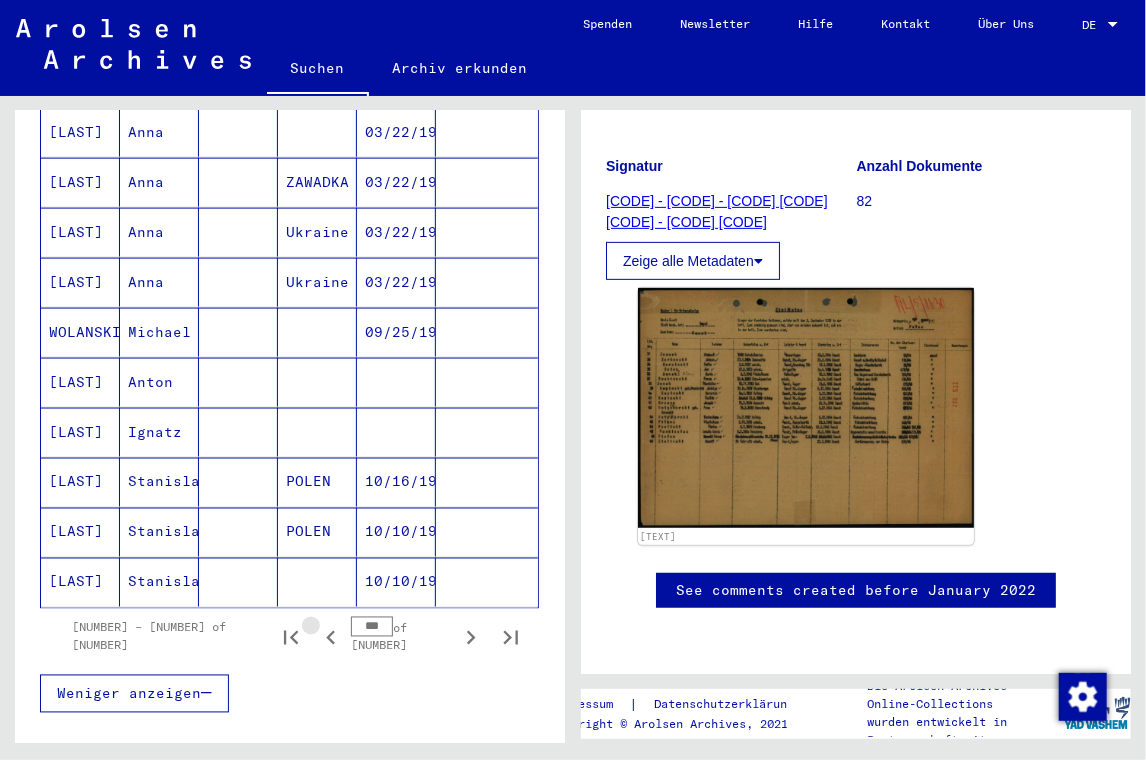 click 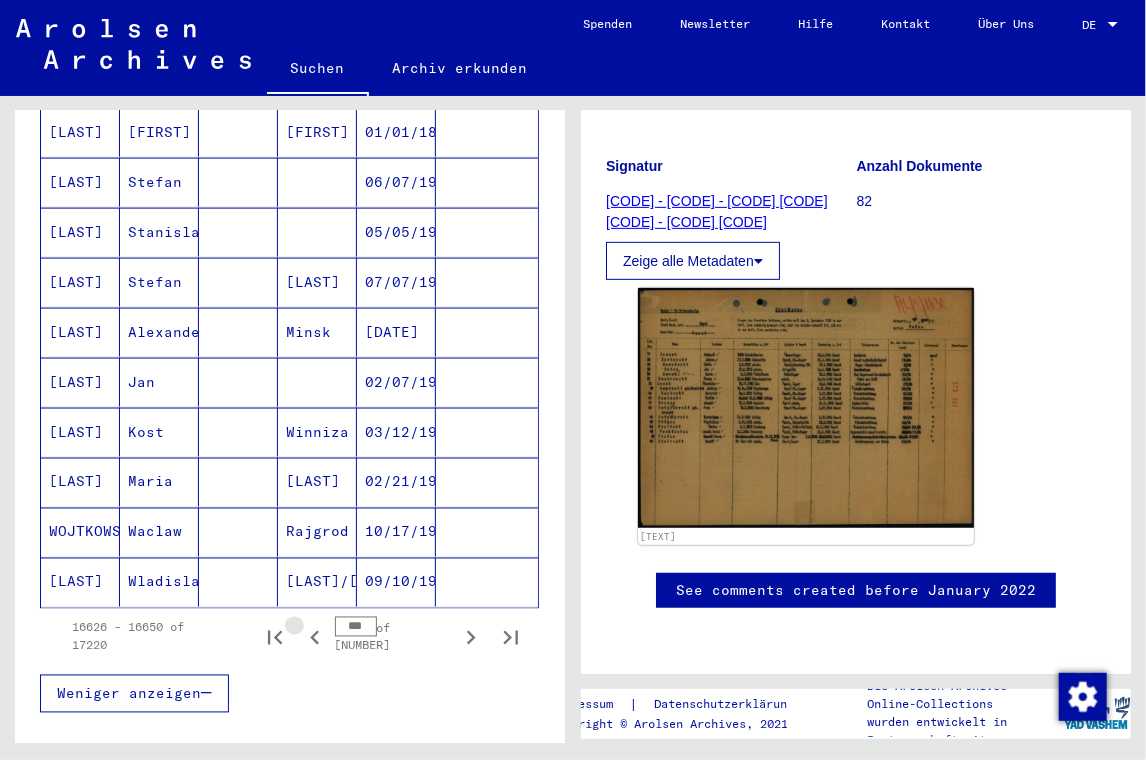 click 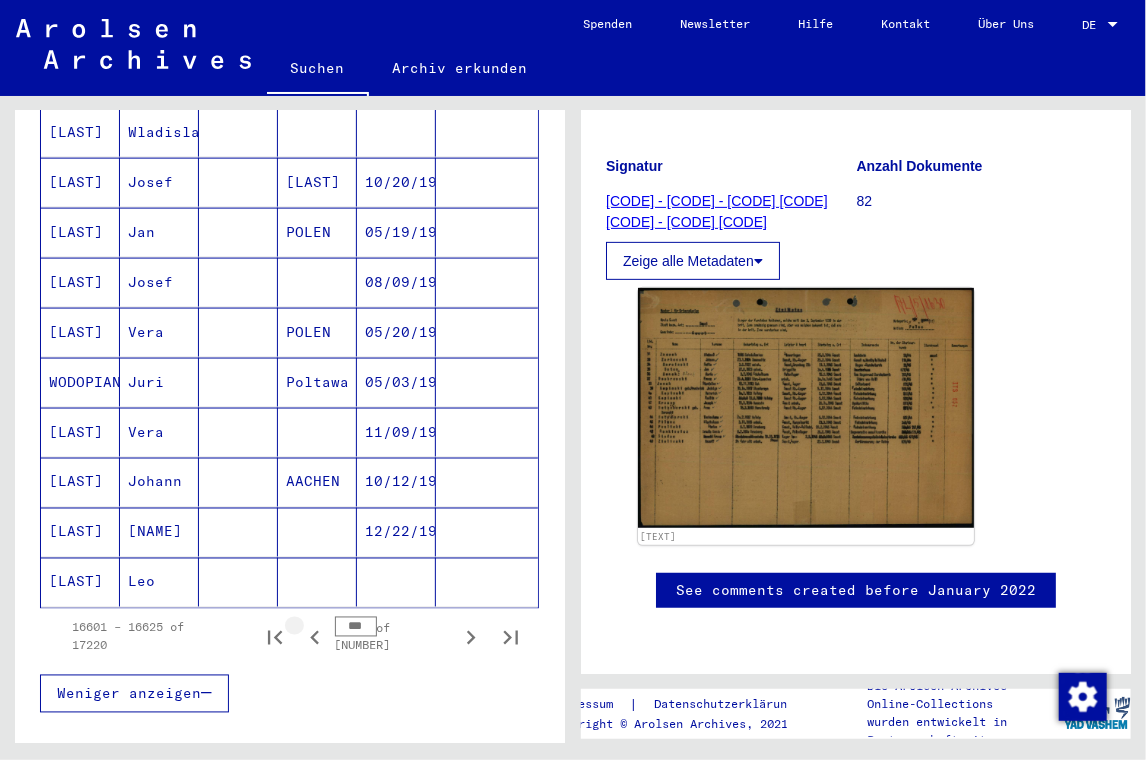 click 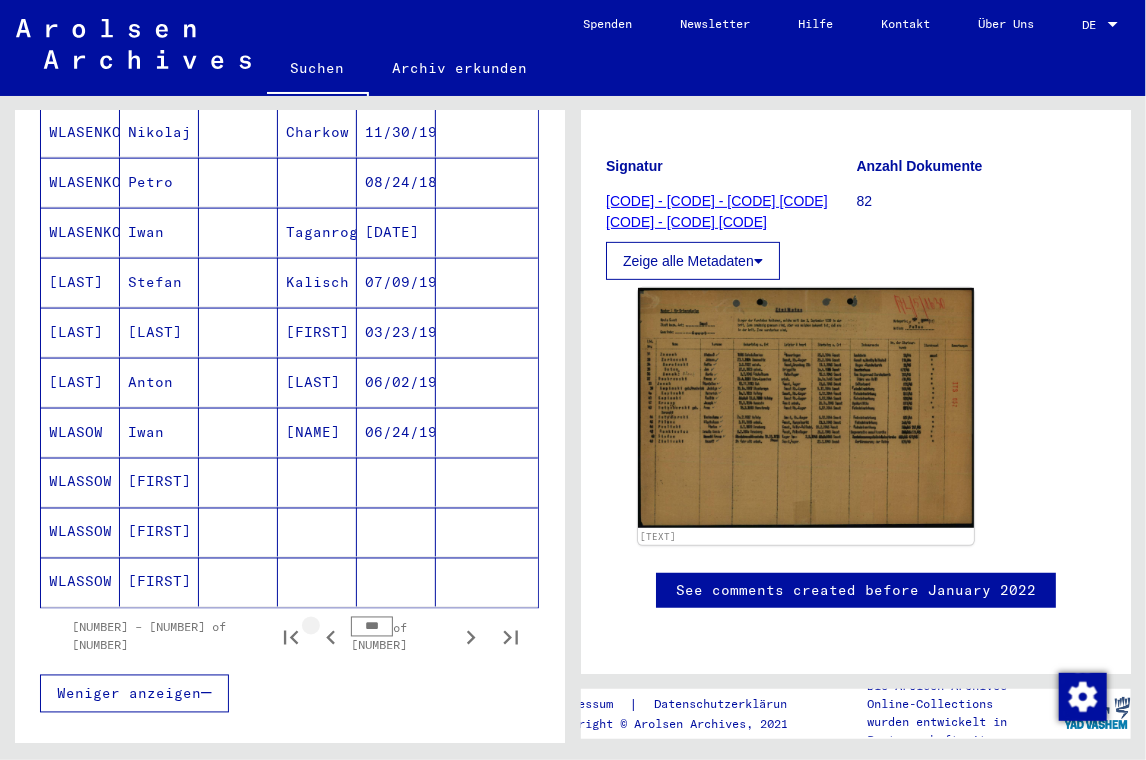 click 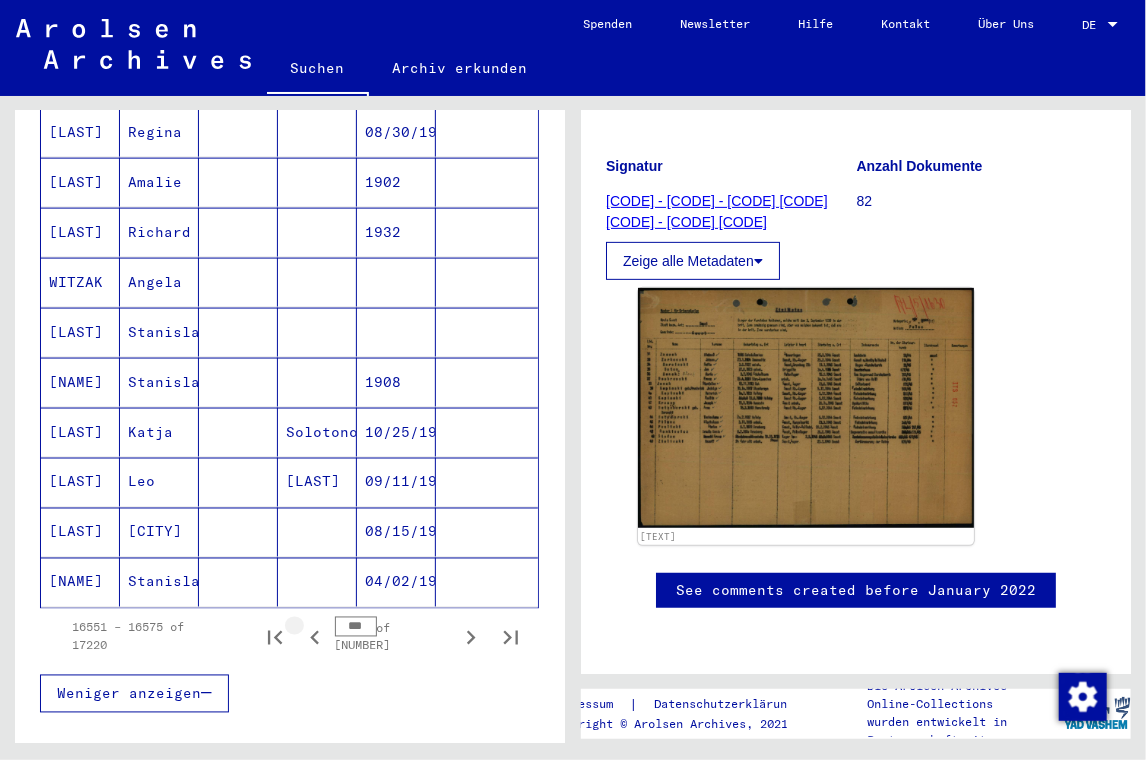 click 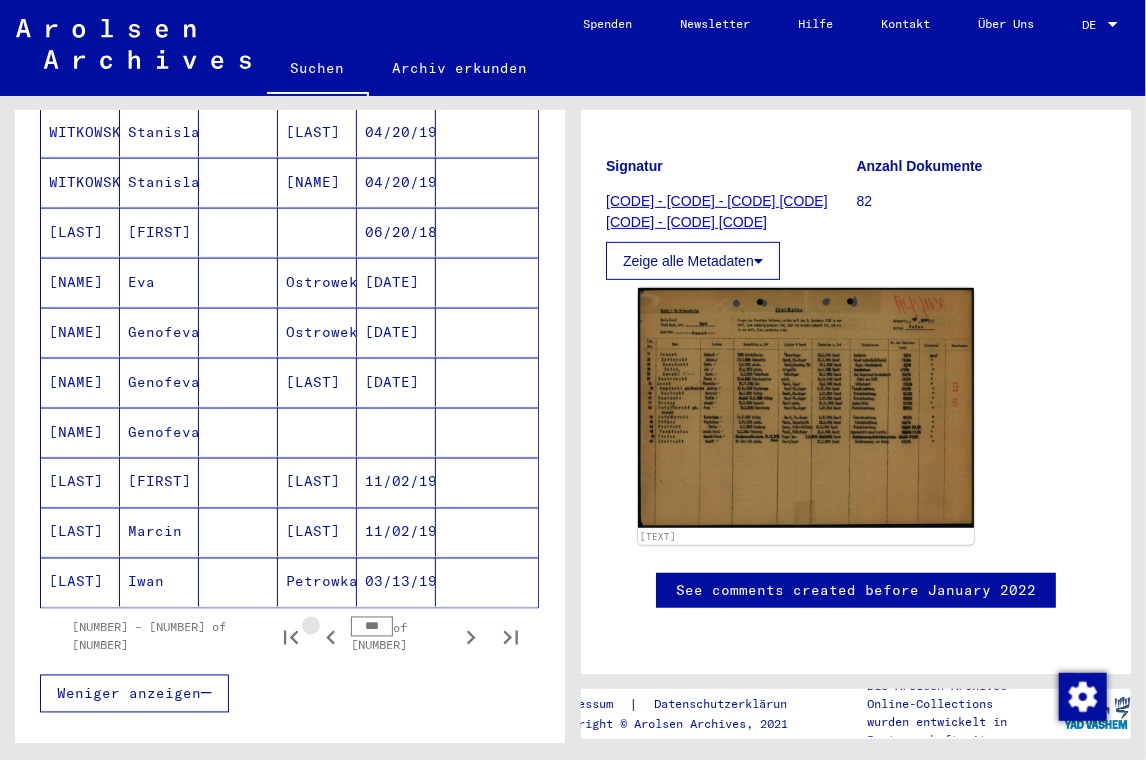 click 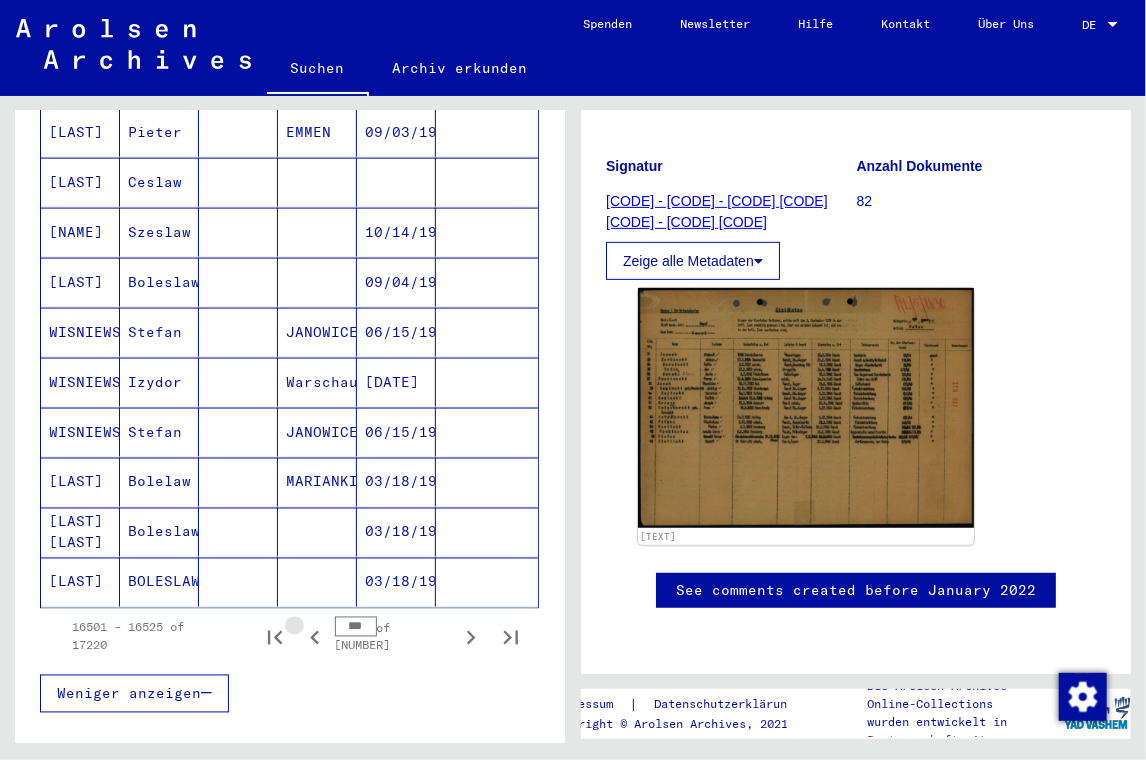 click 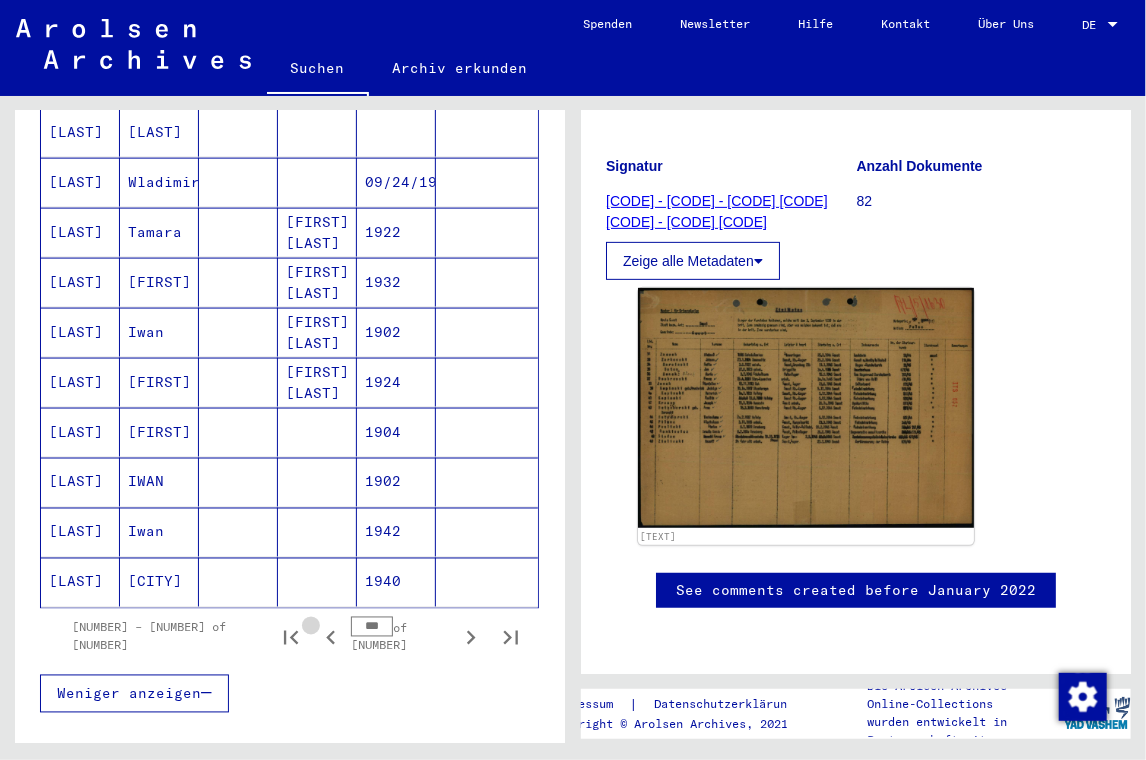 click 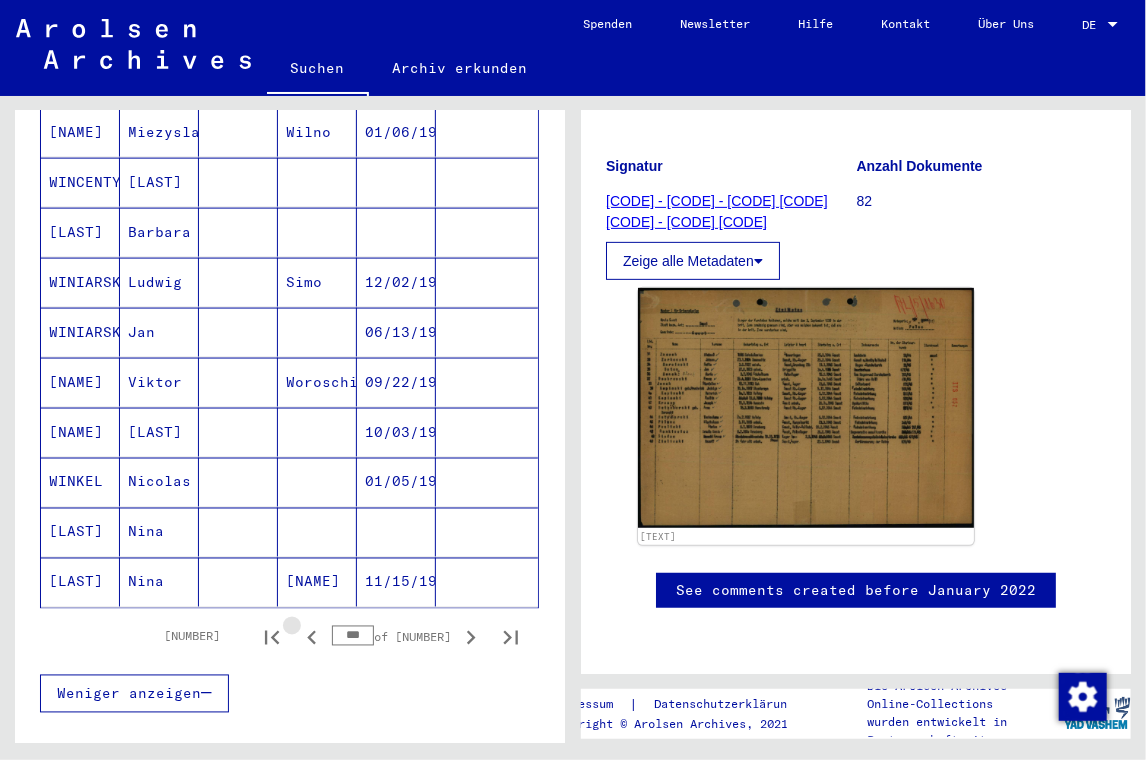 click 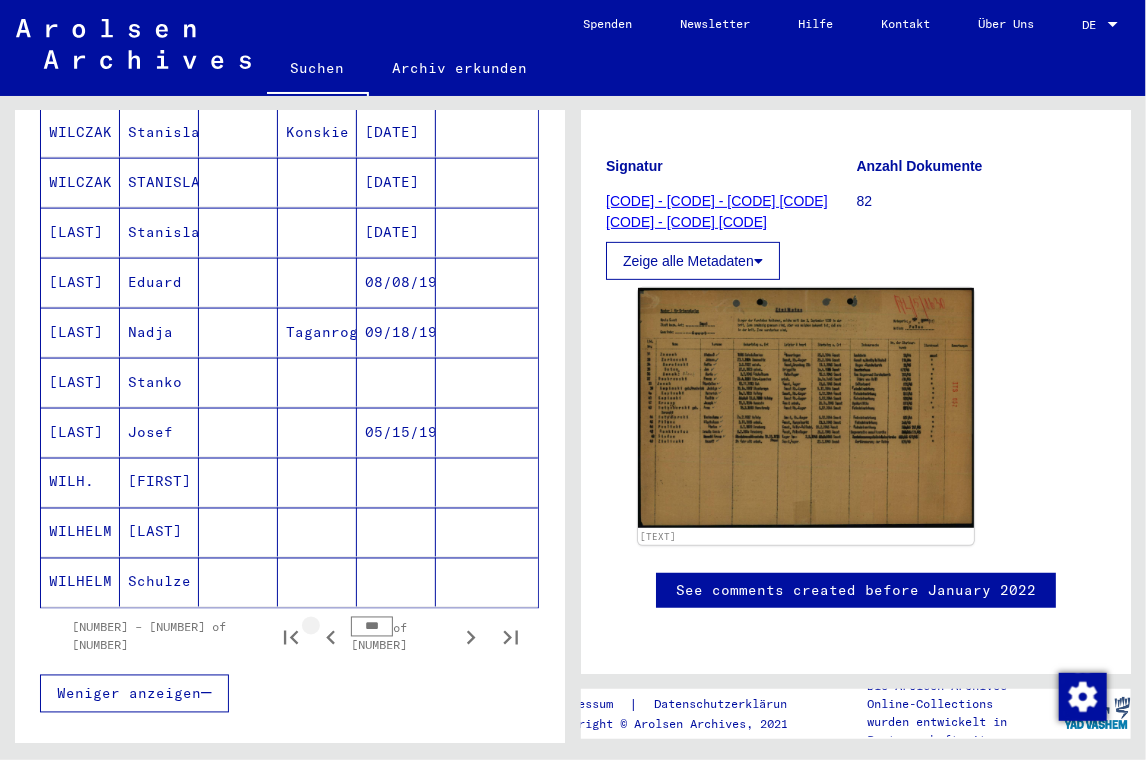 click 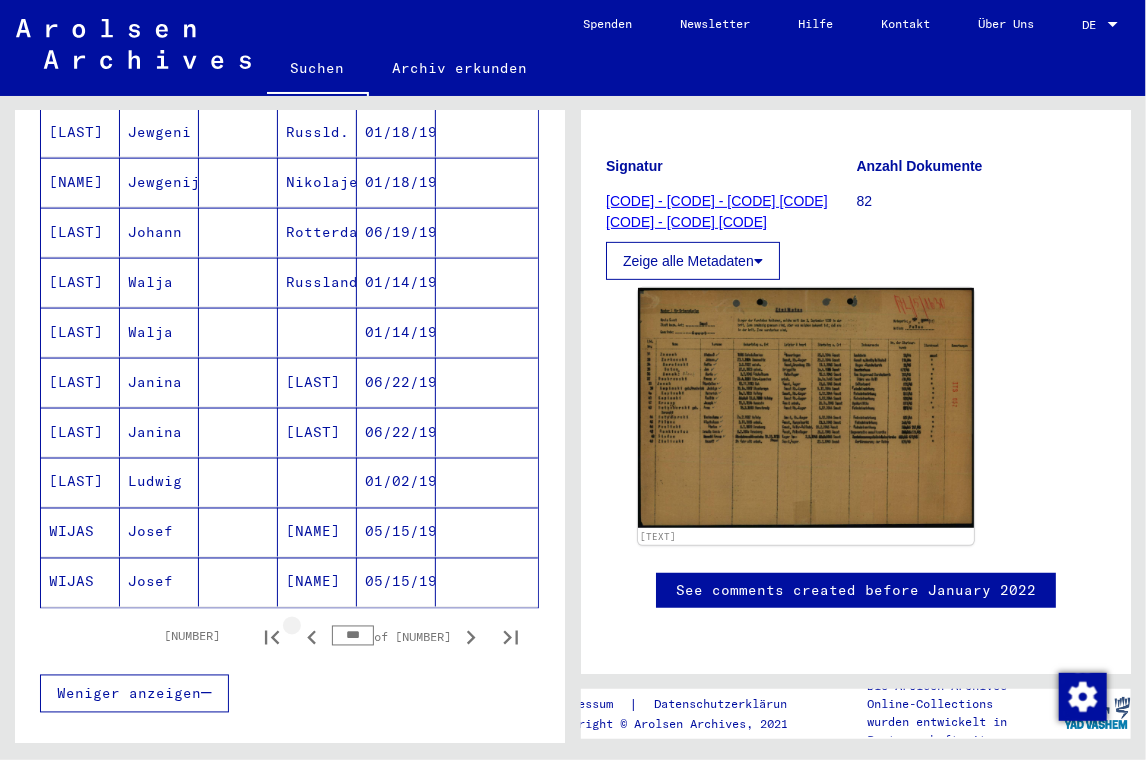 click 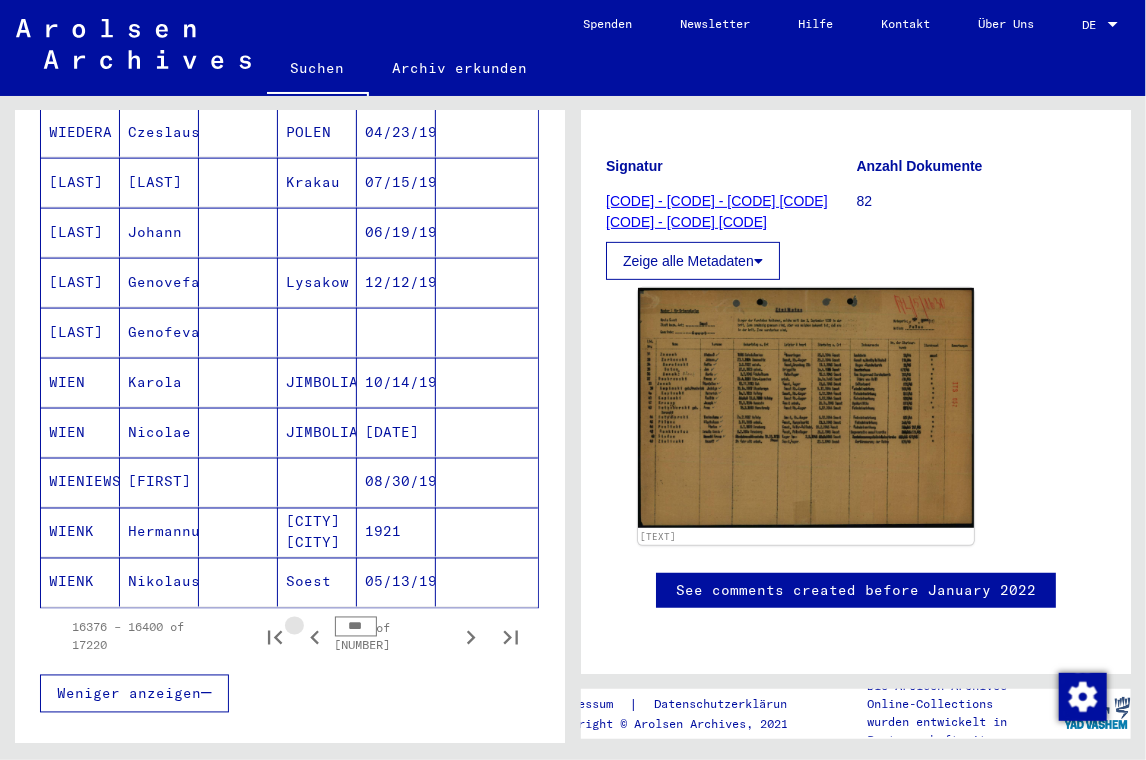 click 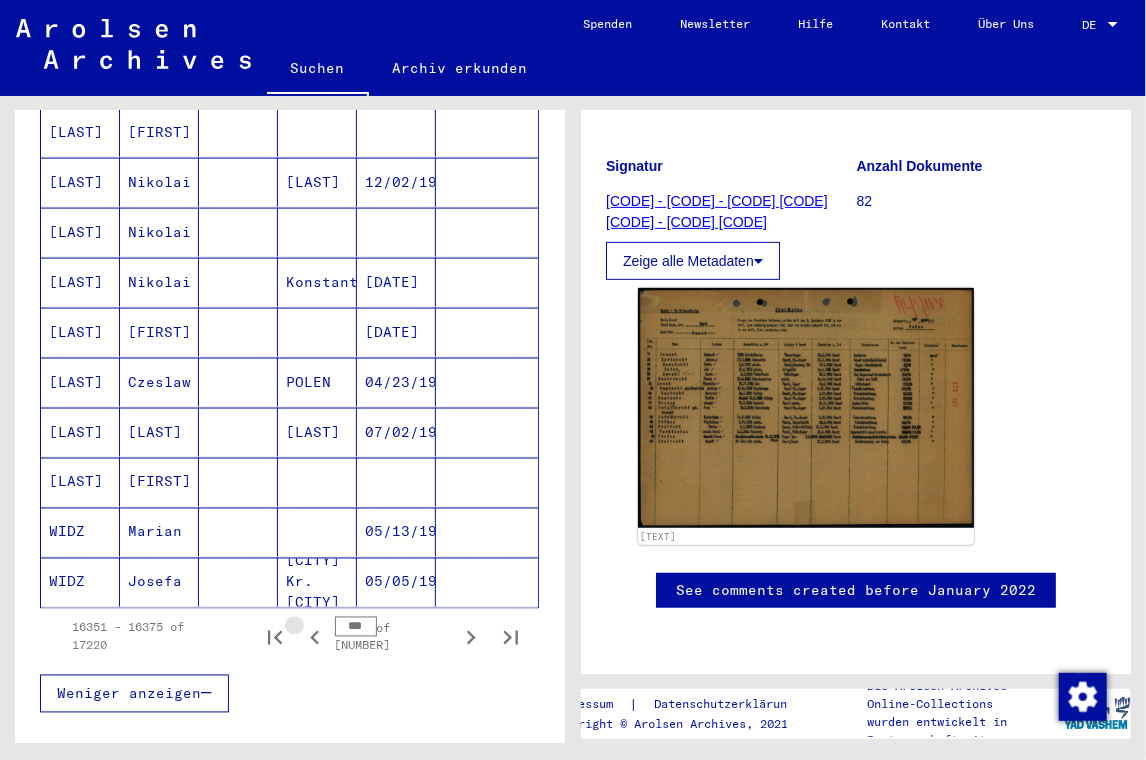 click 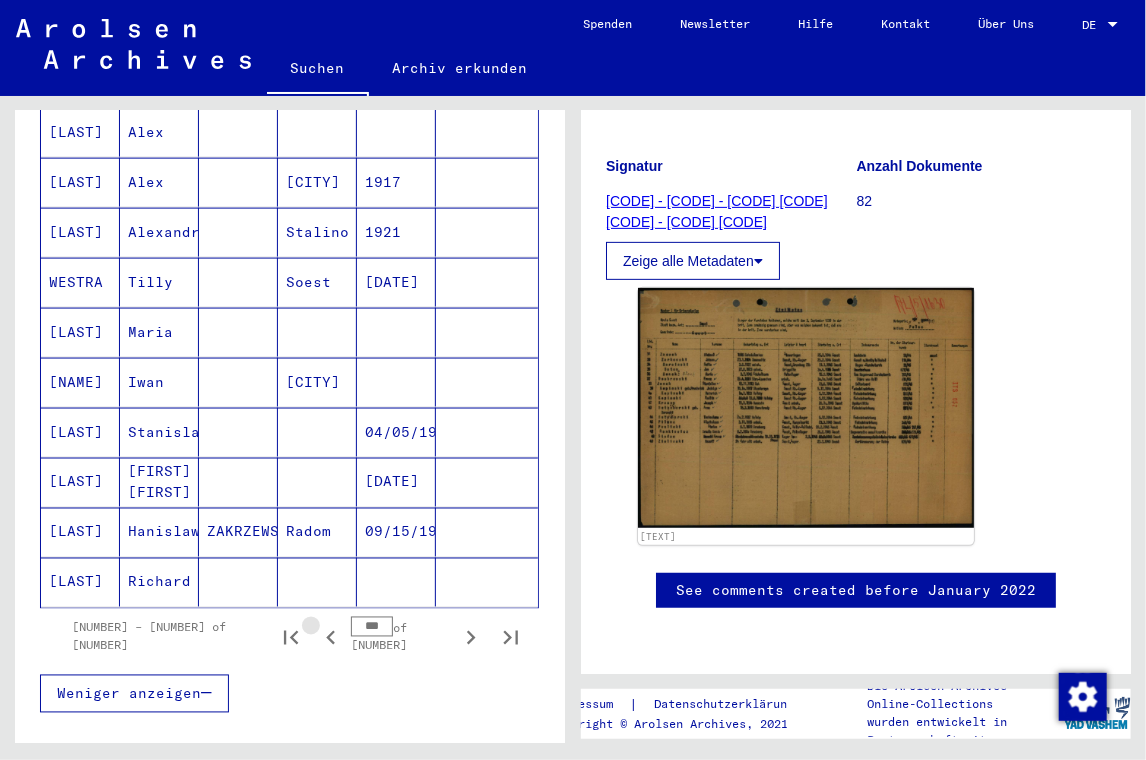 click 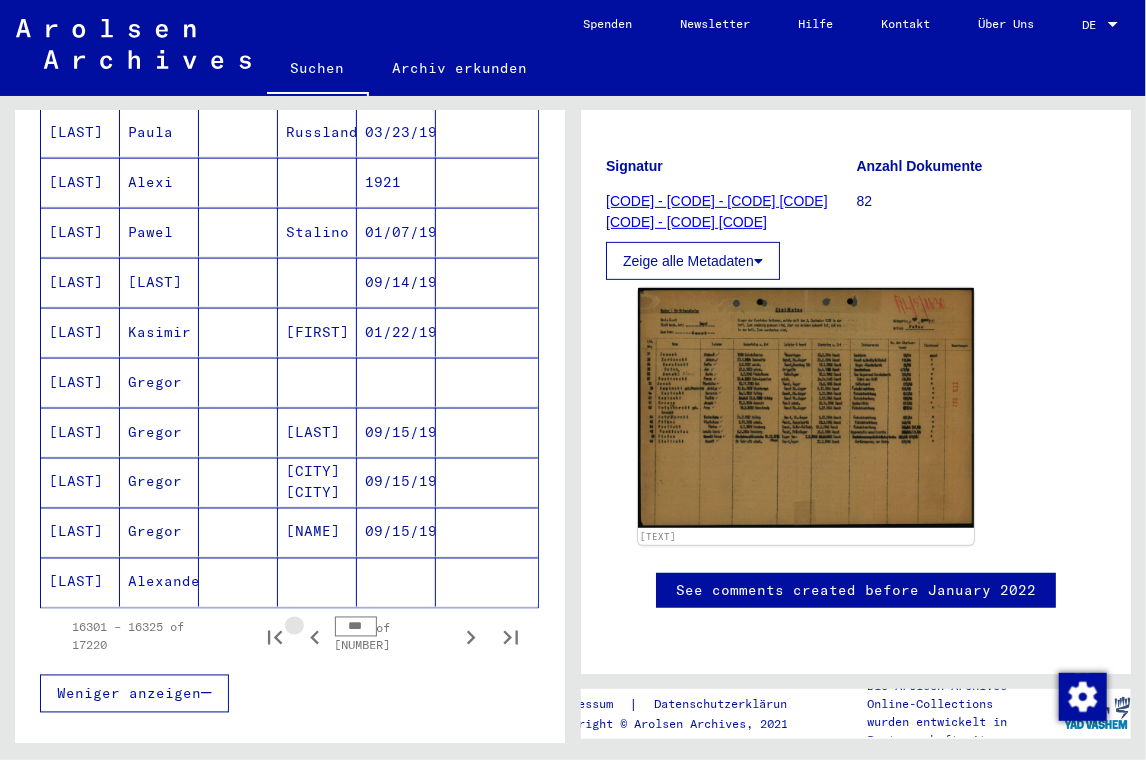 click 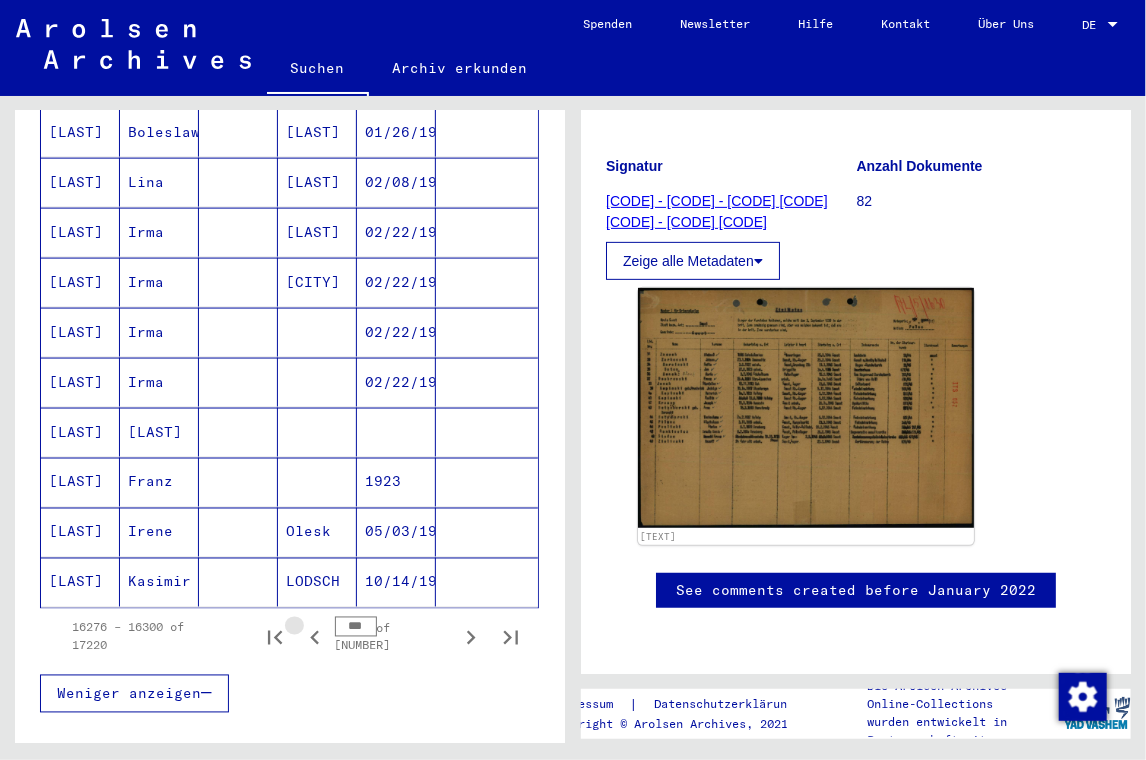 click 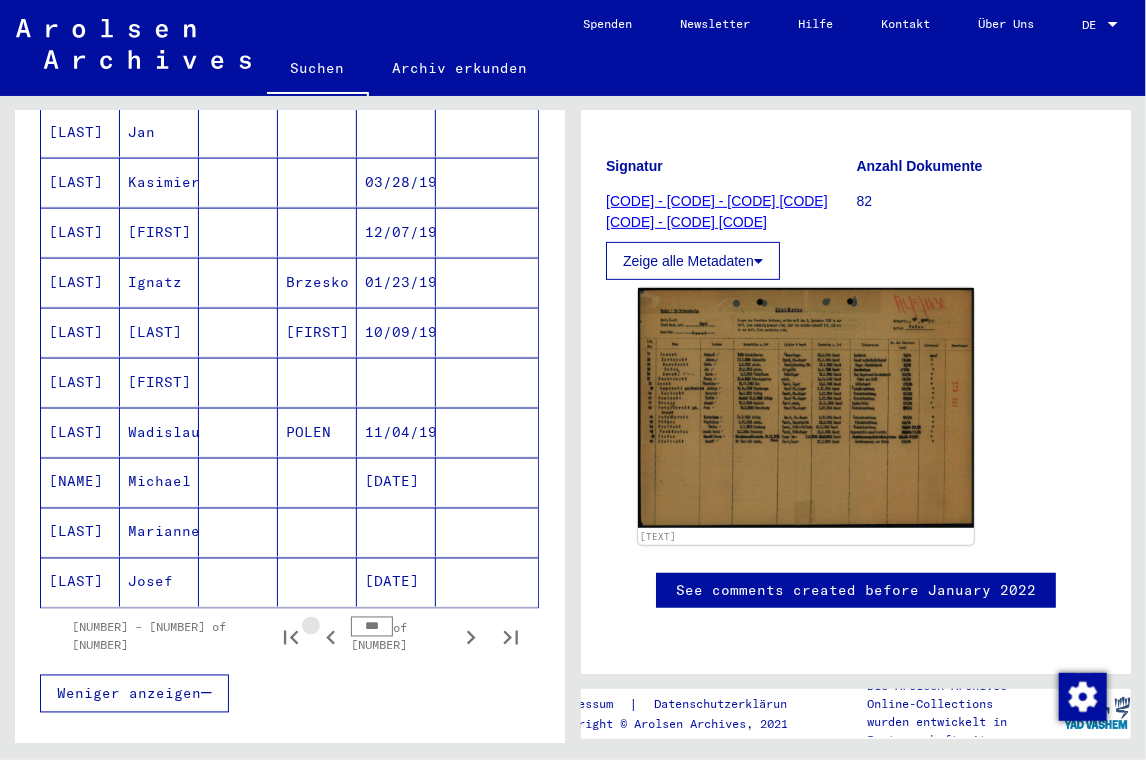 click 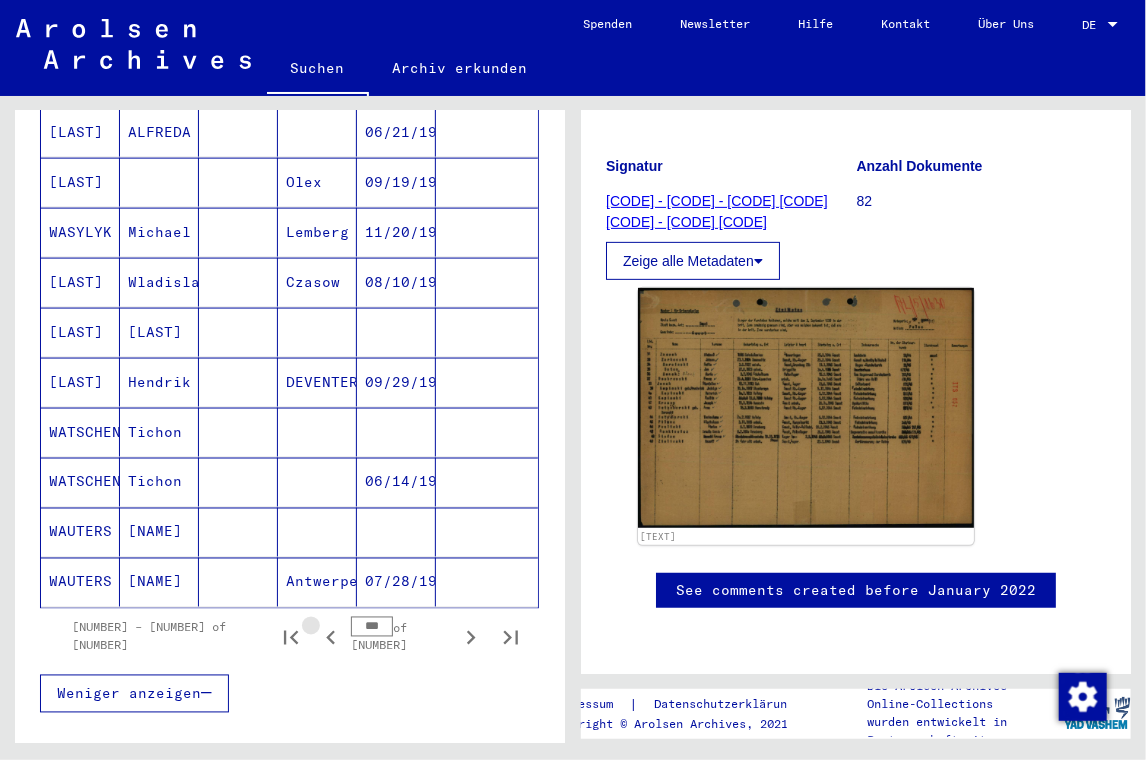 click 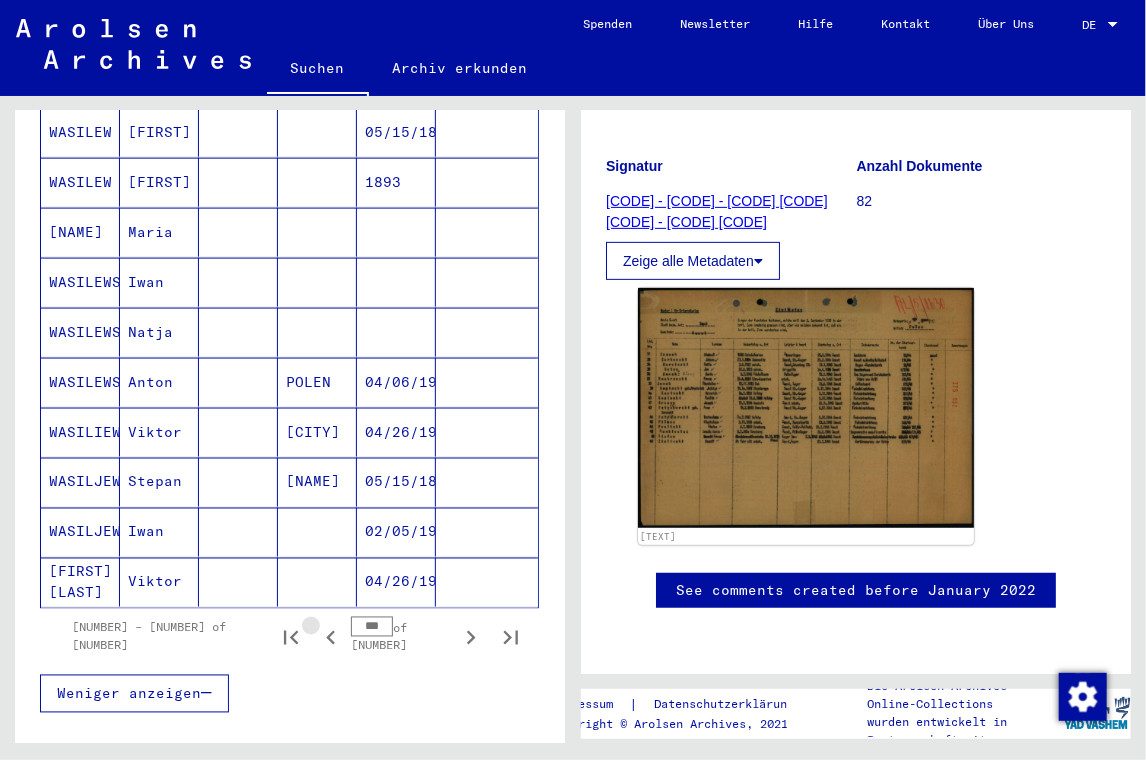 click 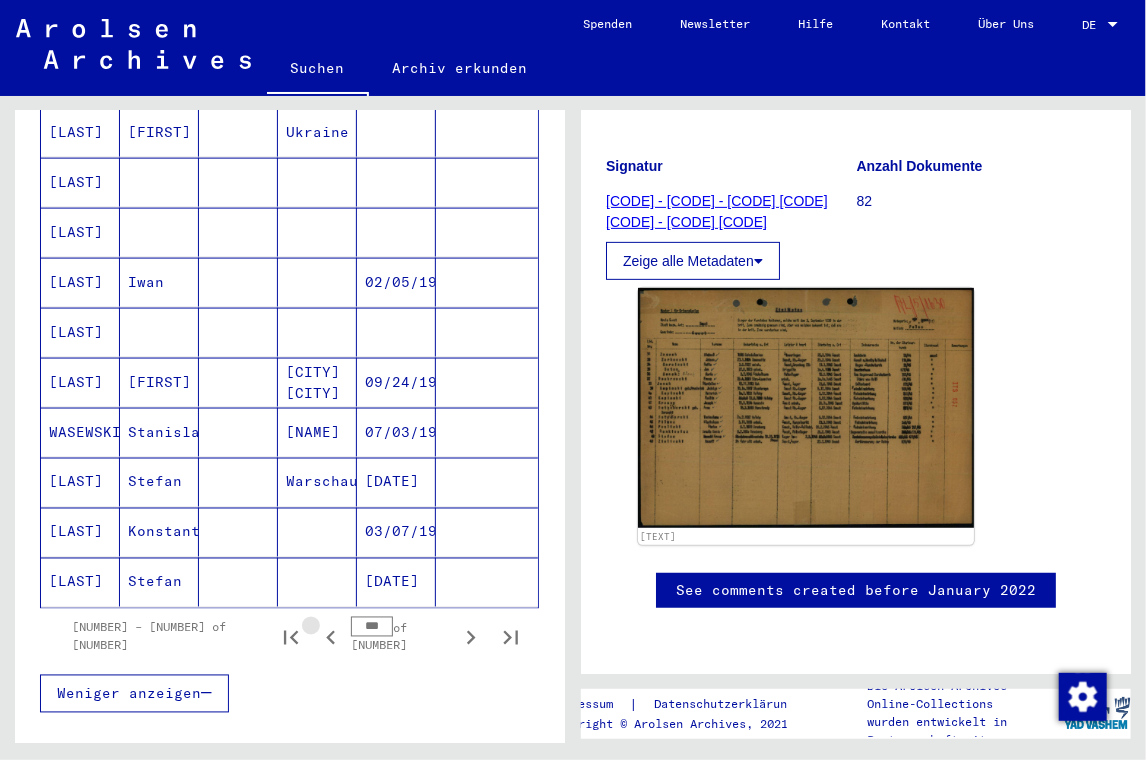 click 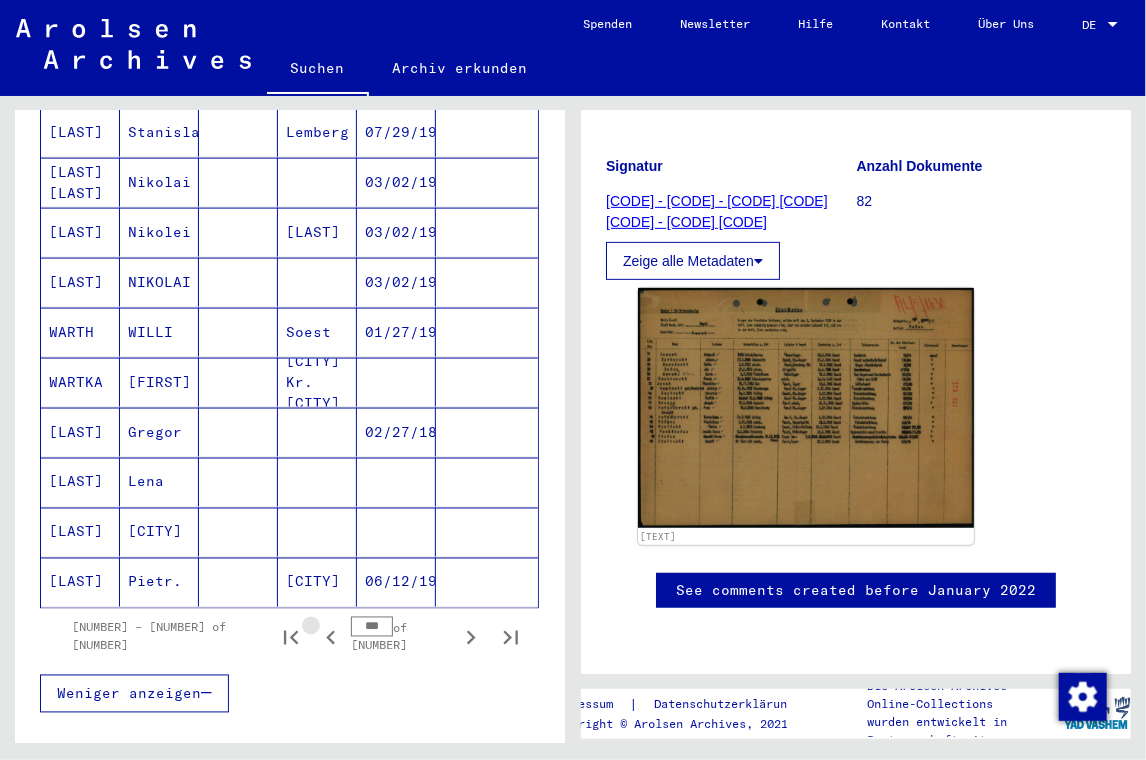 click 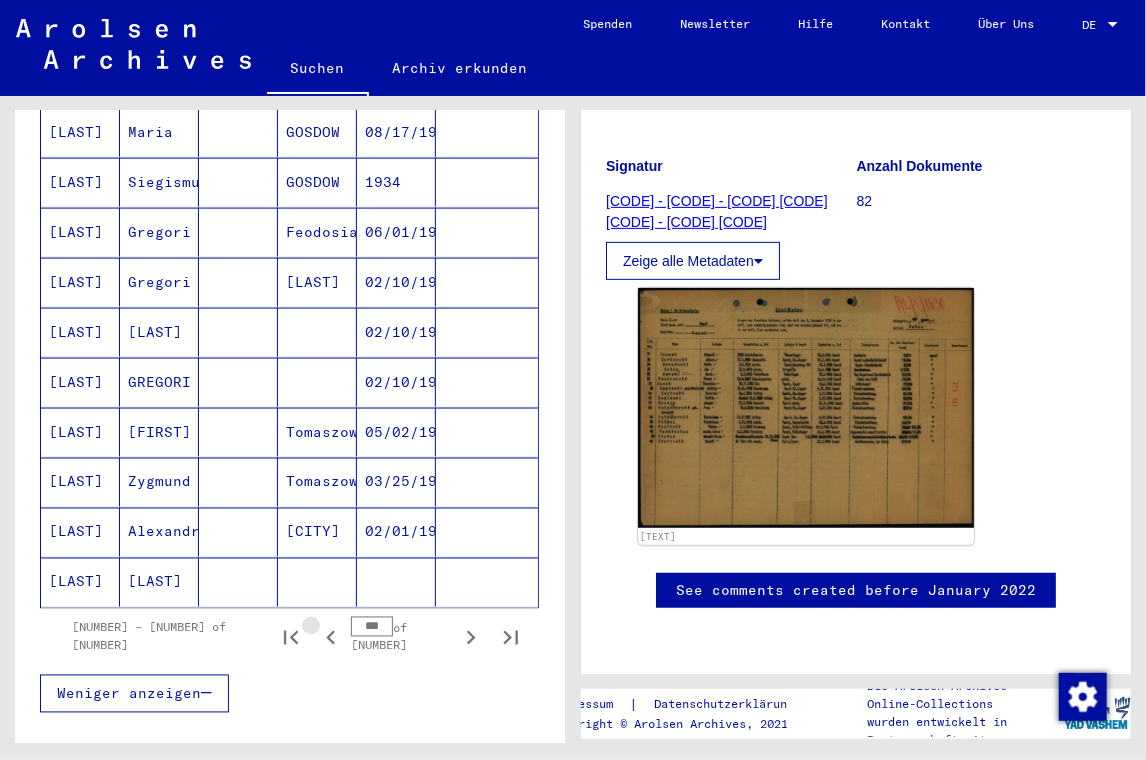 click 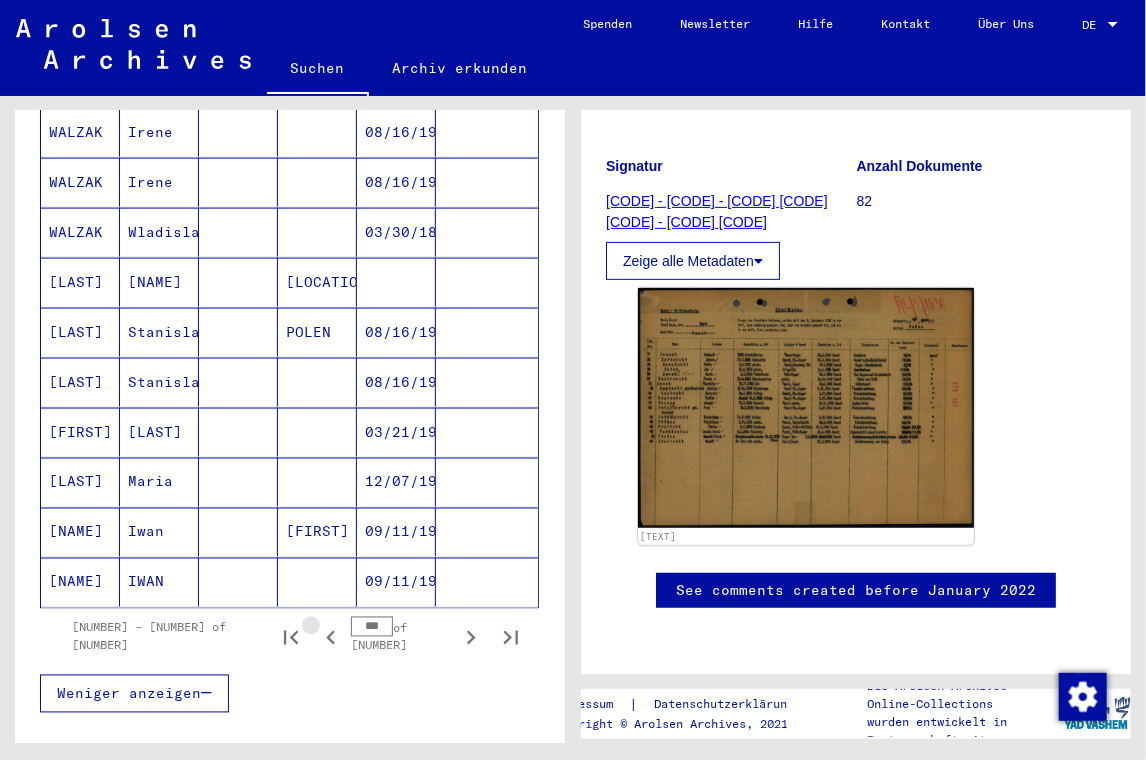 click 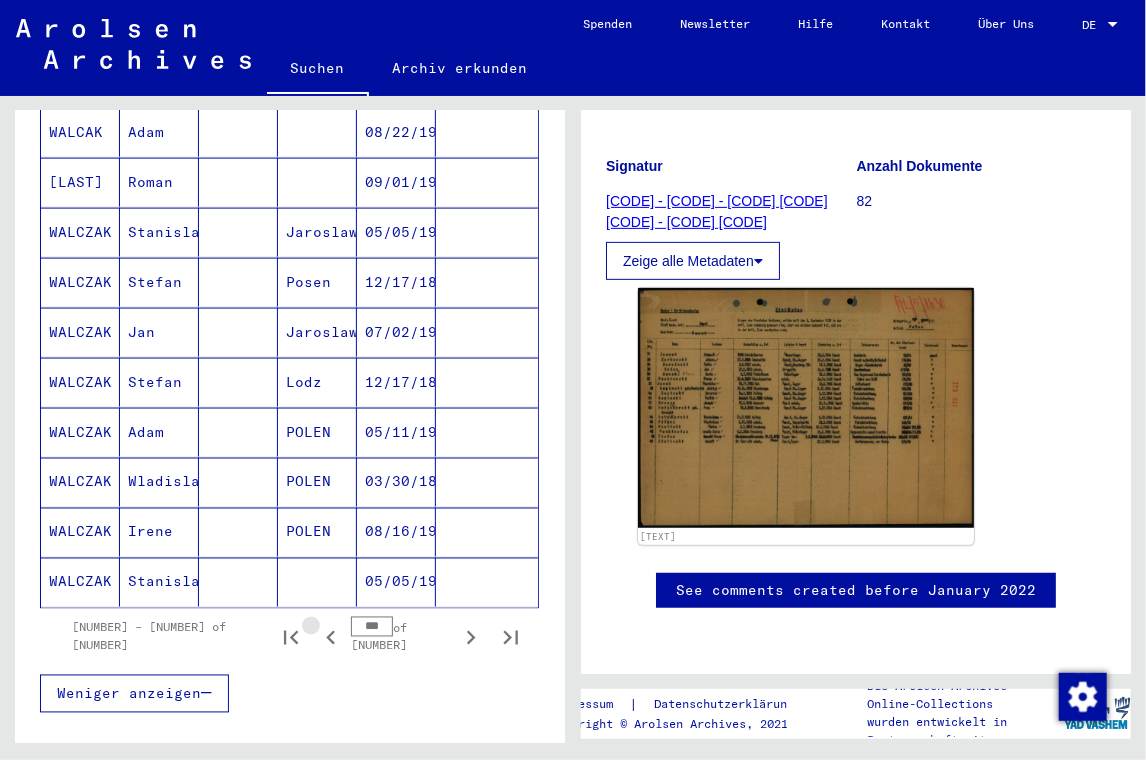 click 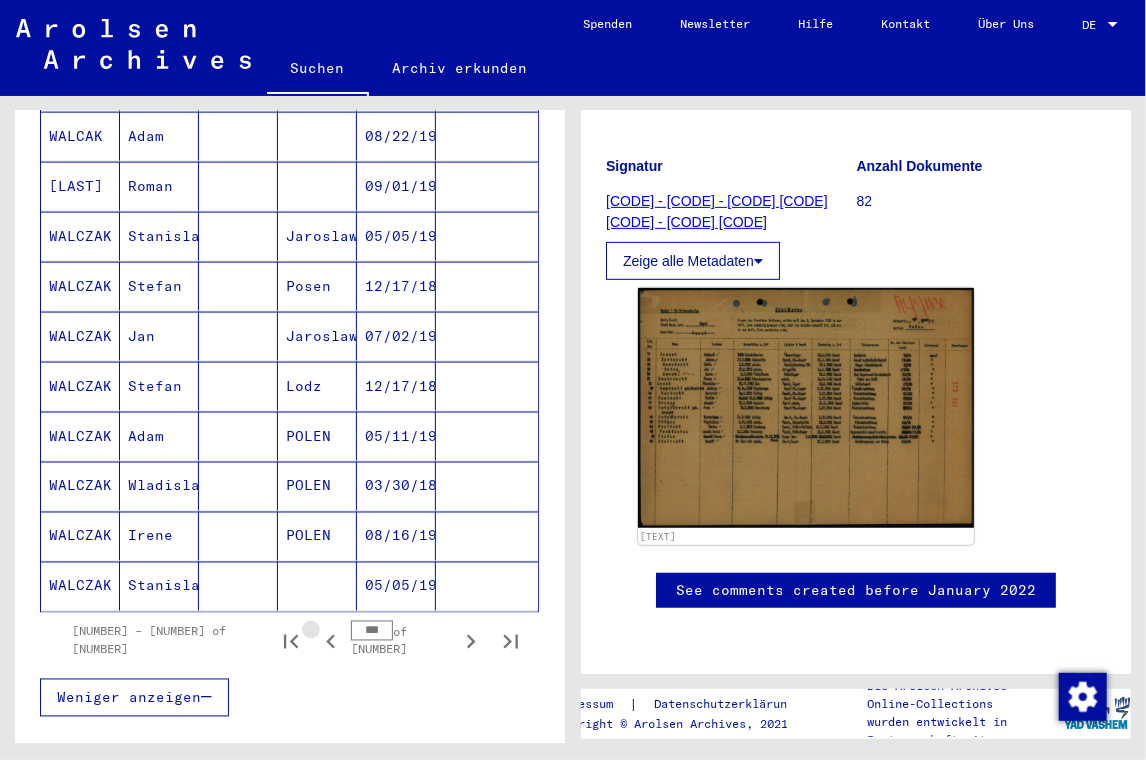scroll, scrollTop: 1080, scrollLeft: 0, axis: vertical 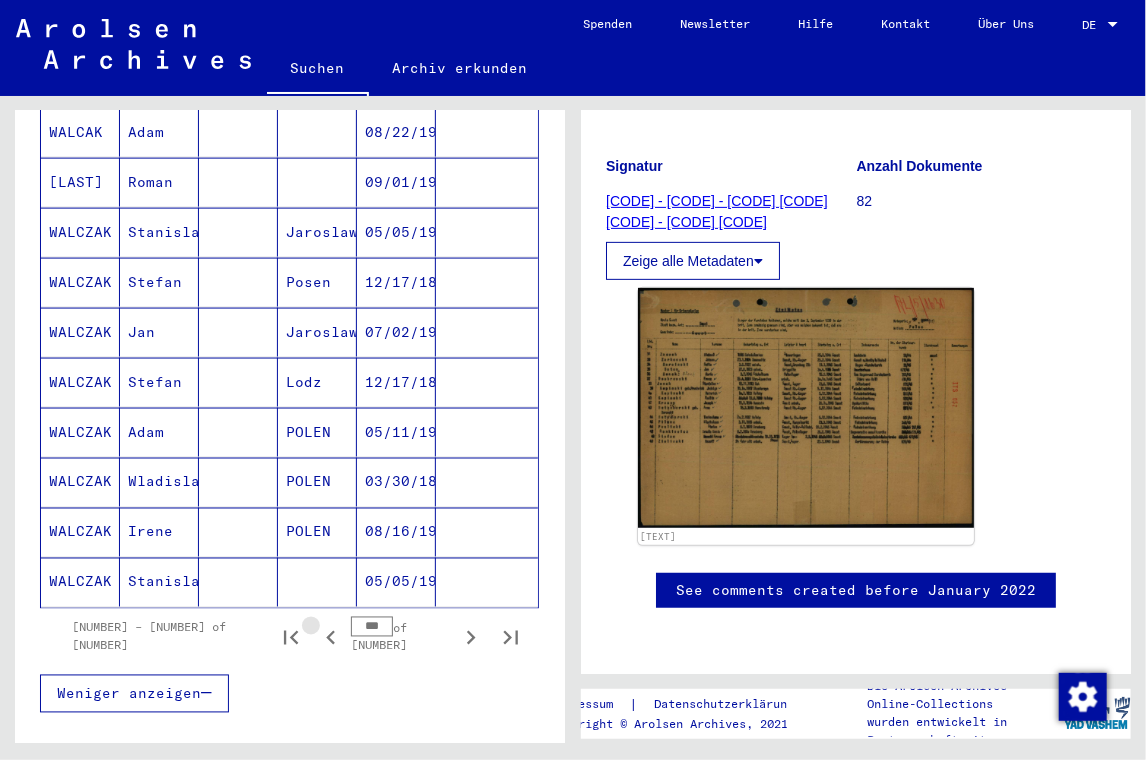 click 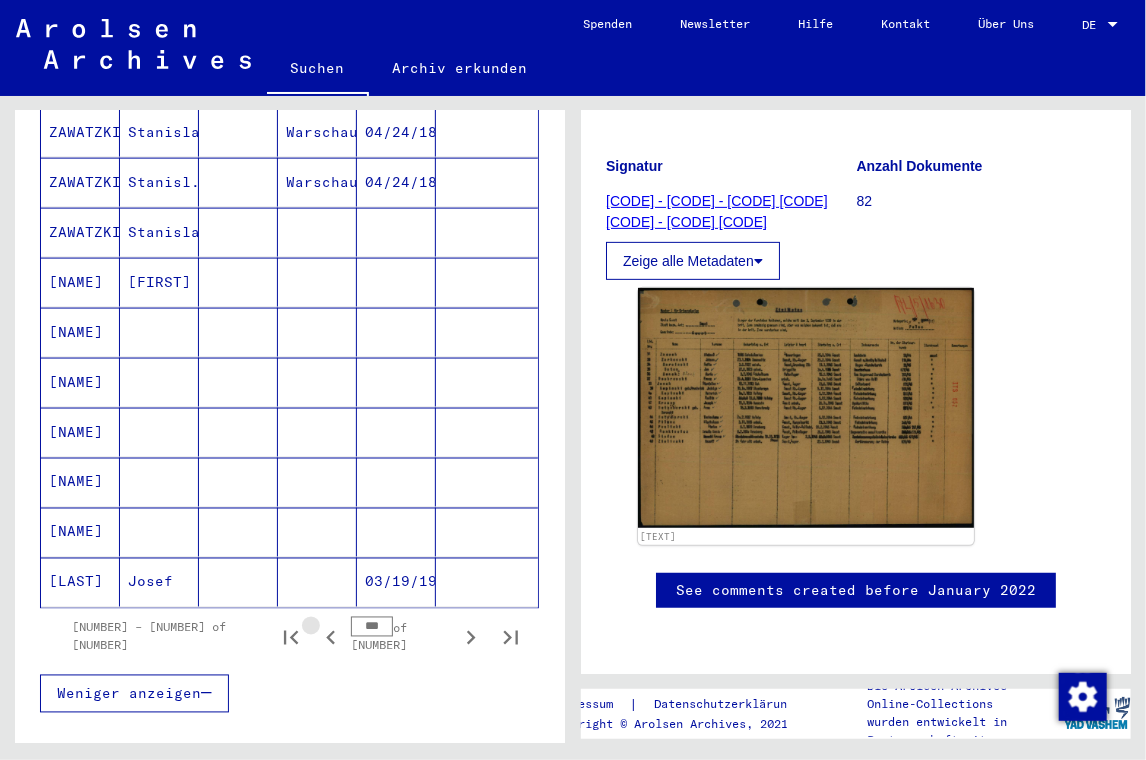 click 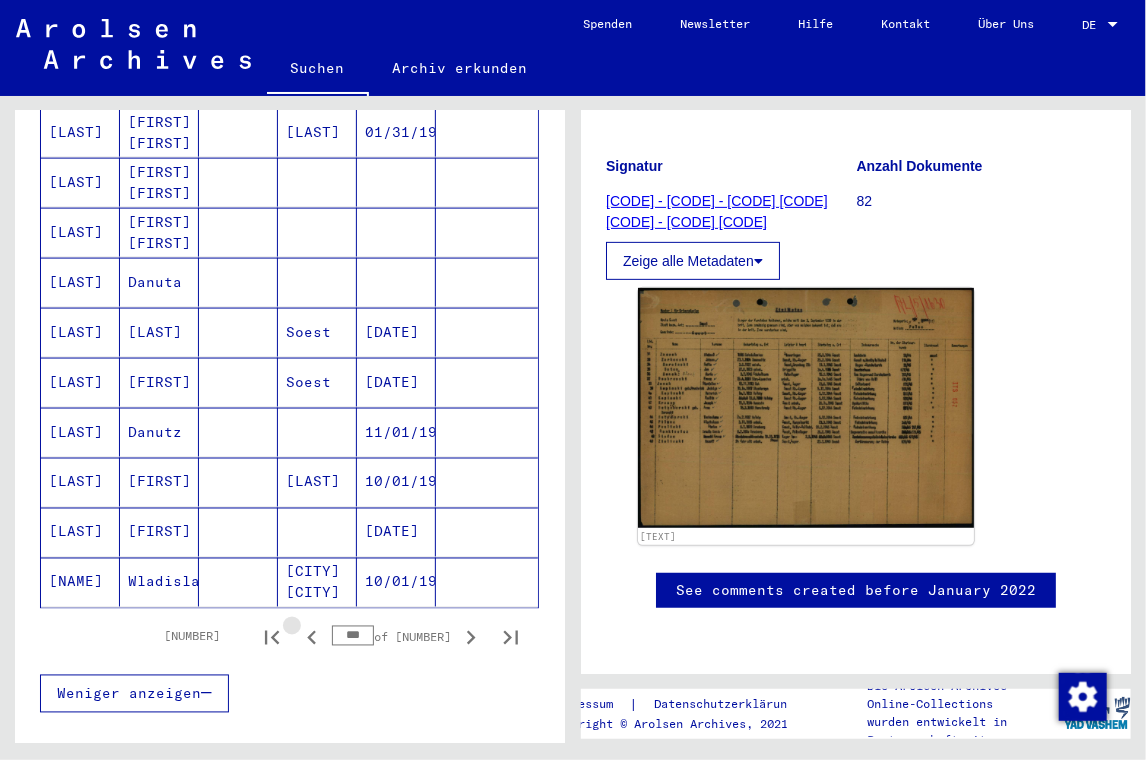 click 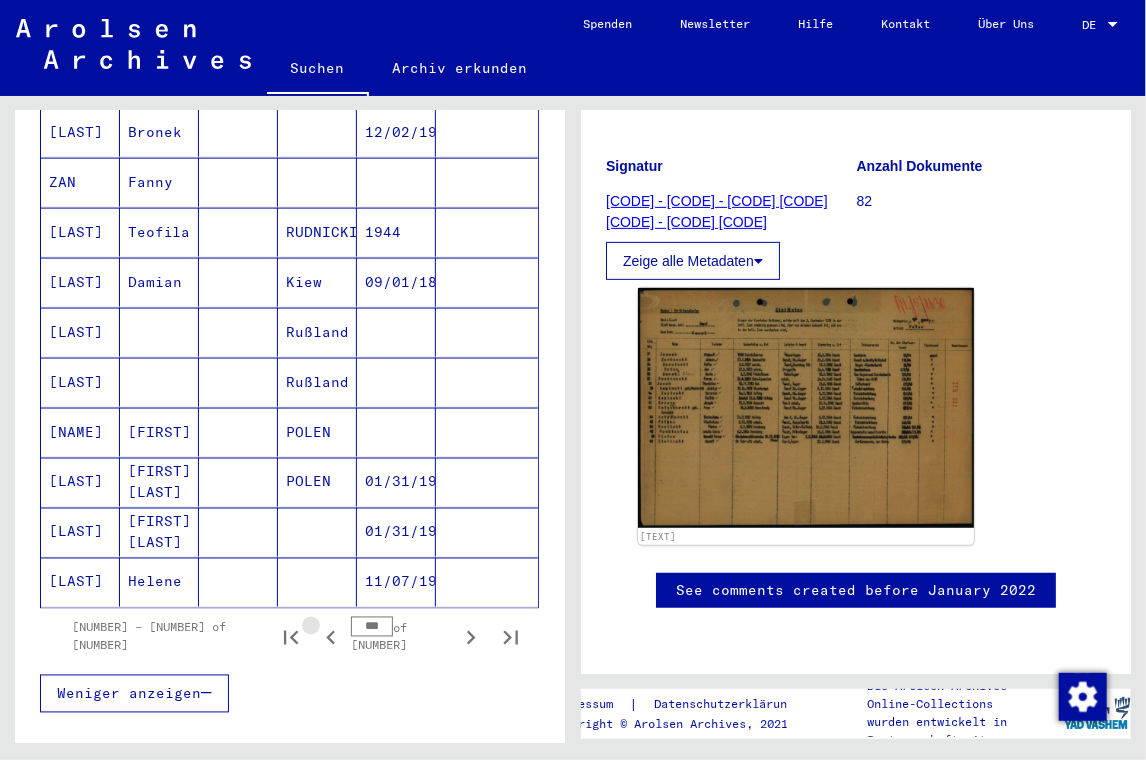click 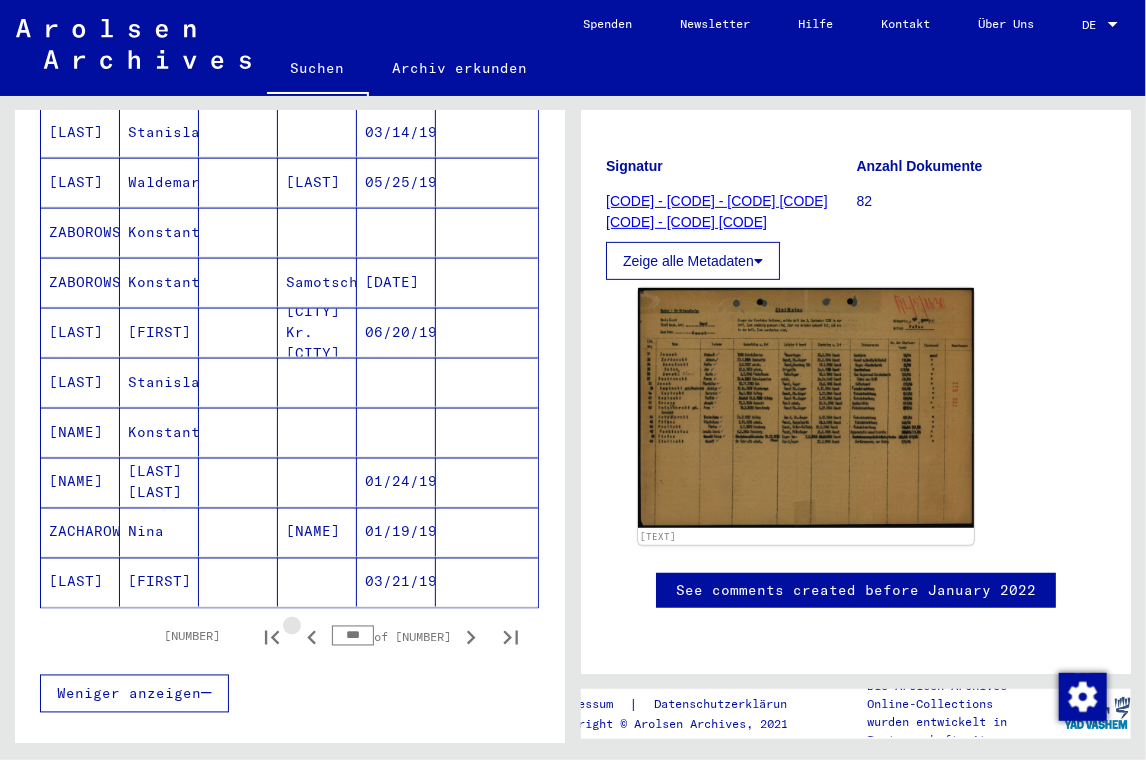 click 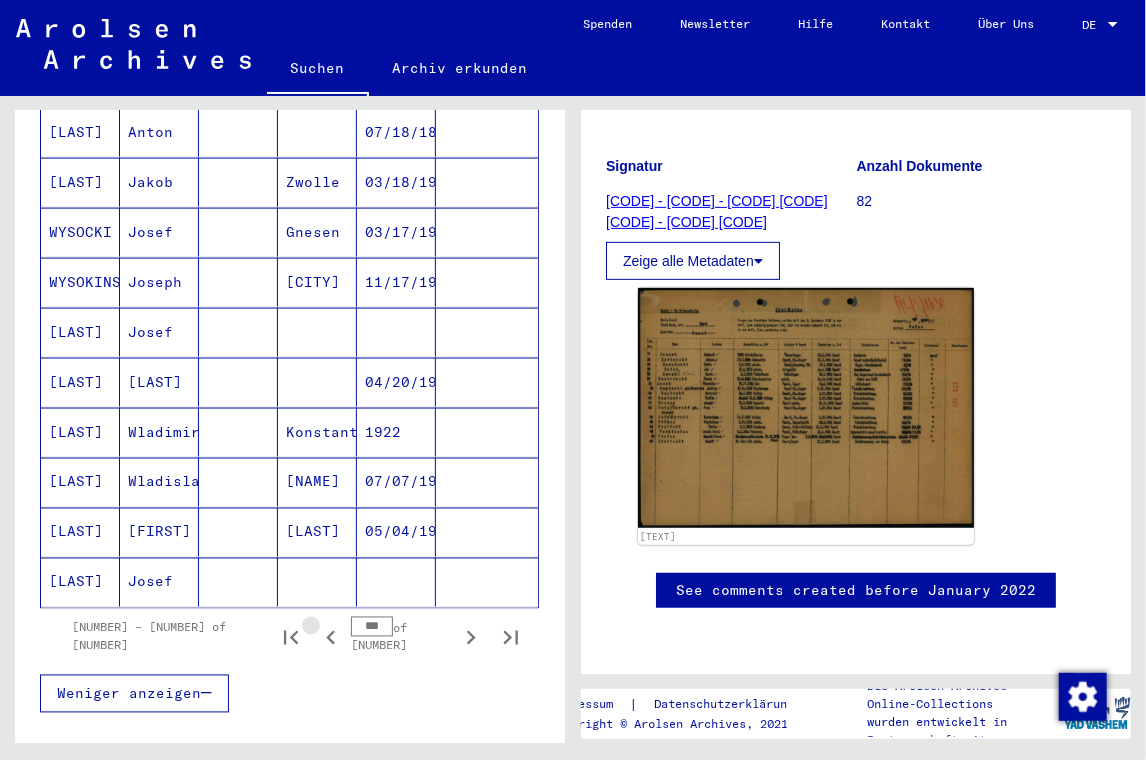 click 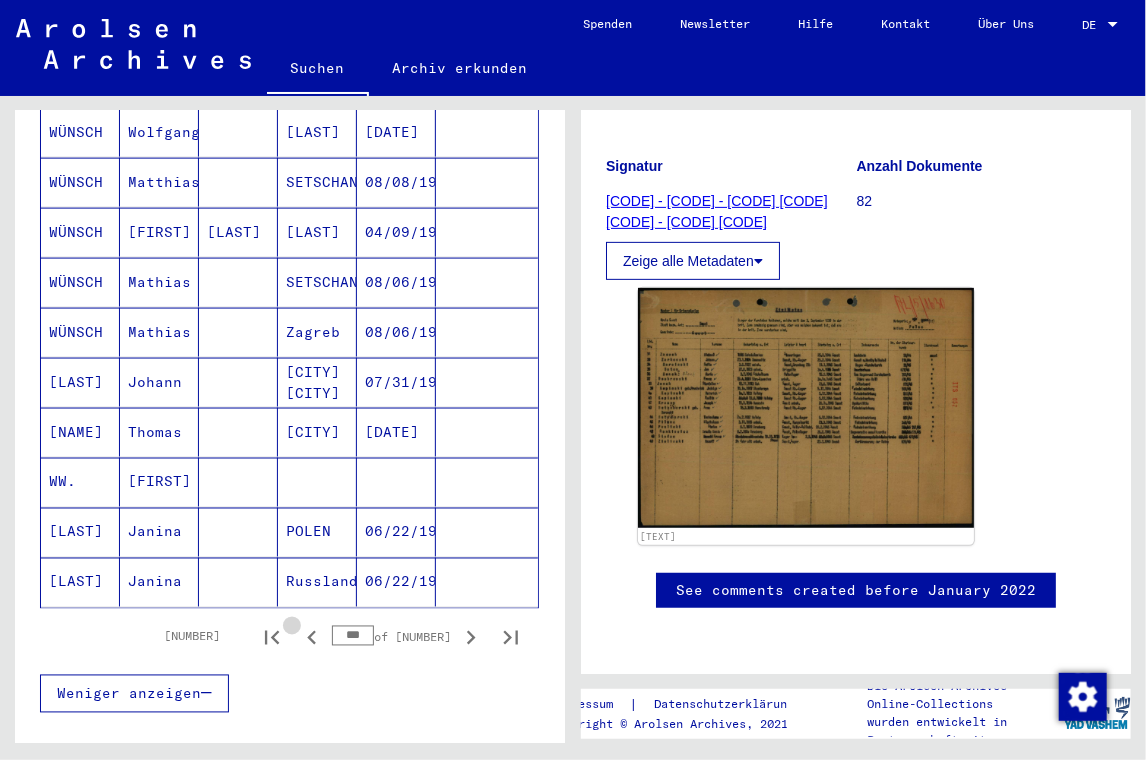 click 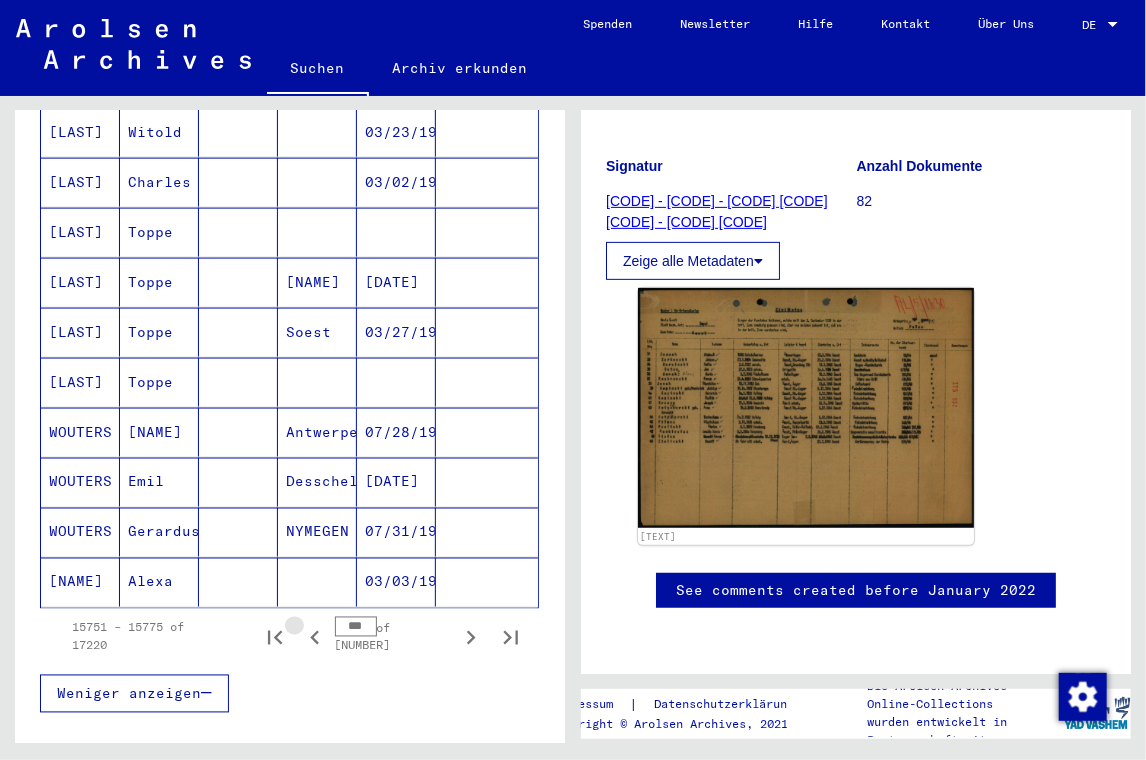click 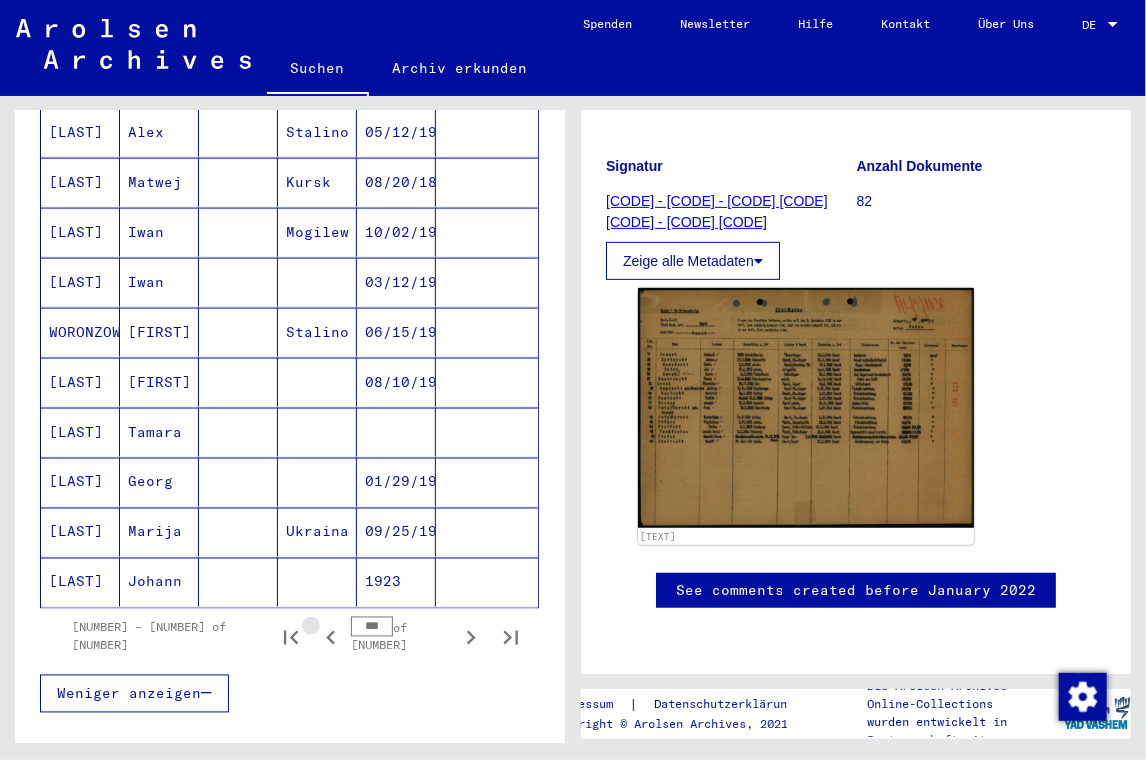 click 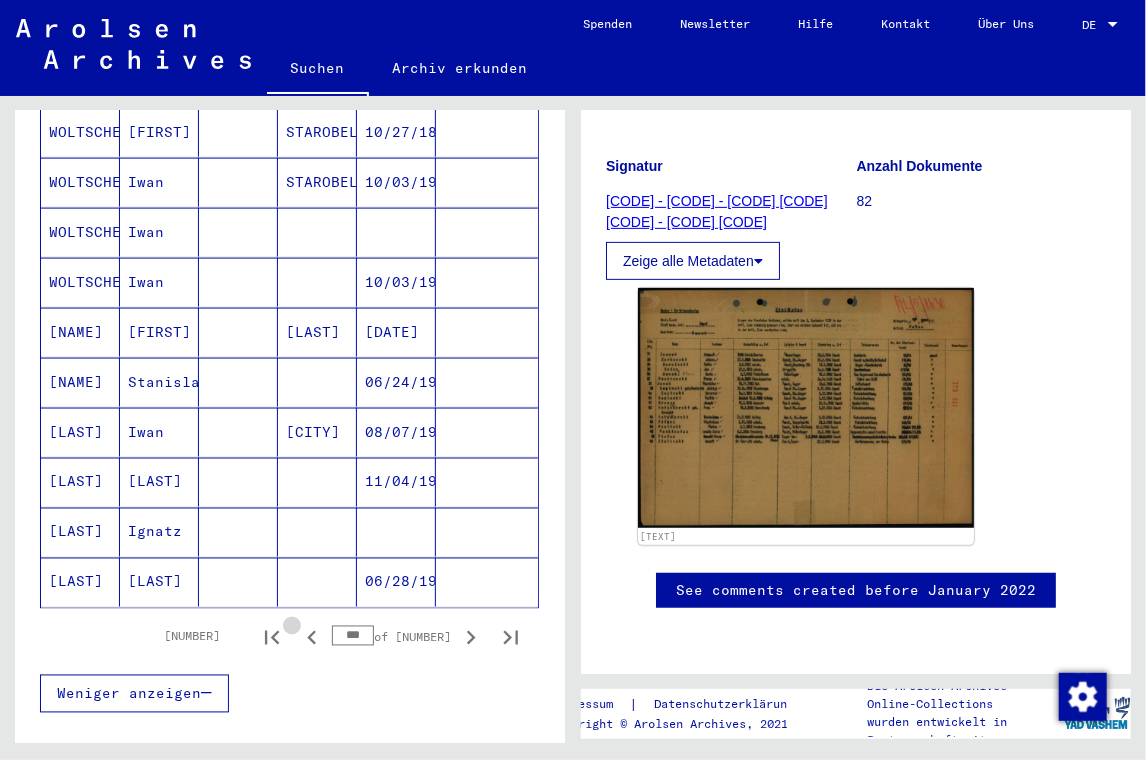 click 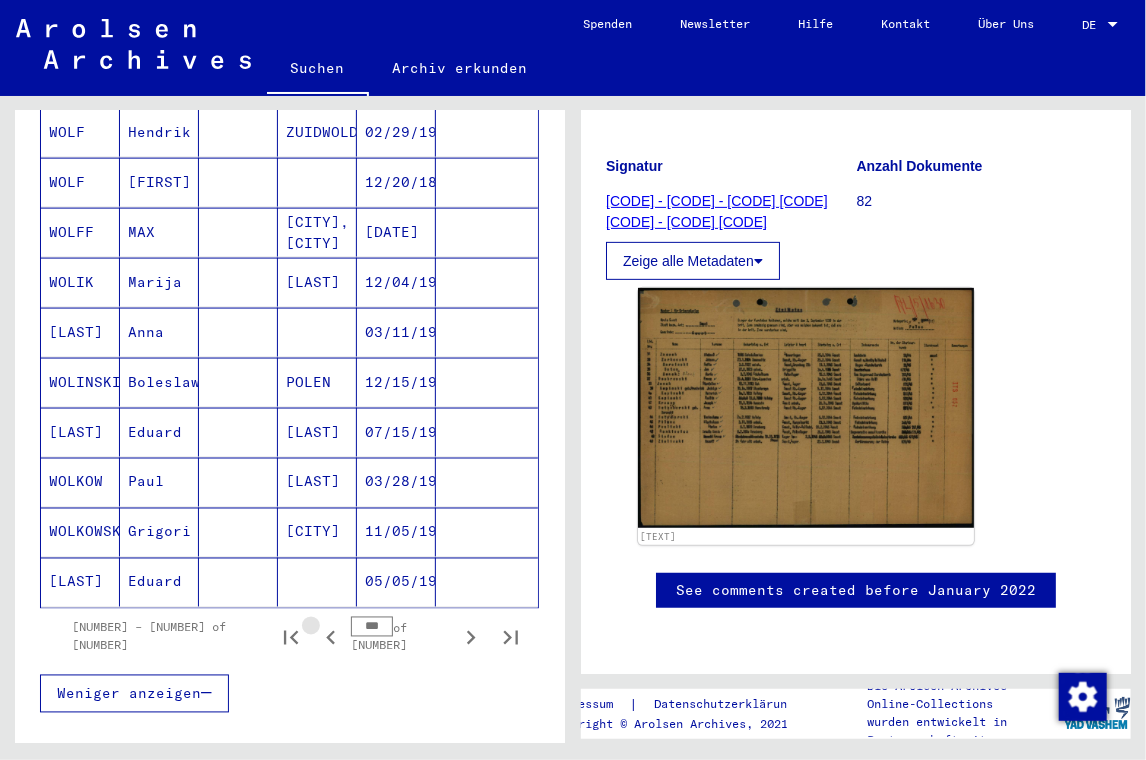 click 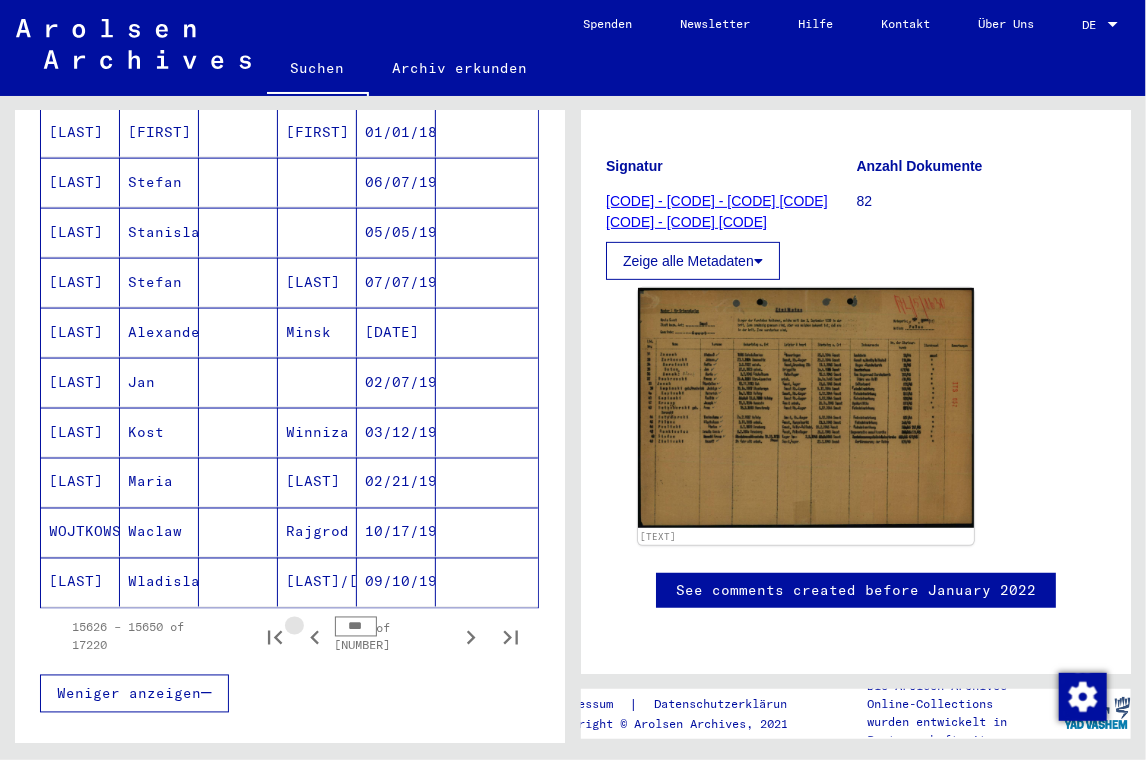 click 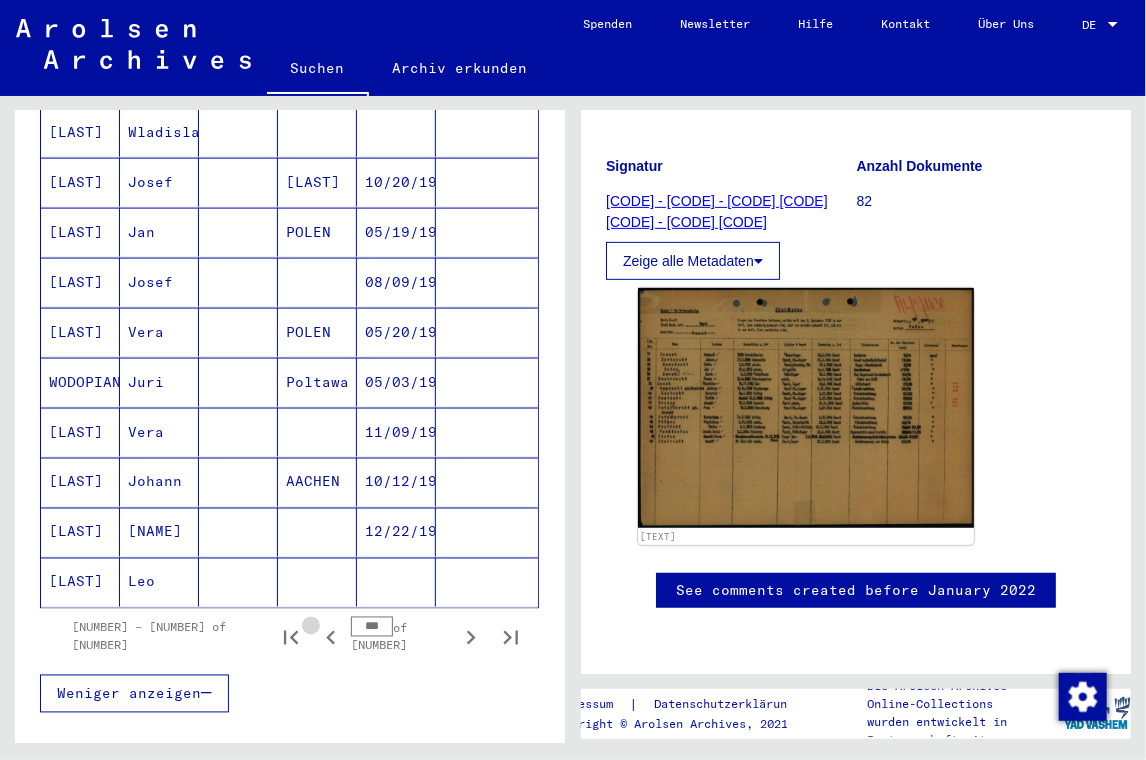 click 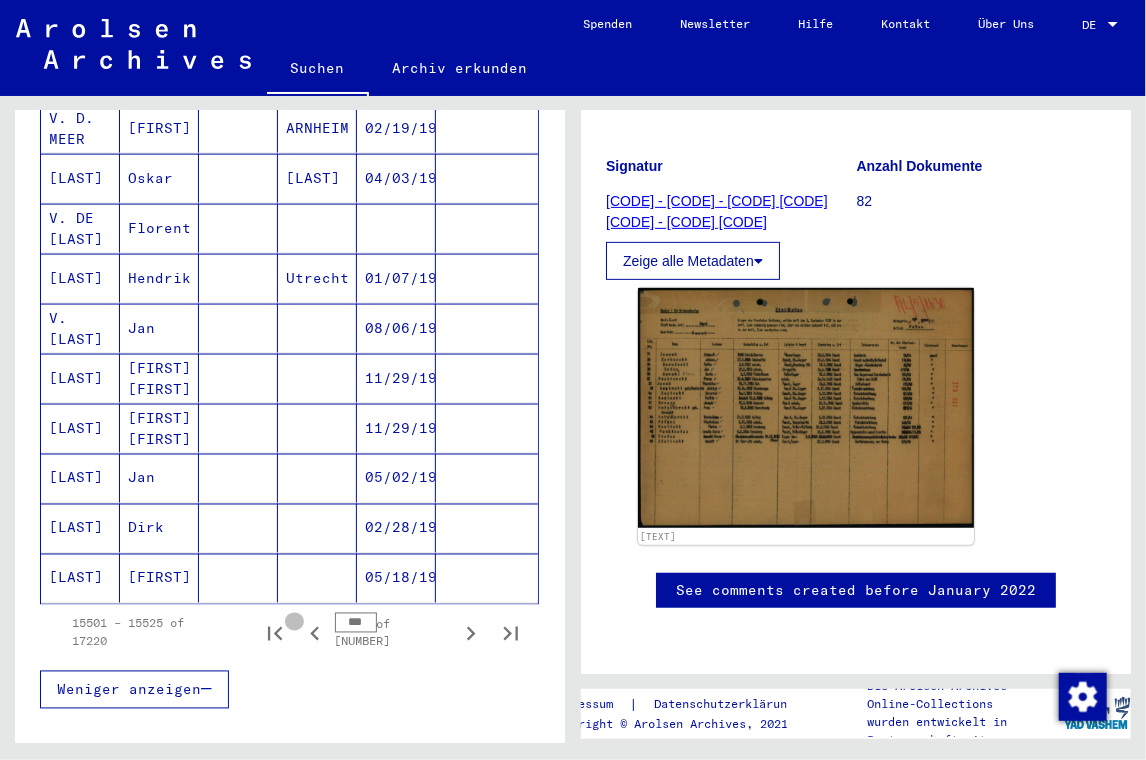 click 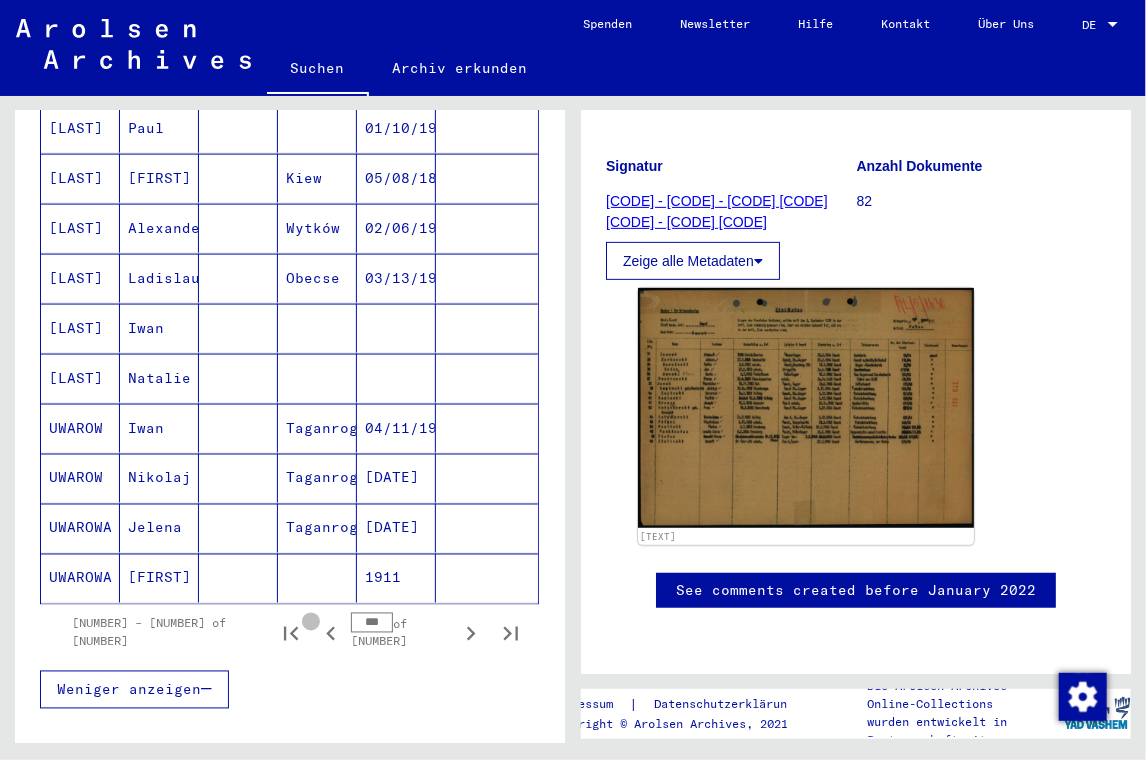 scroll, scrollTop: 1076, scrollLeft: 0, axis: vertical 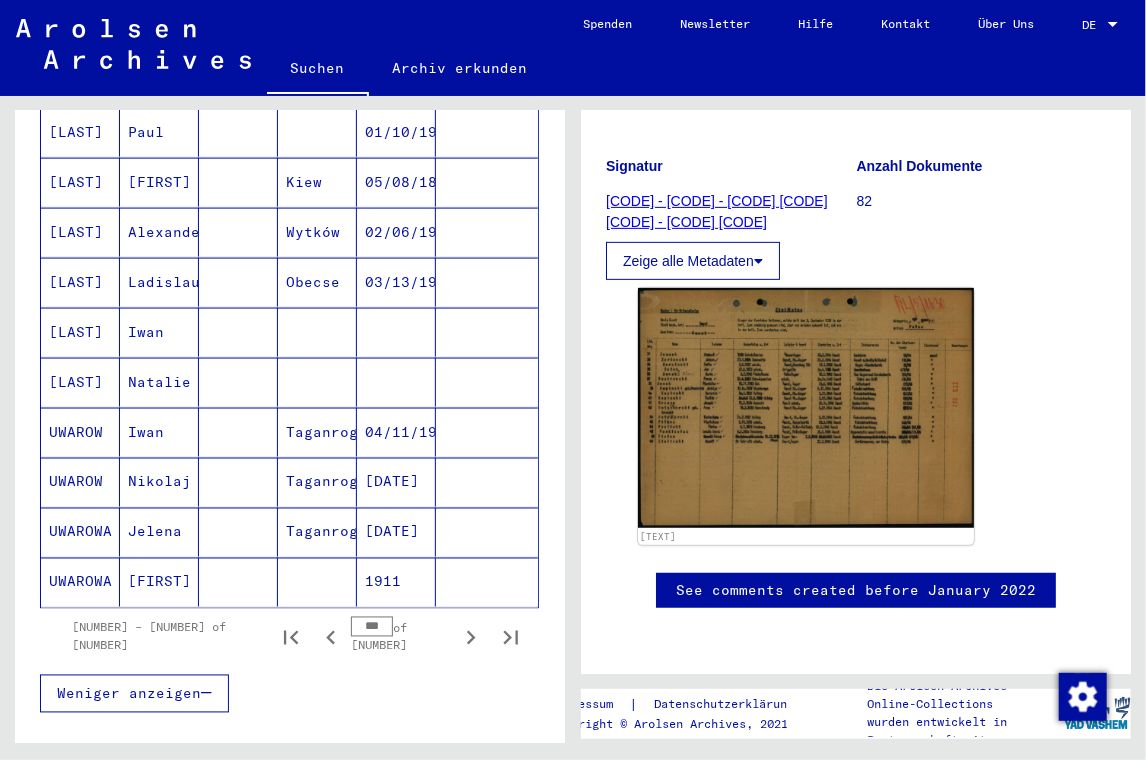 click 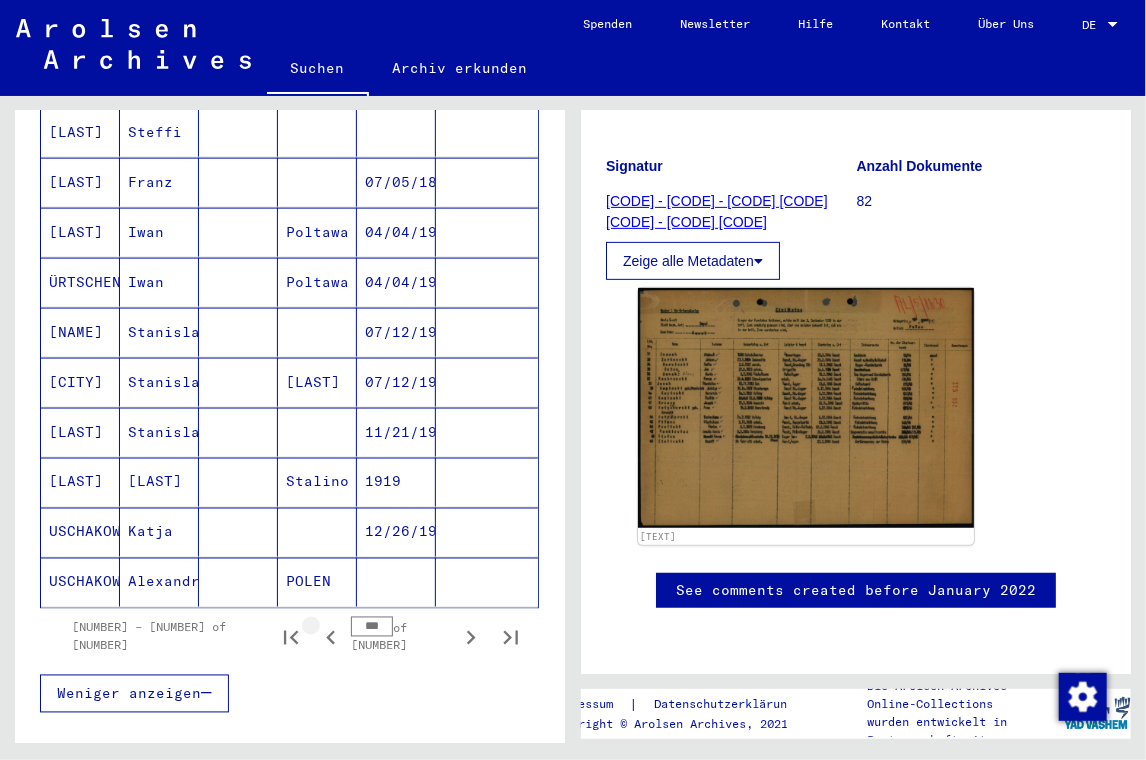 click 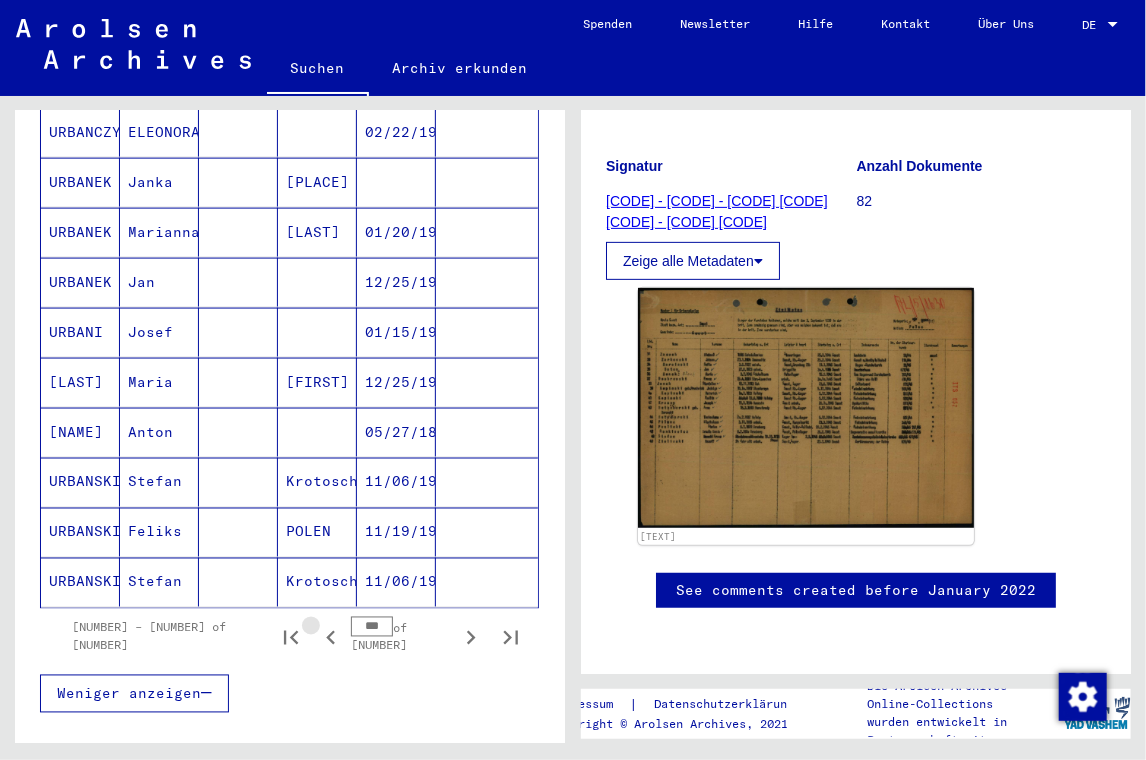 click 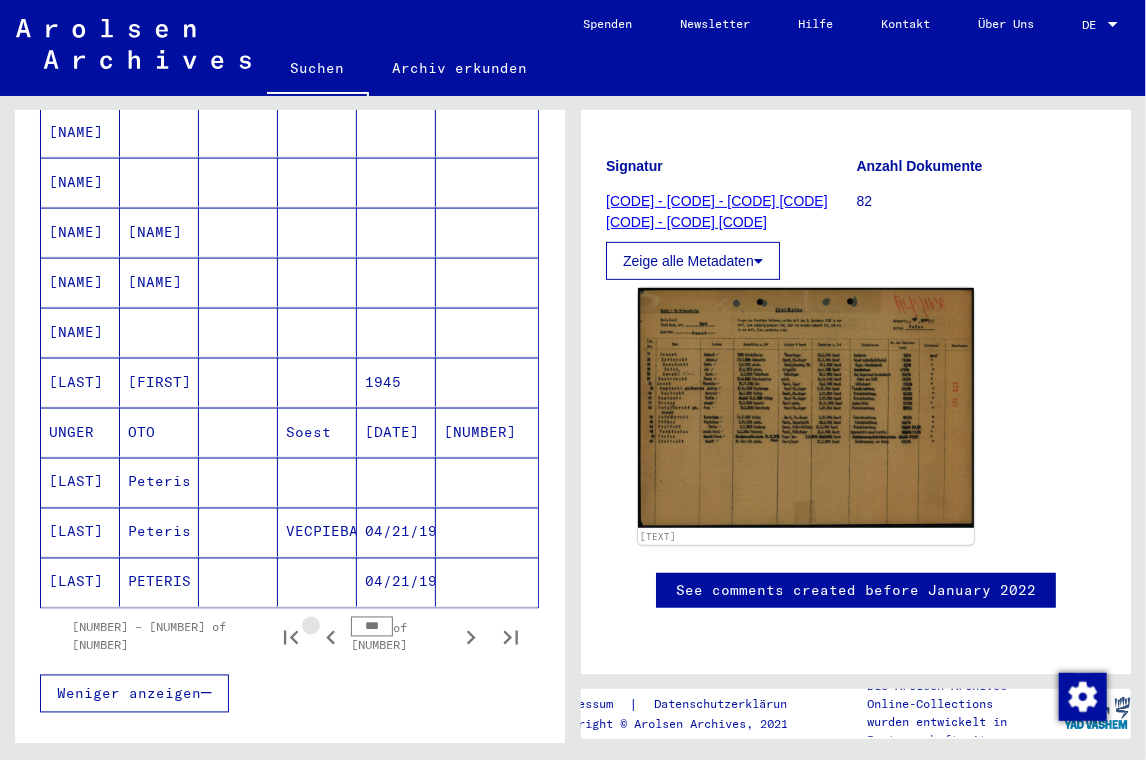 click 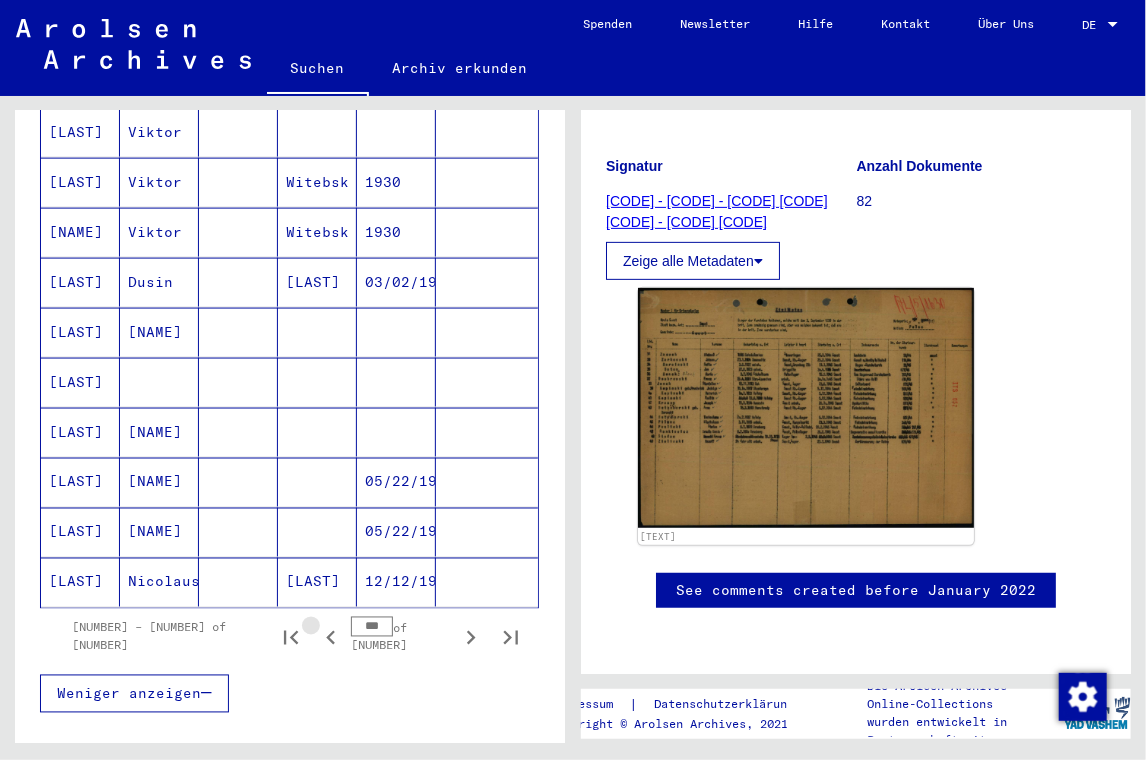 click 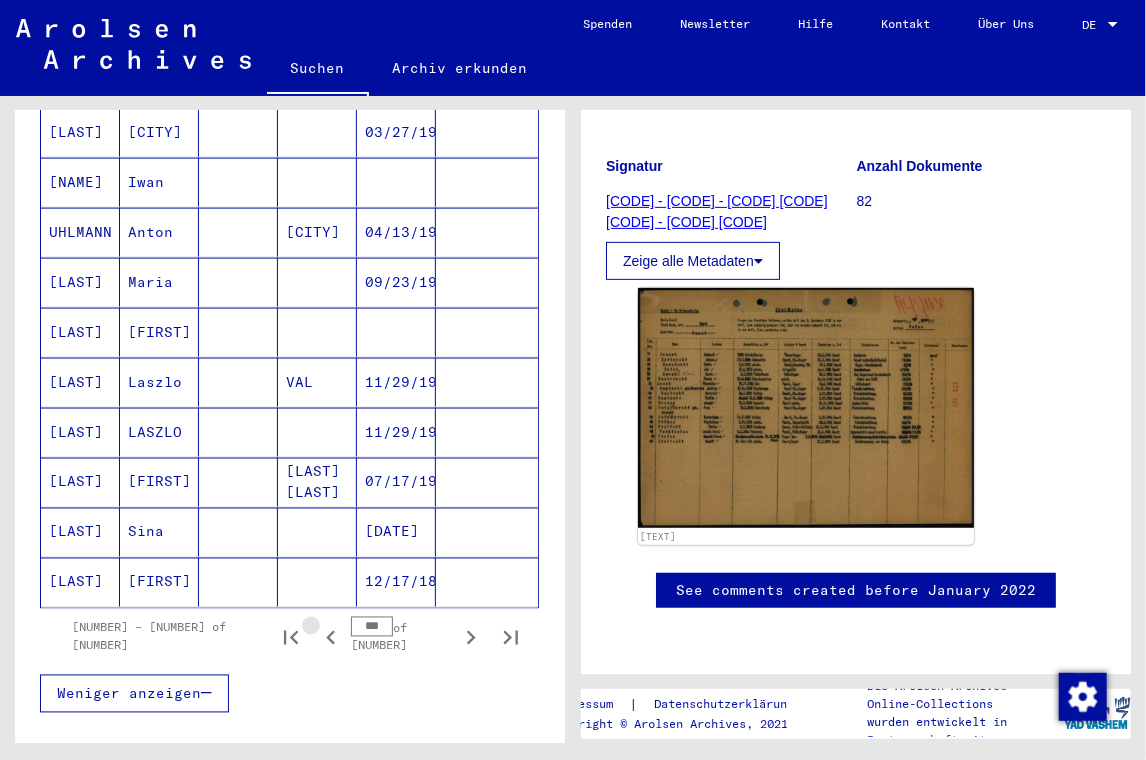 click 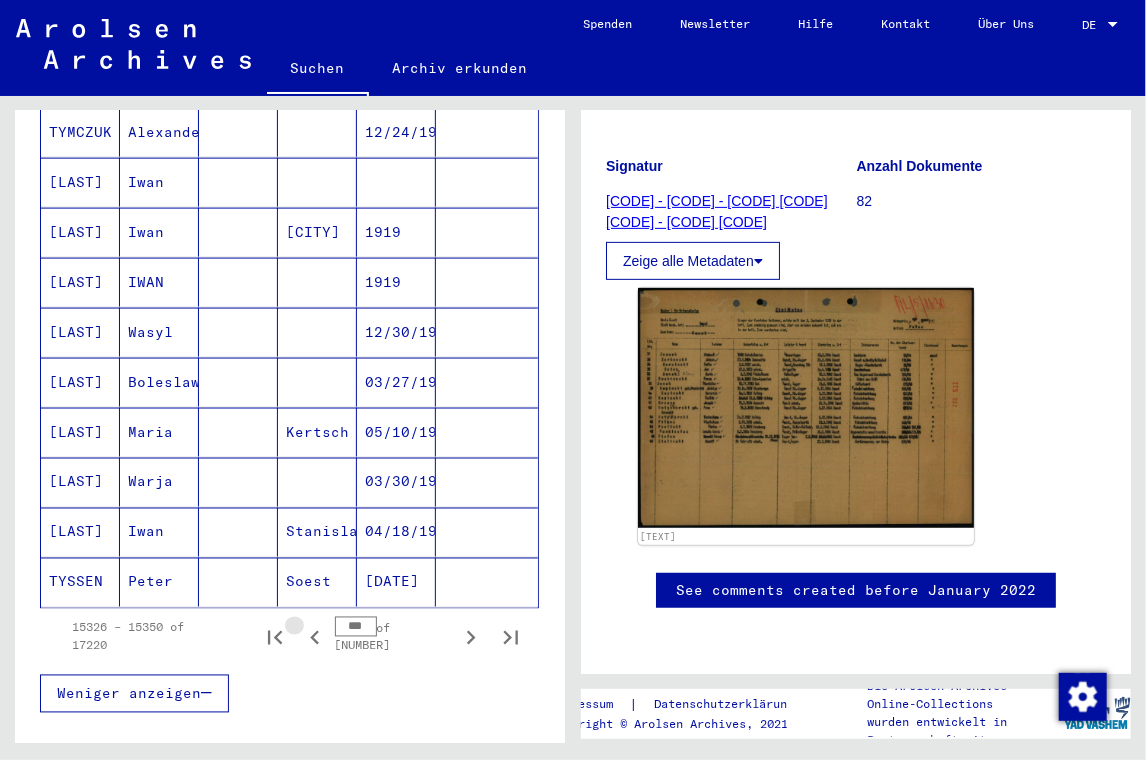 click 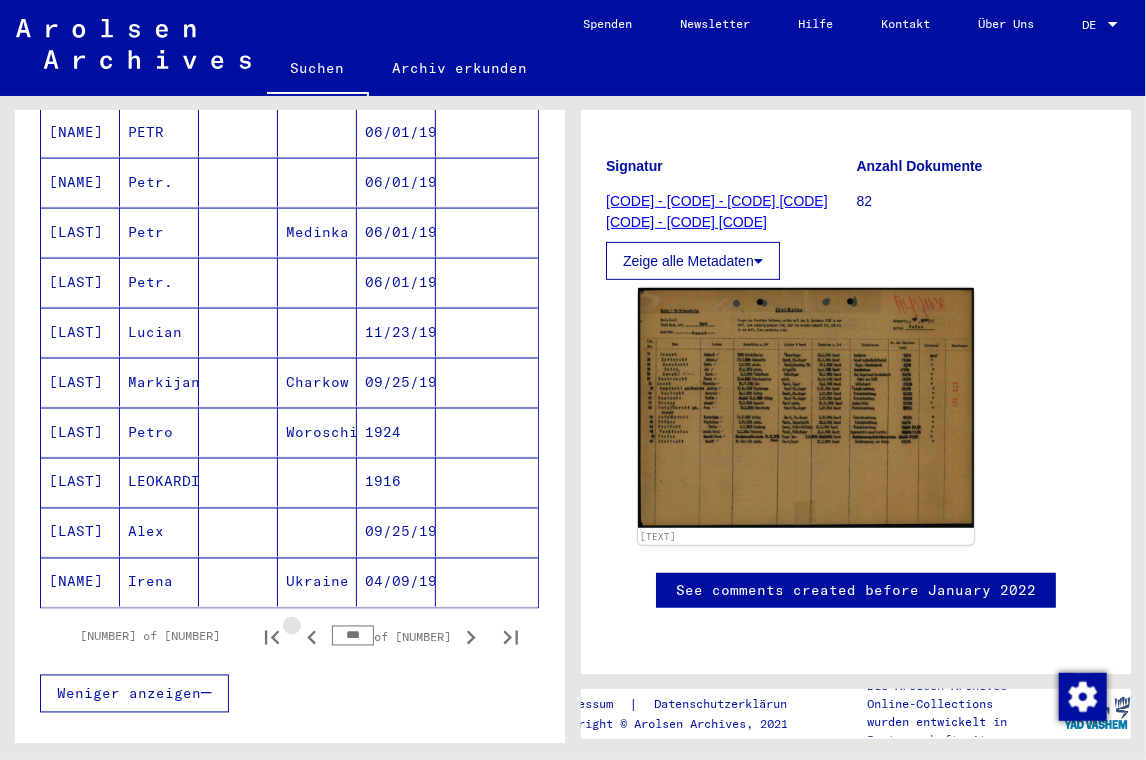 click 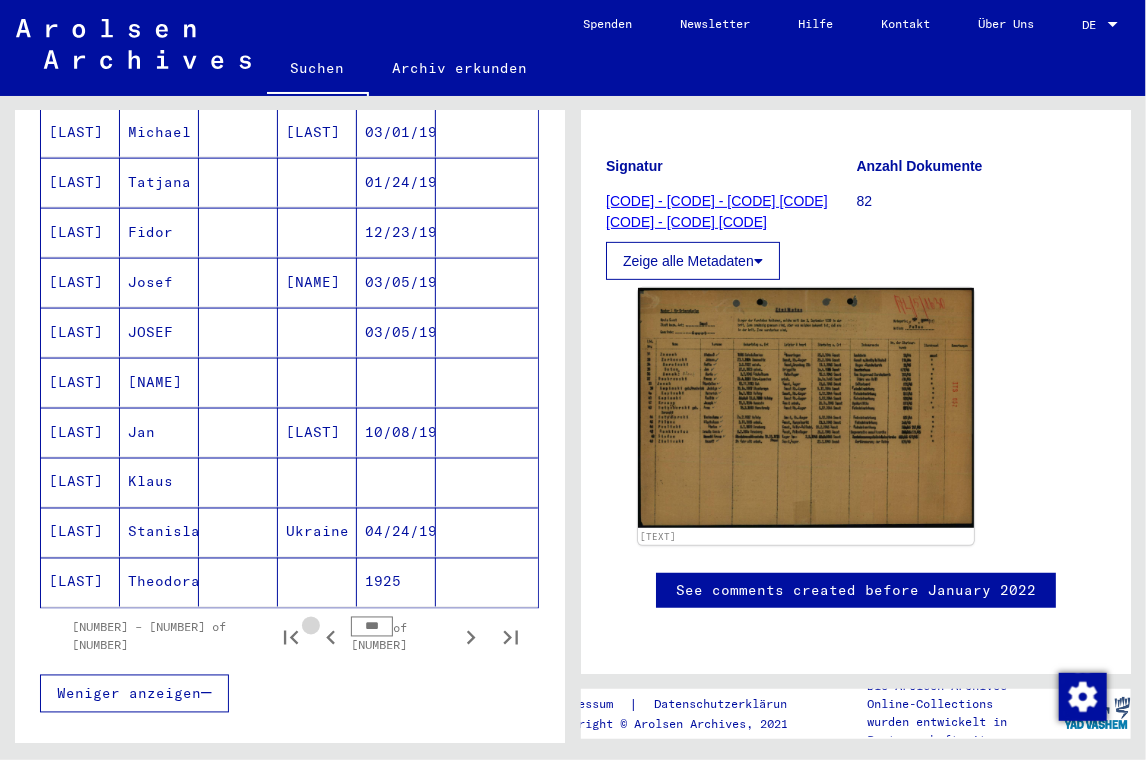 click 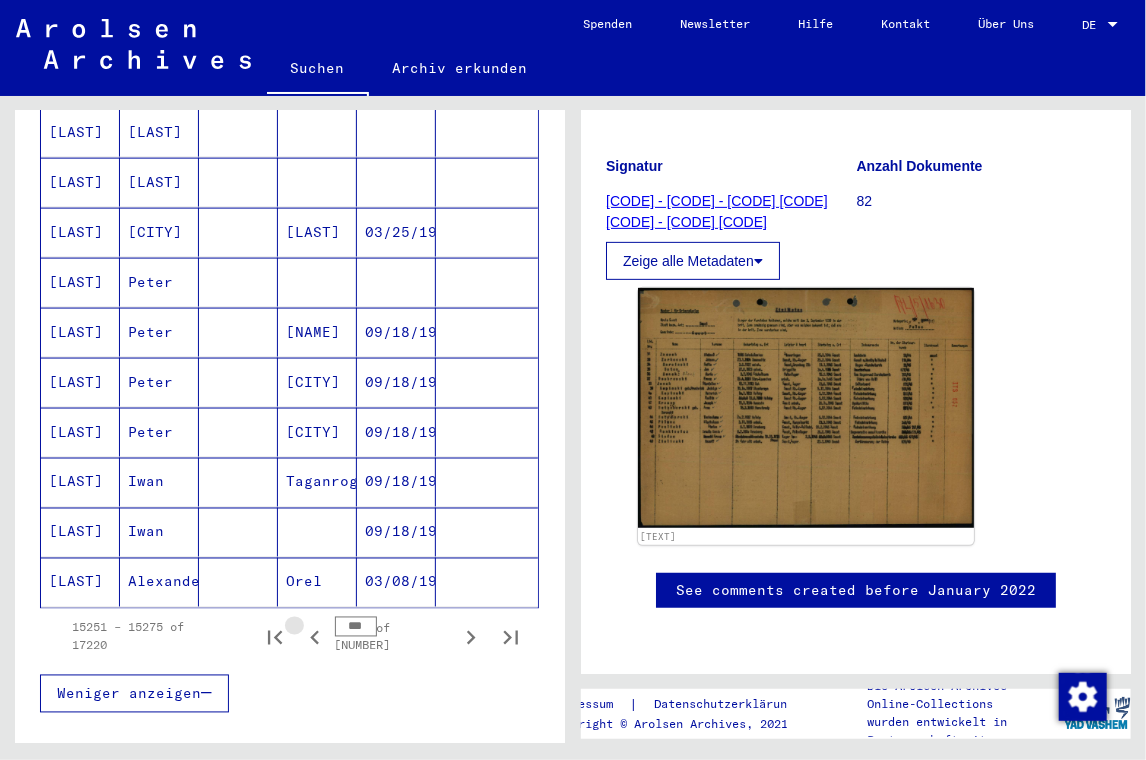 click 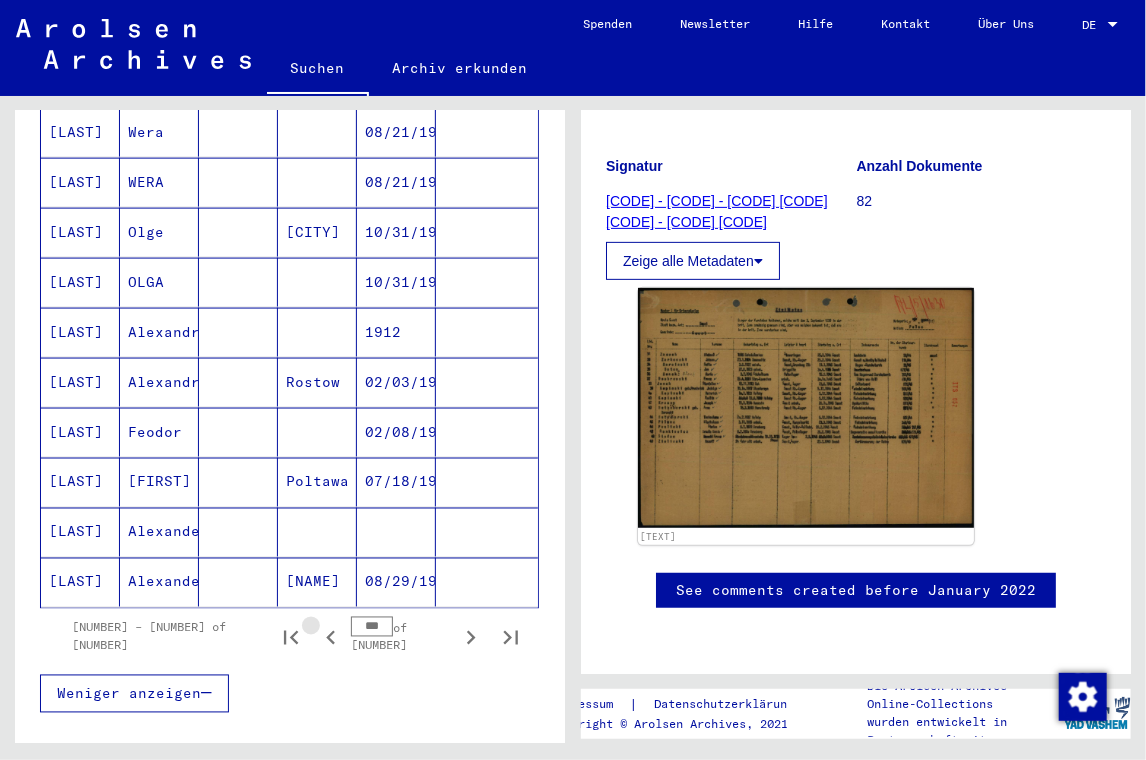 click 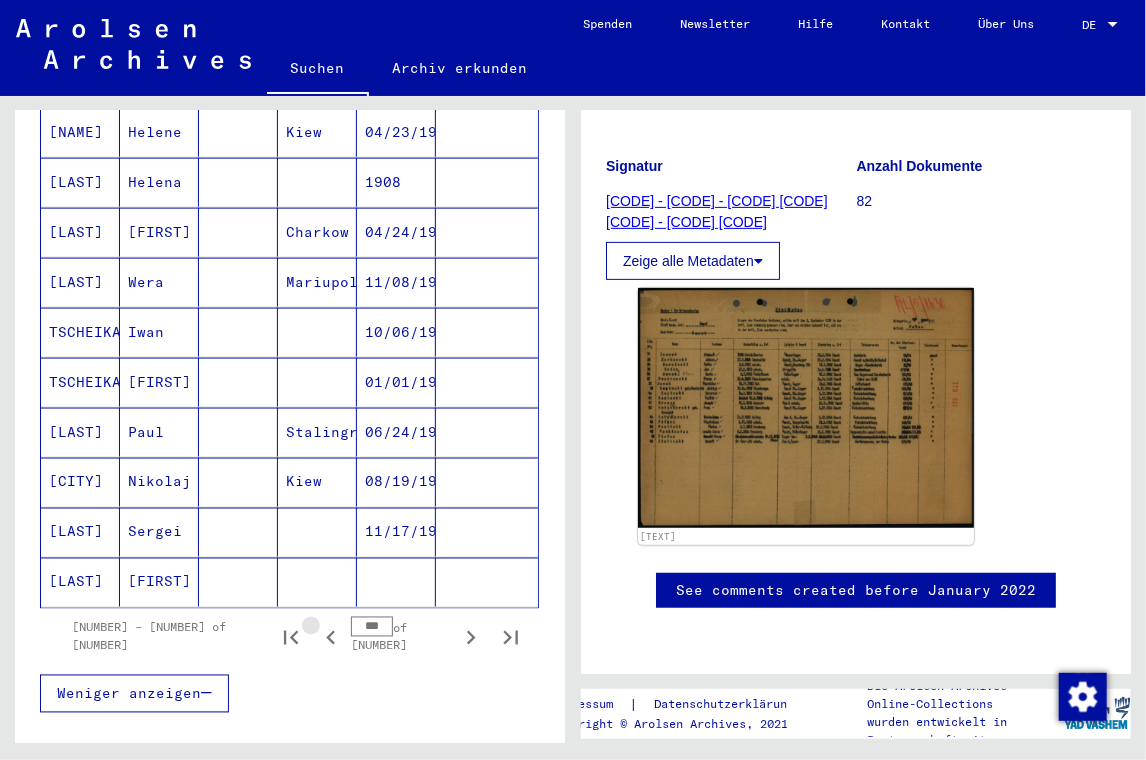 click 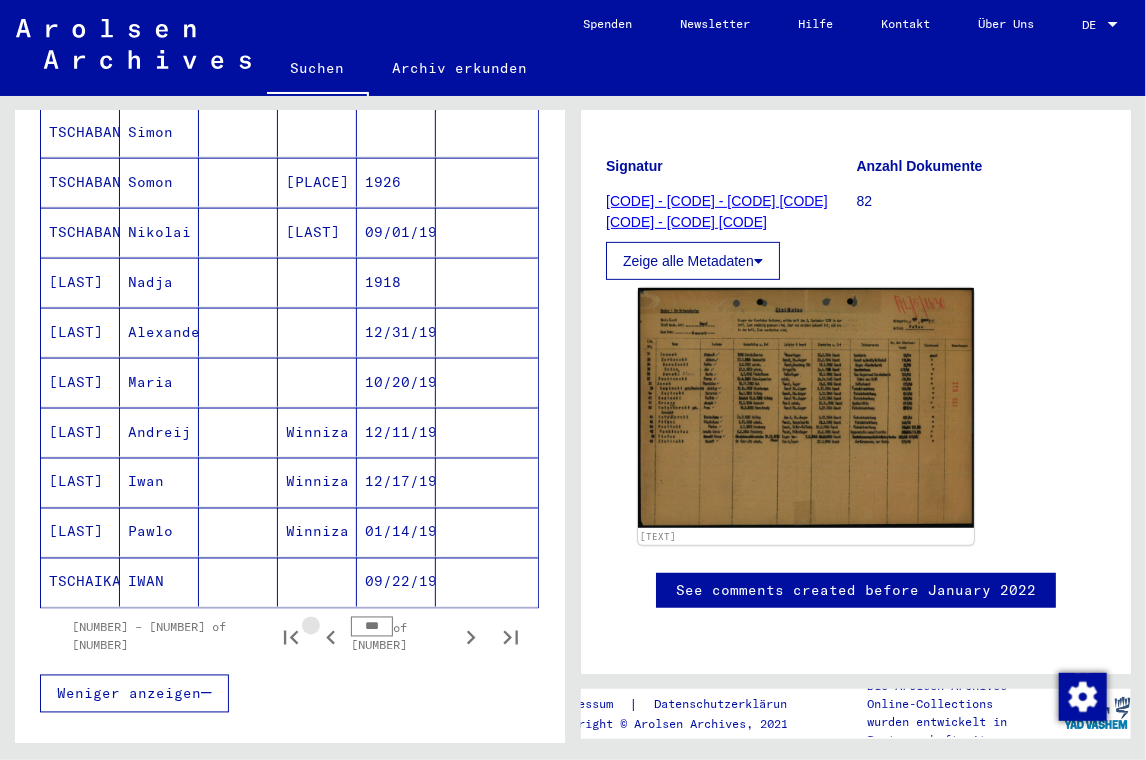 click 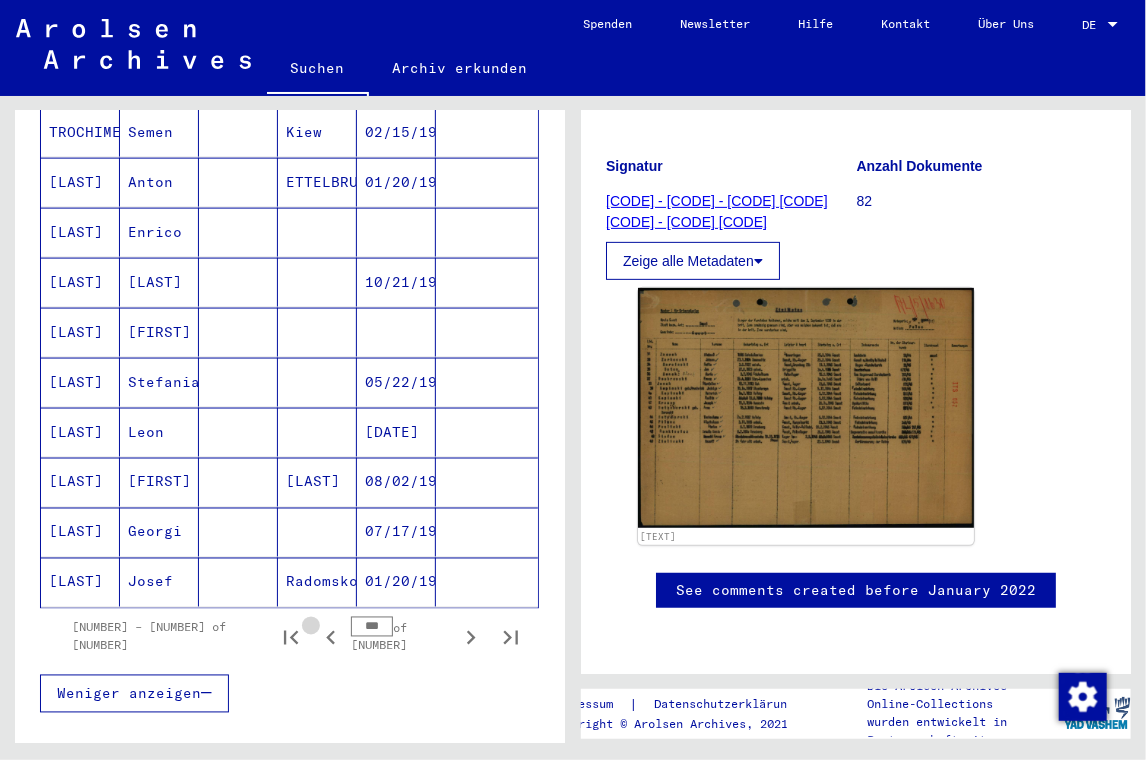 click 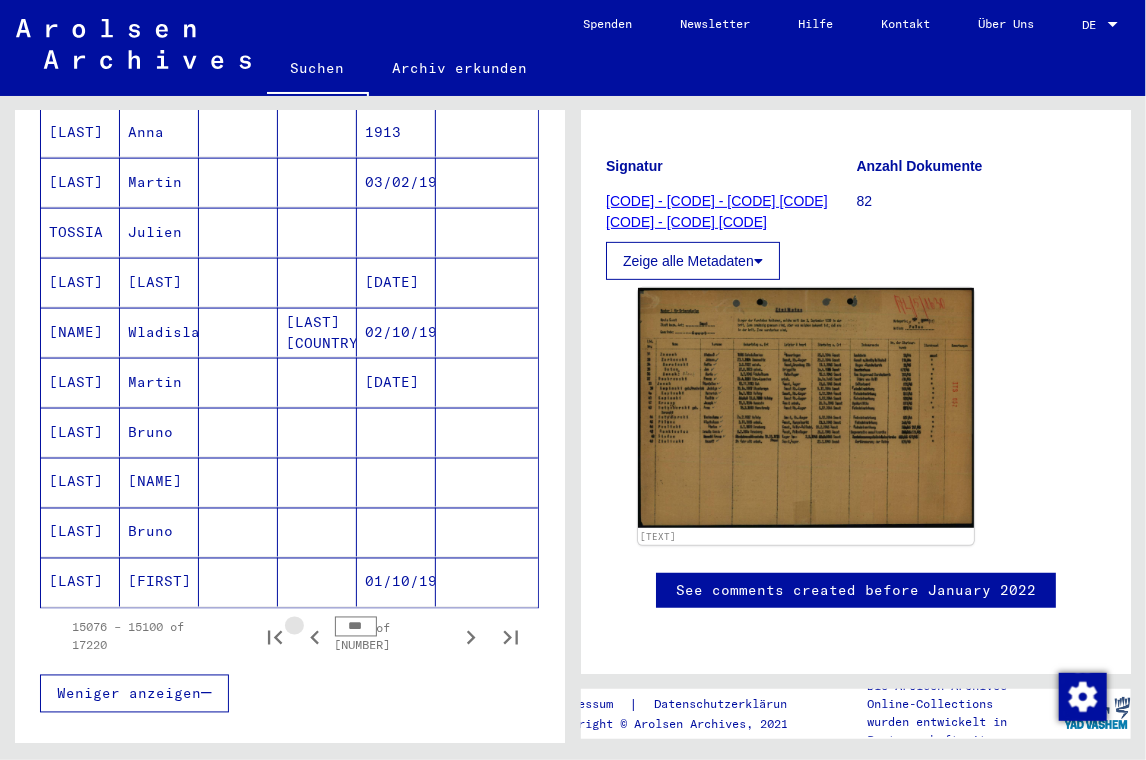 click 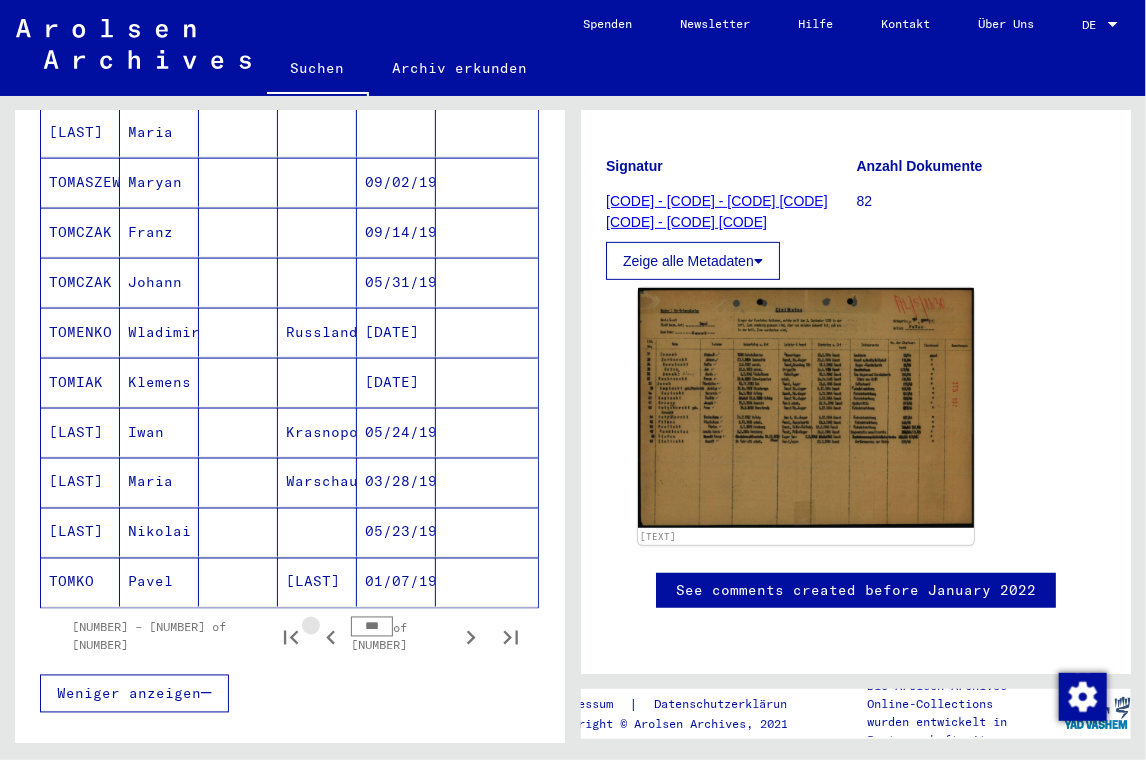 click 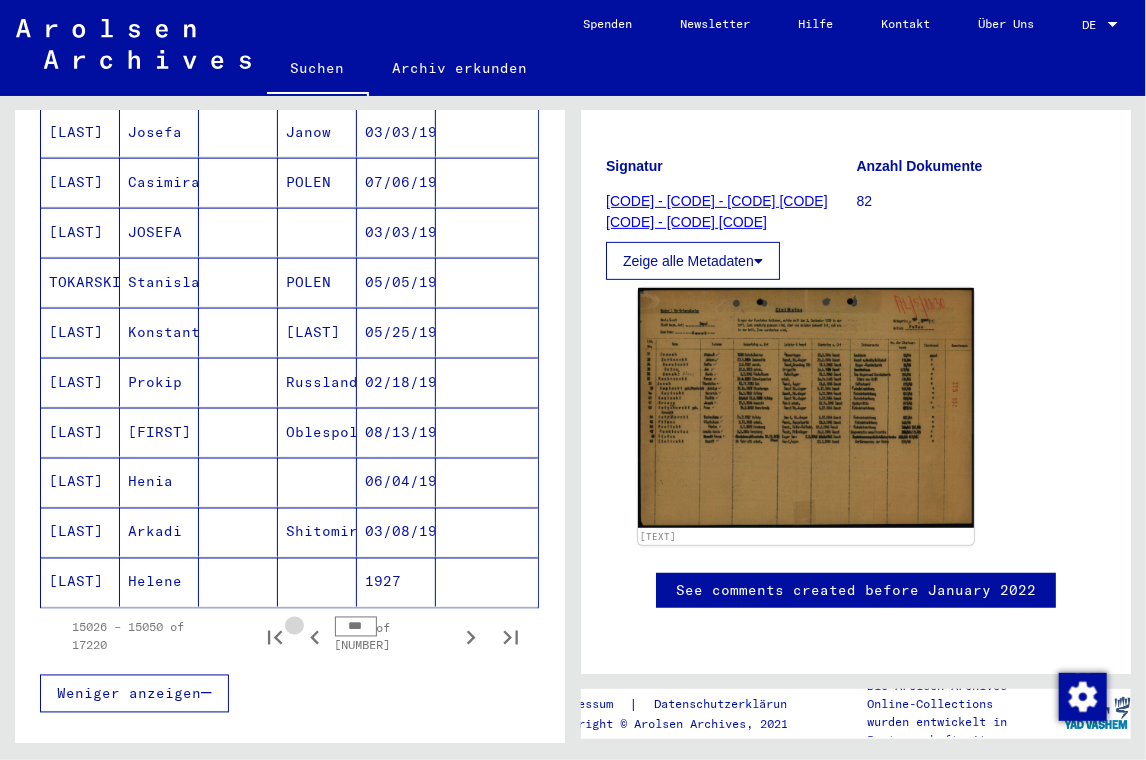 click 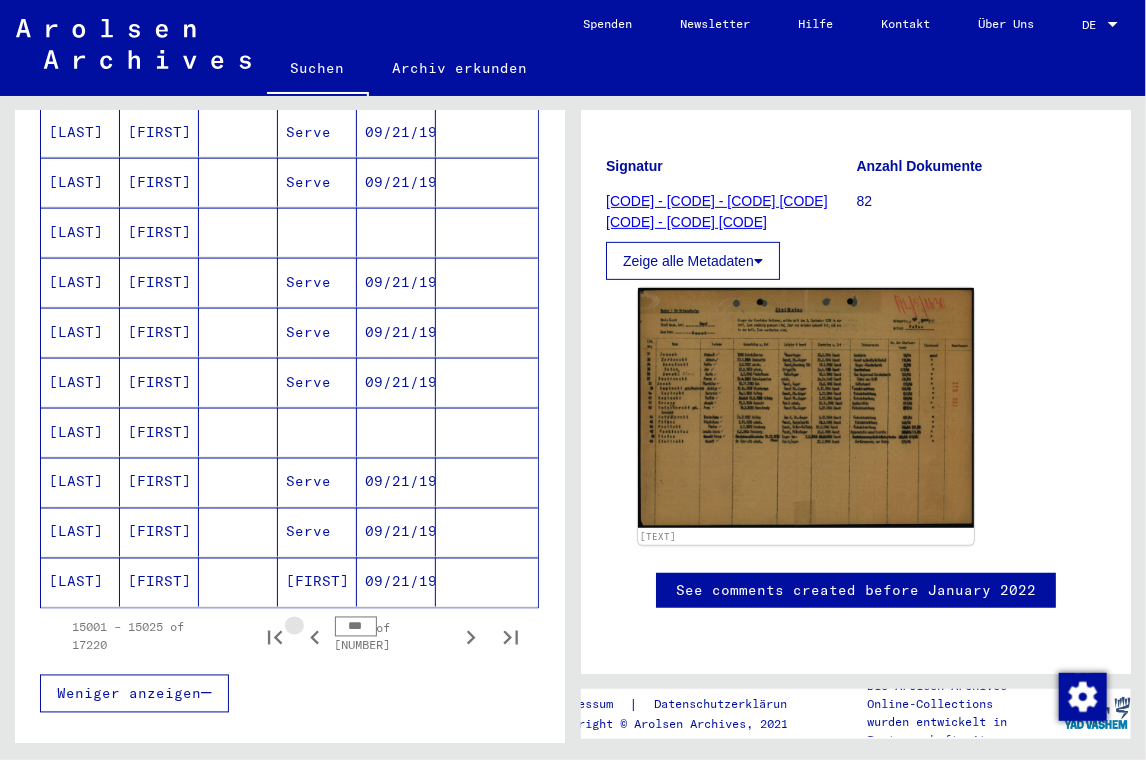 click 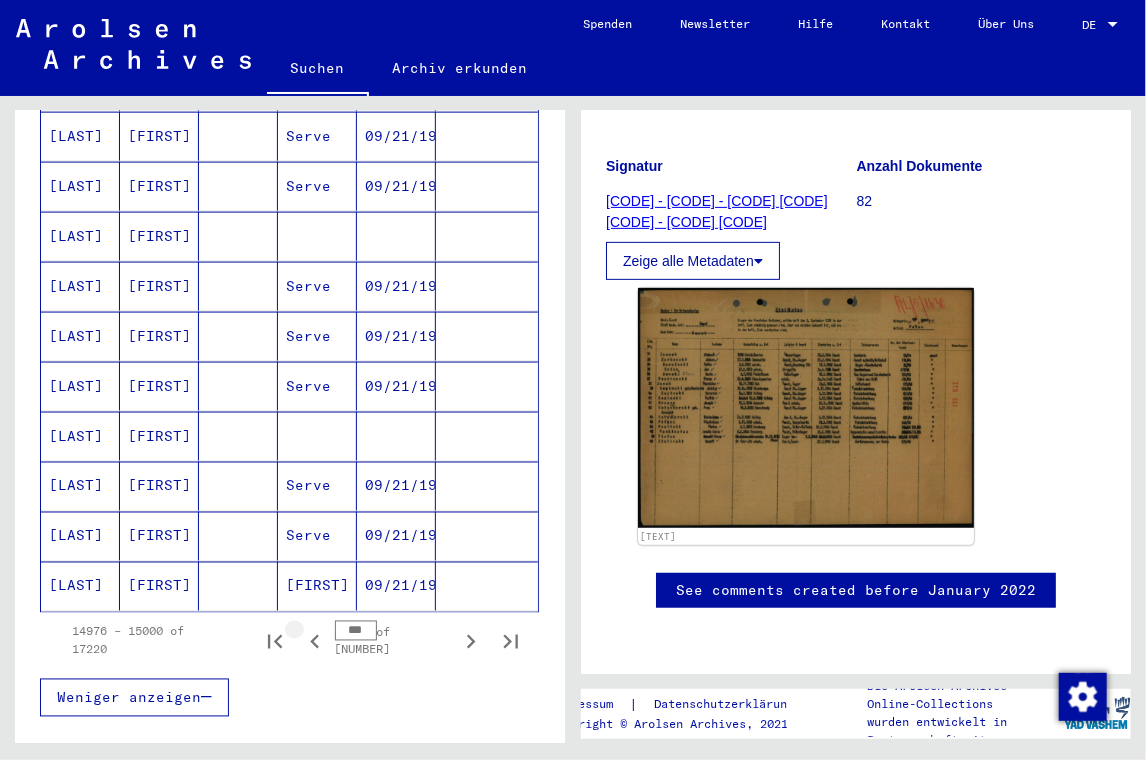 scroll, scrollTop: 1080, scrollLeft: 0, axis: vertical 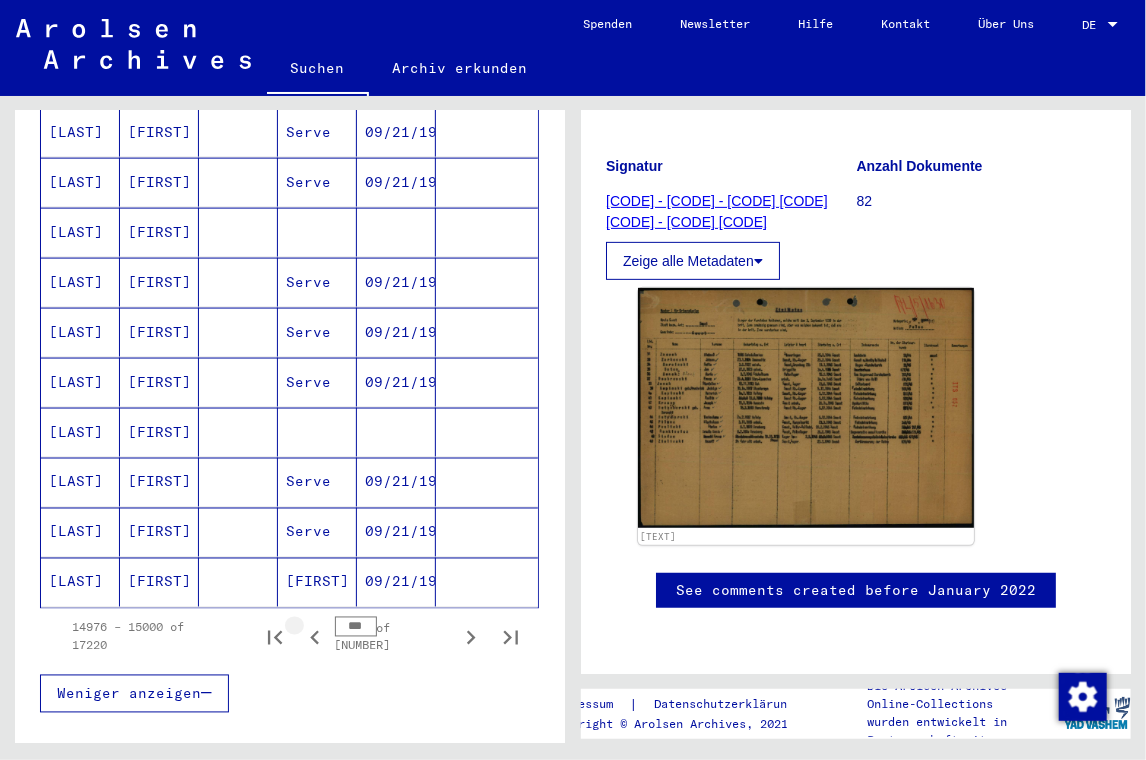 click 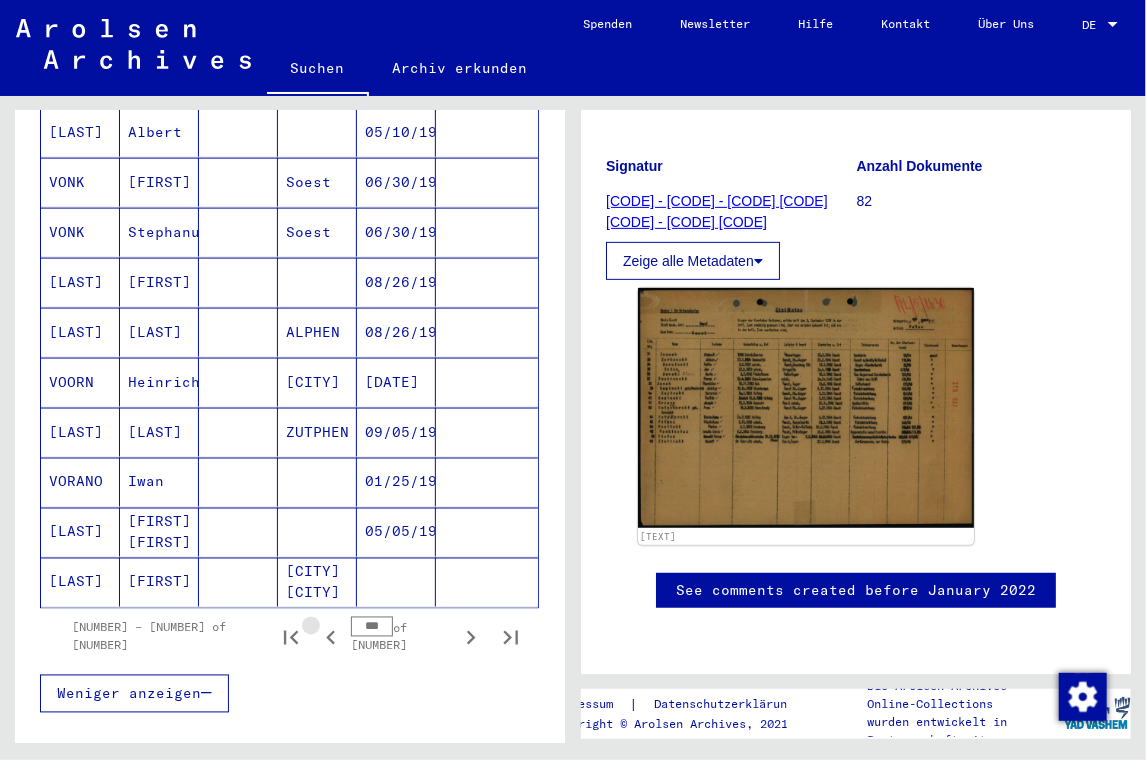 click 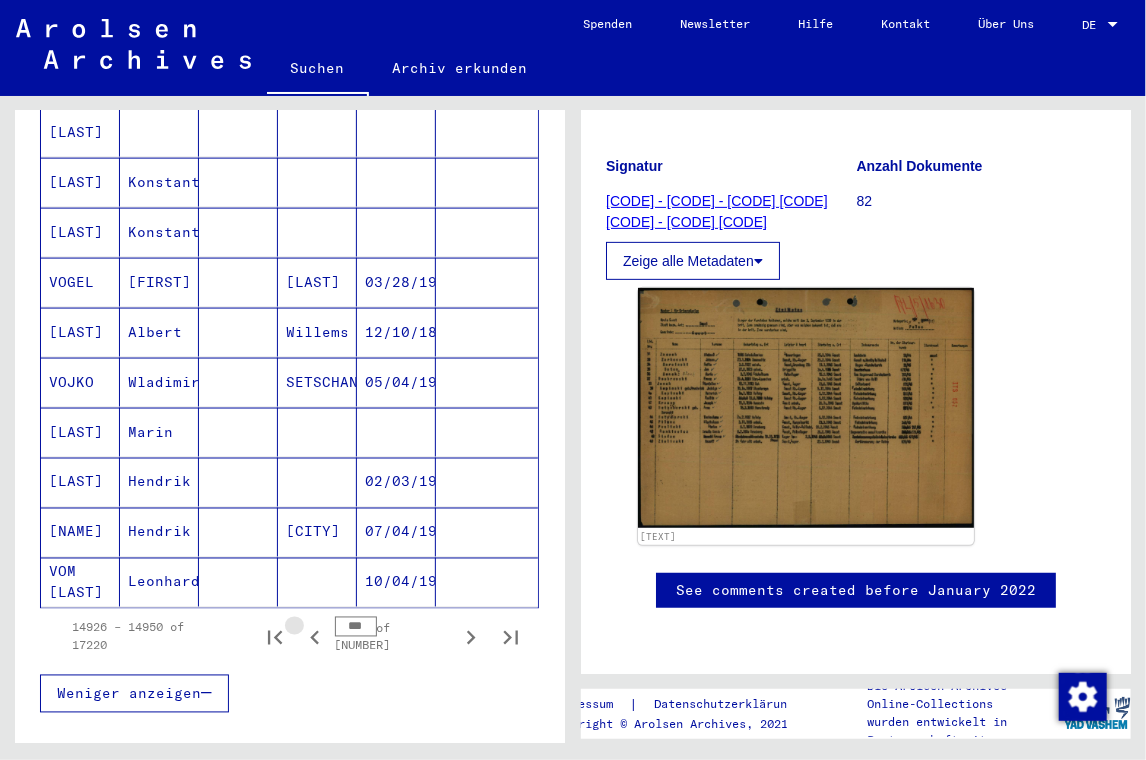 click 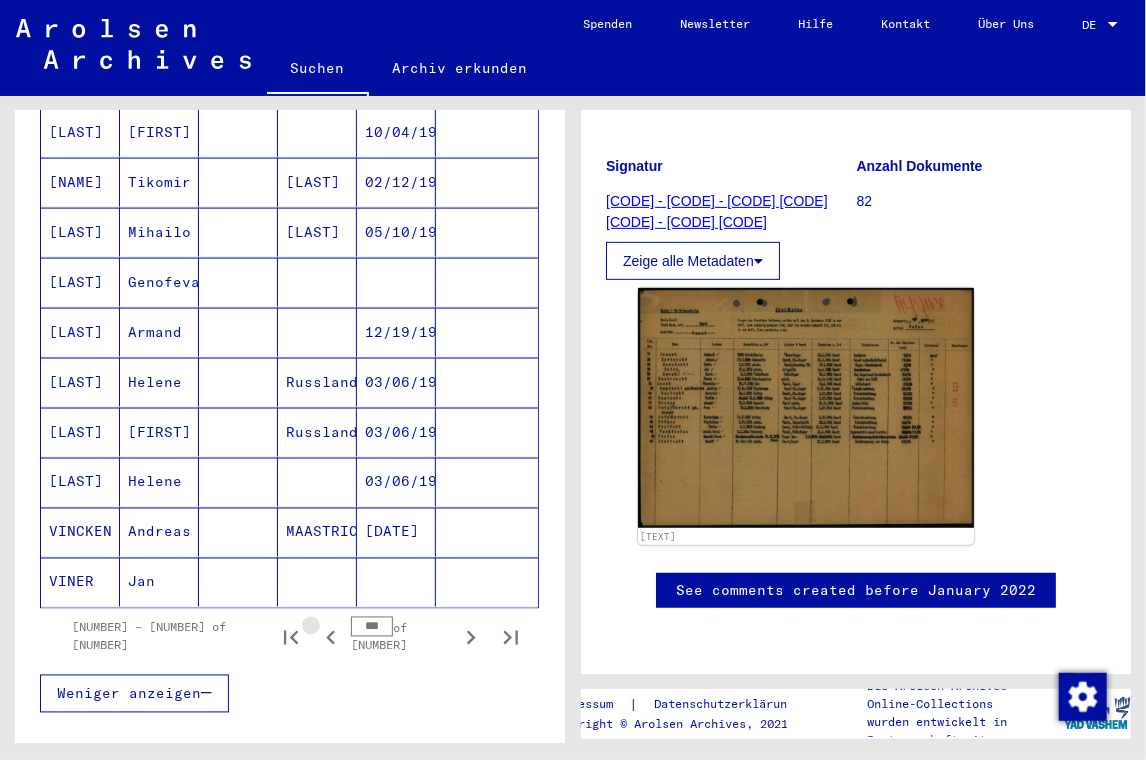 click 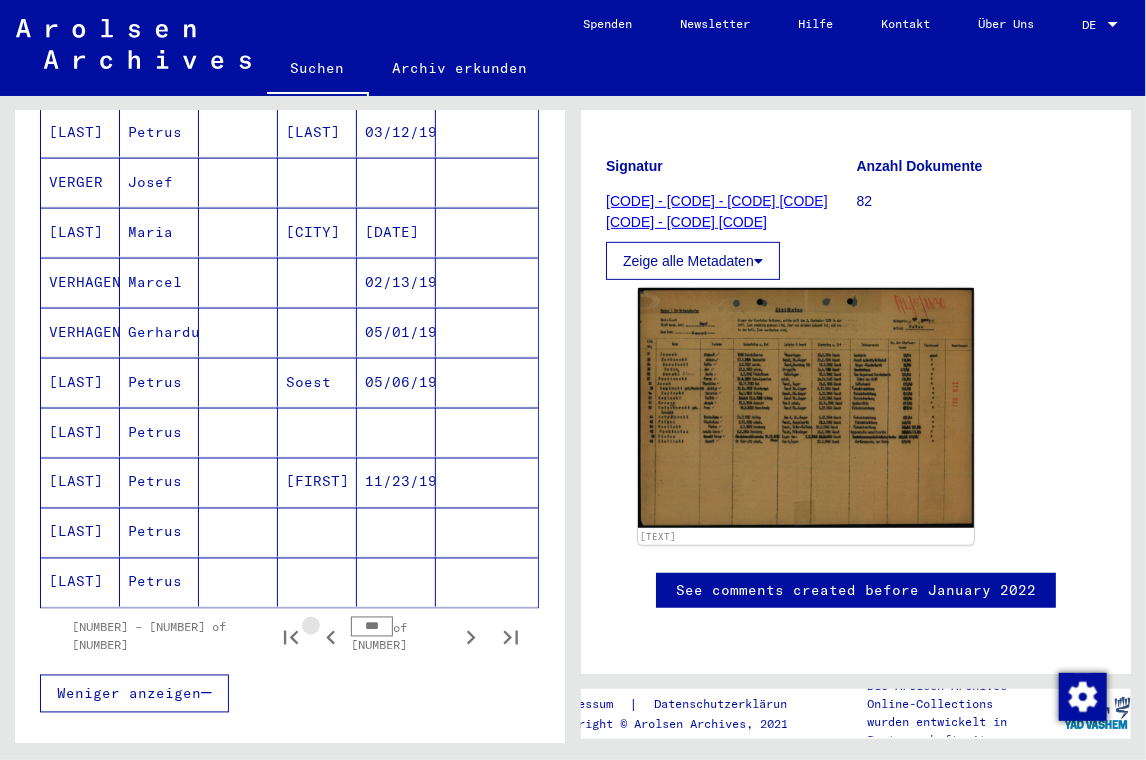 click 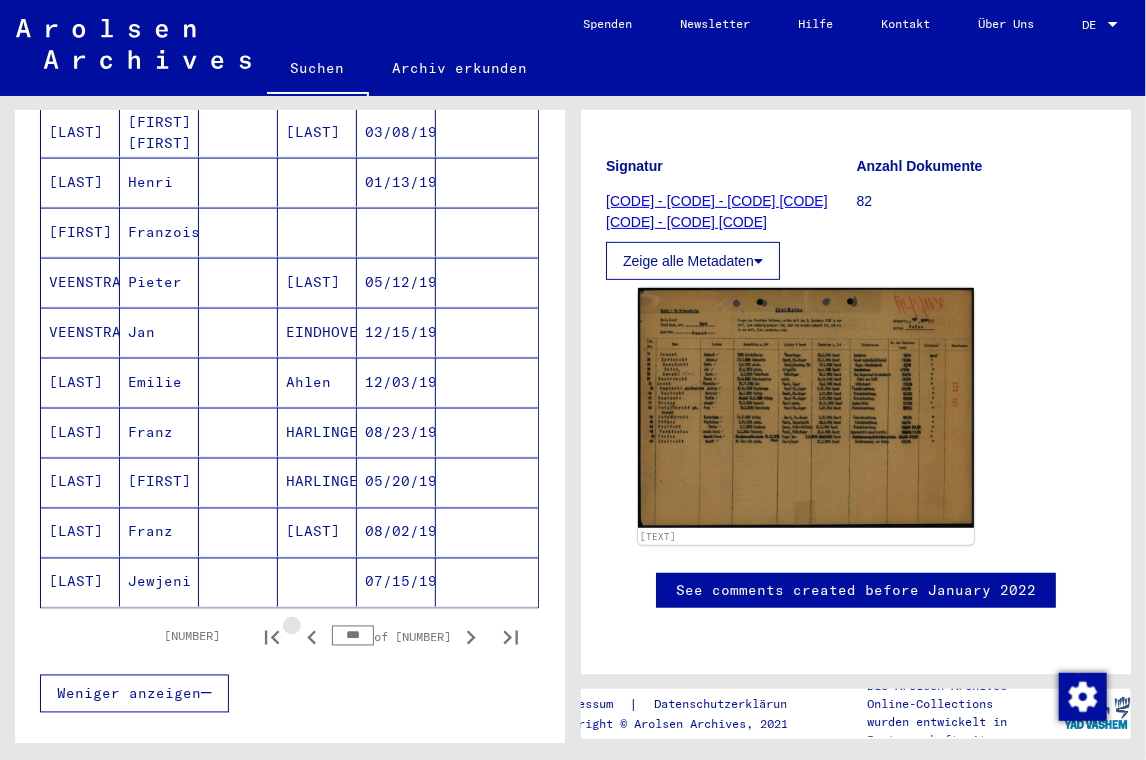 click 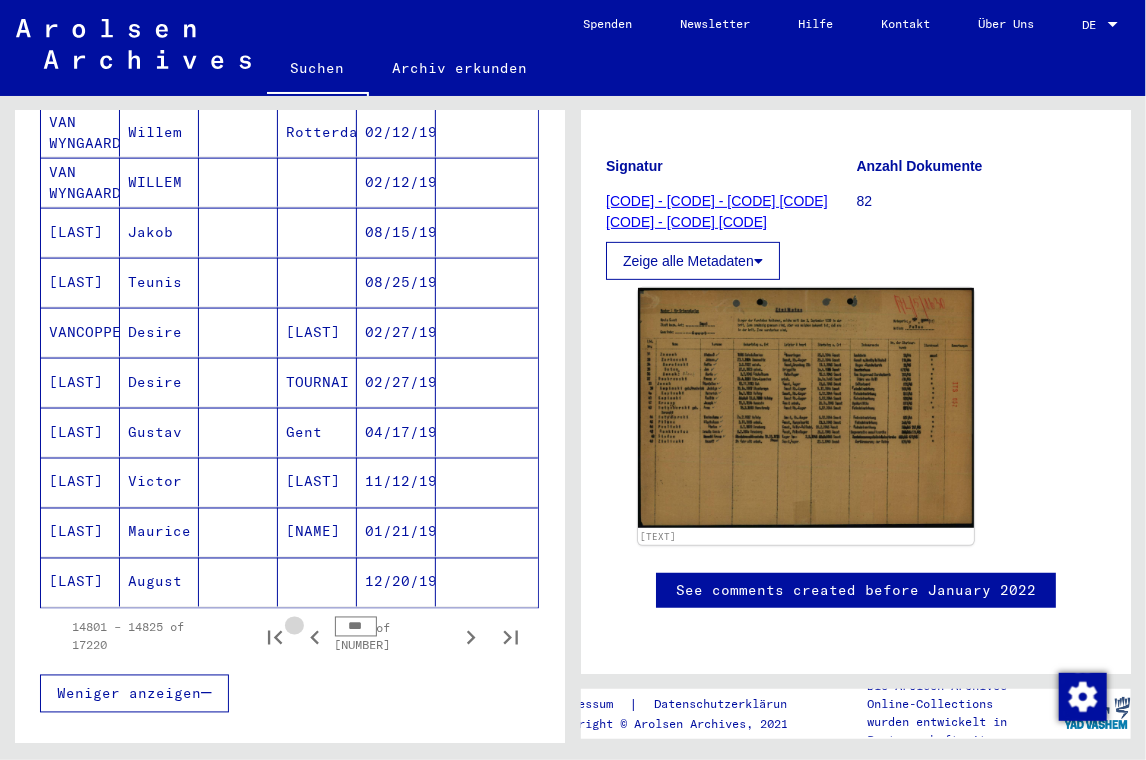 click 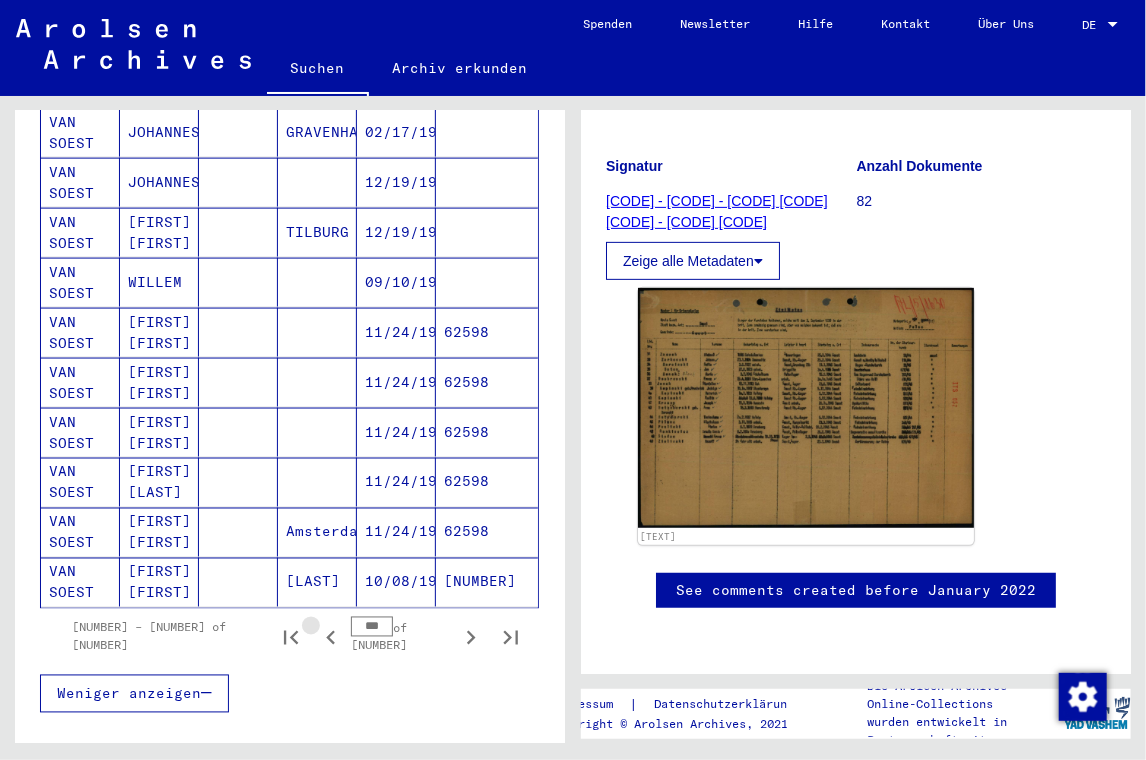click 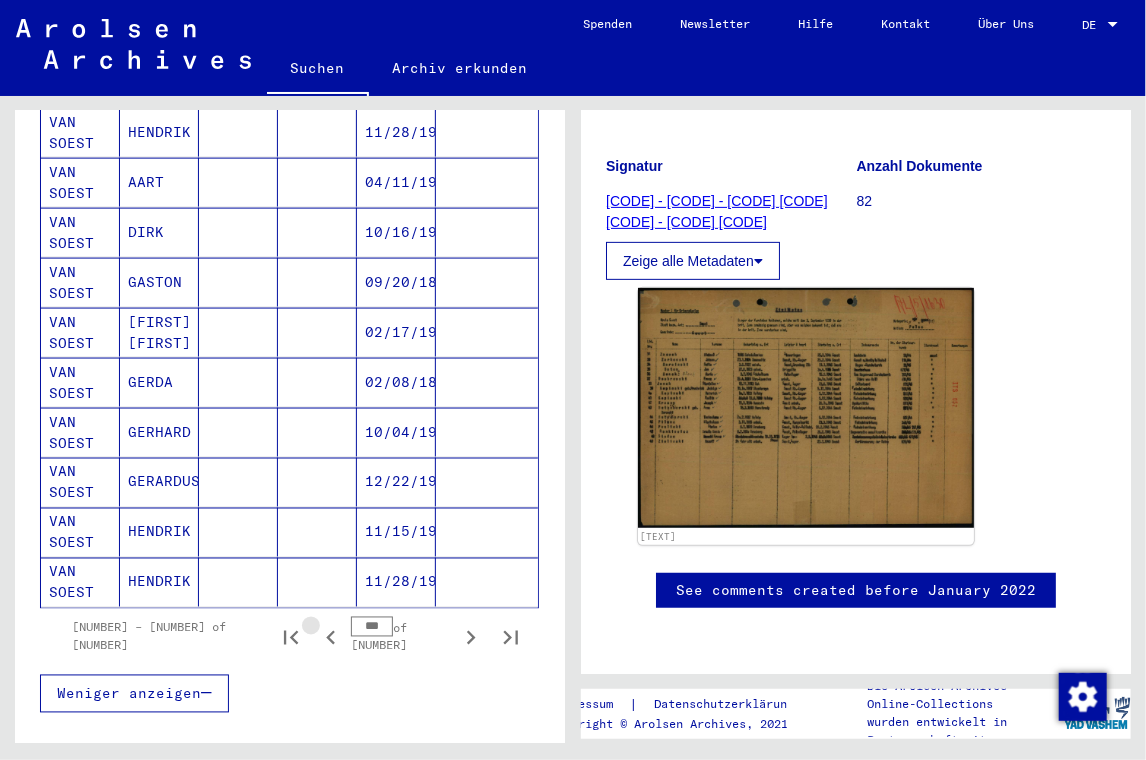 click 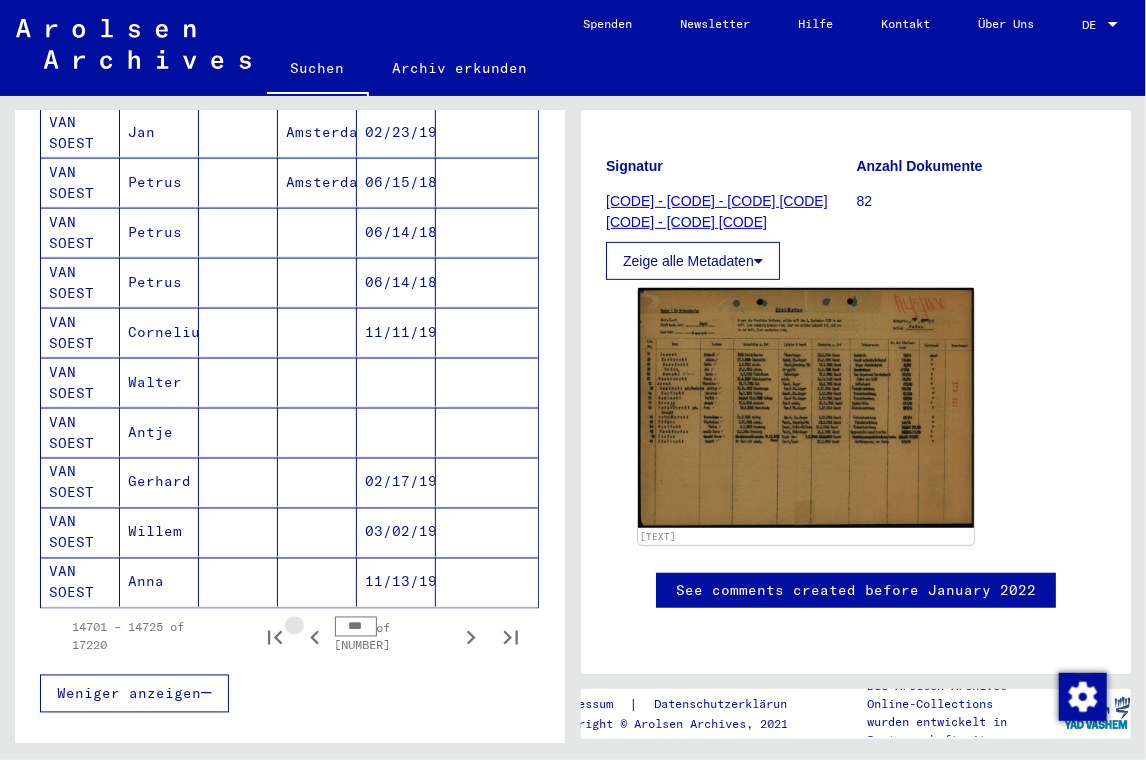 click 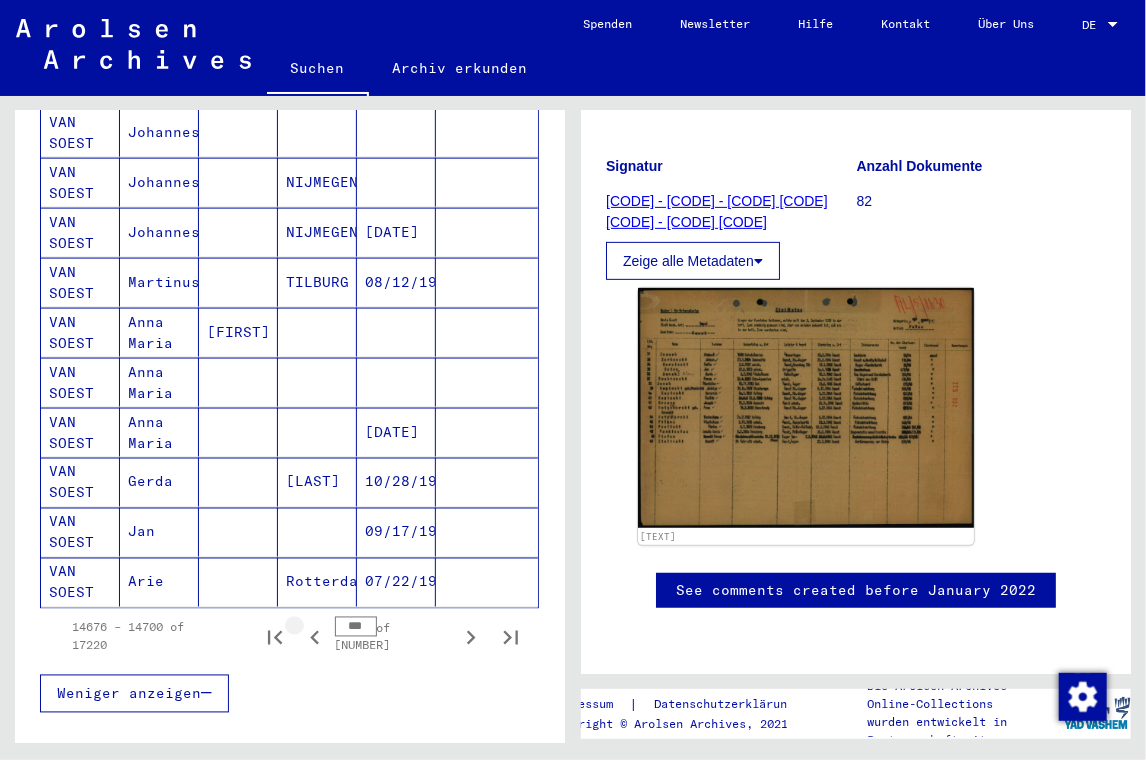 click 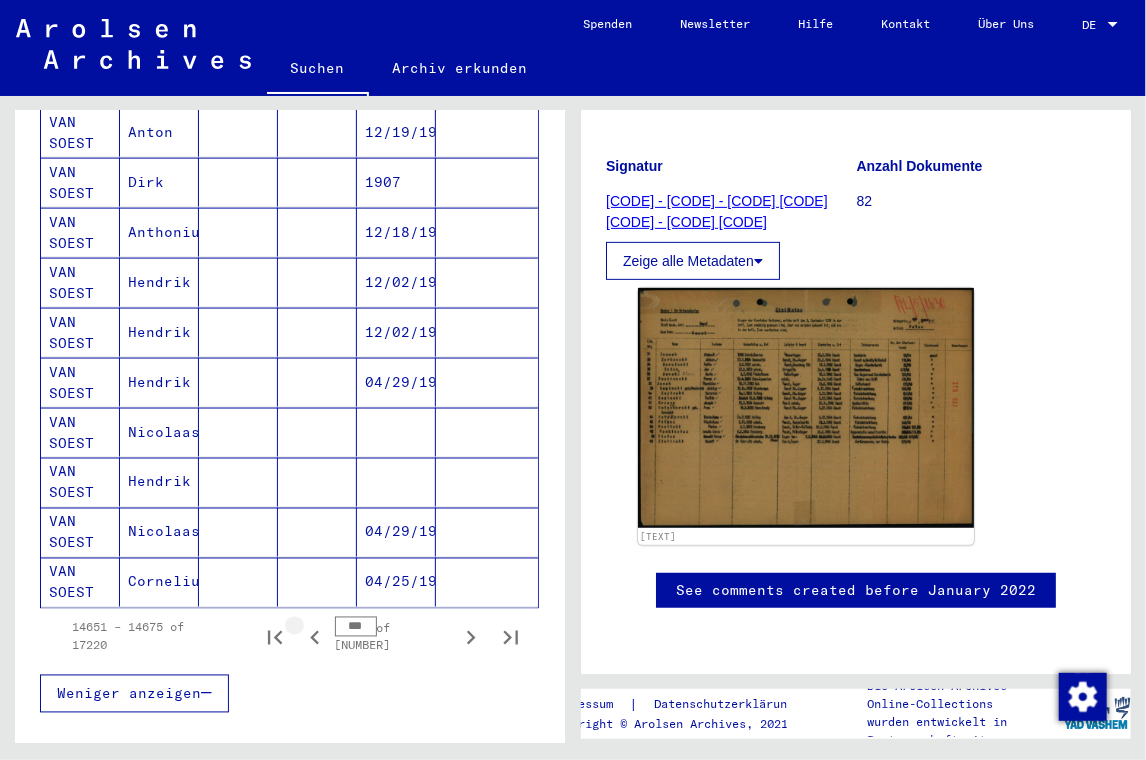 click 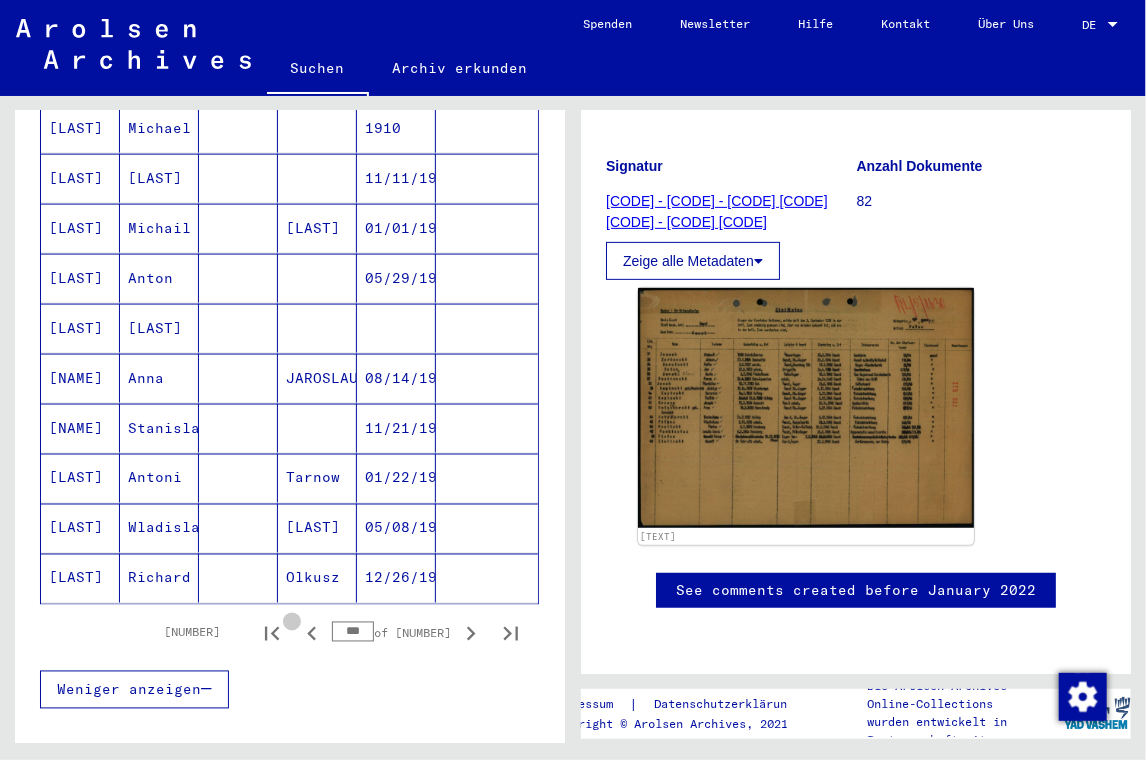 click 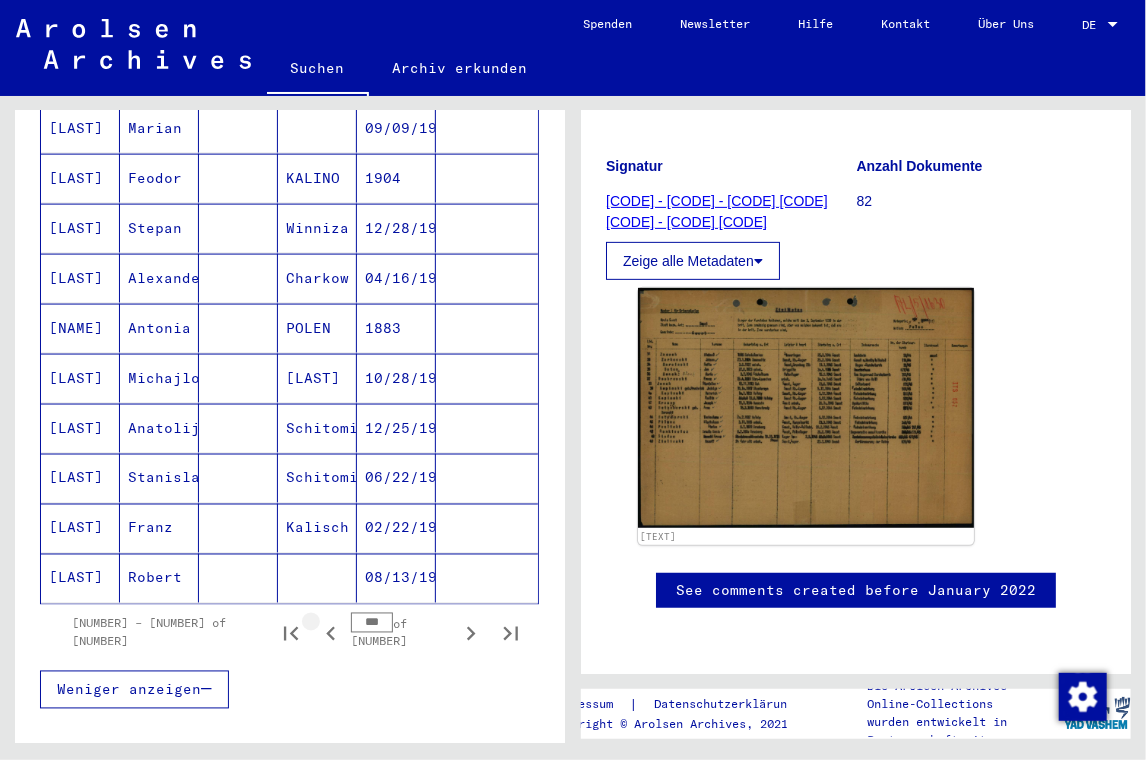 scroll, scrollTop: 1076, scrollLeft: 0, axis: vertical 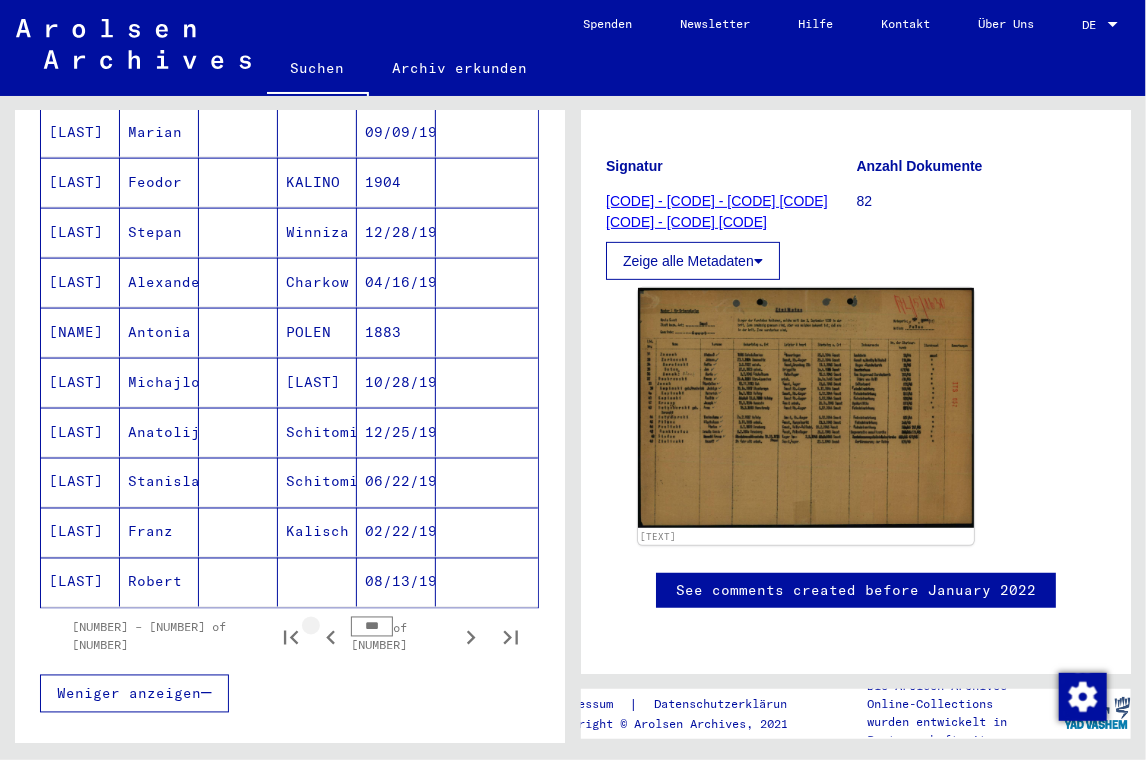 click 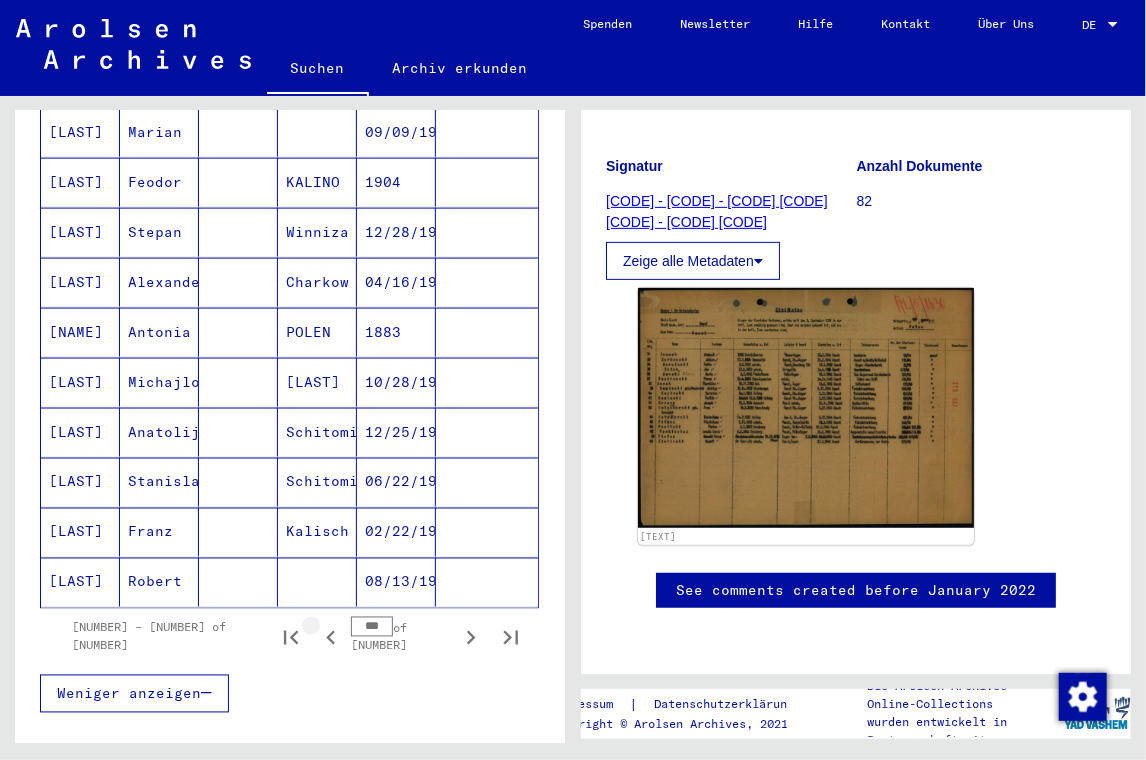 click 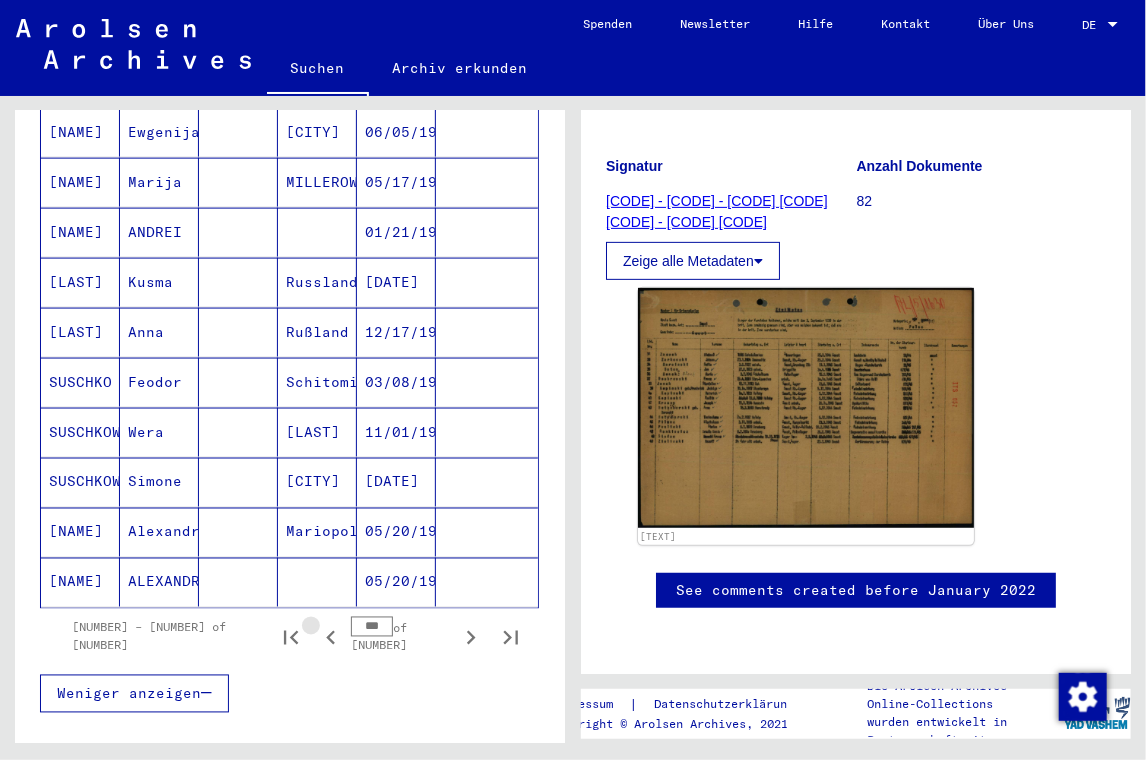 click 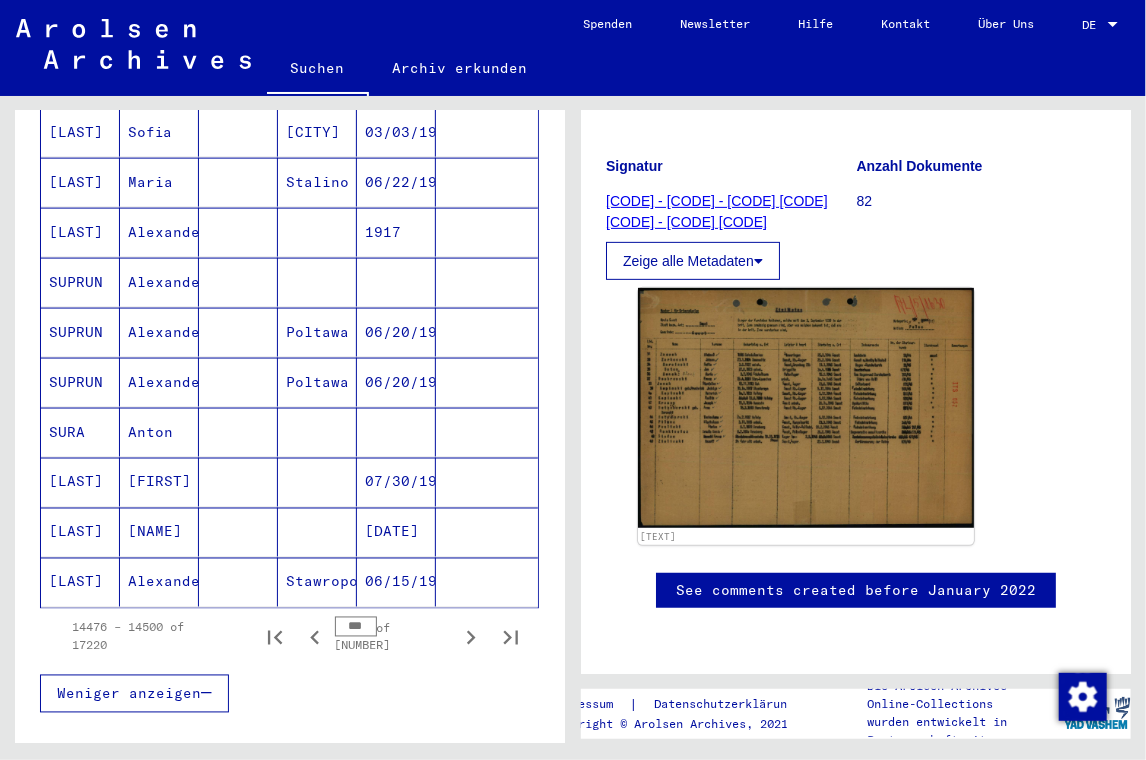 click 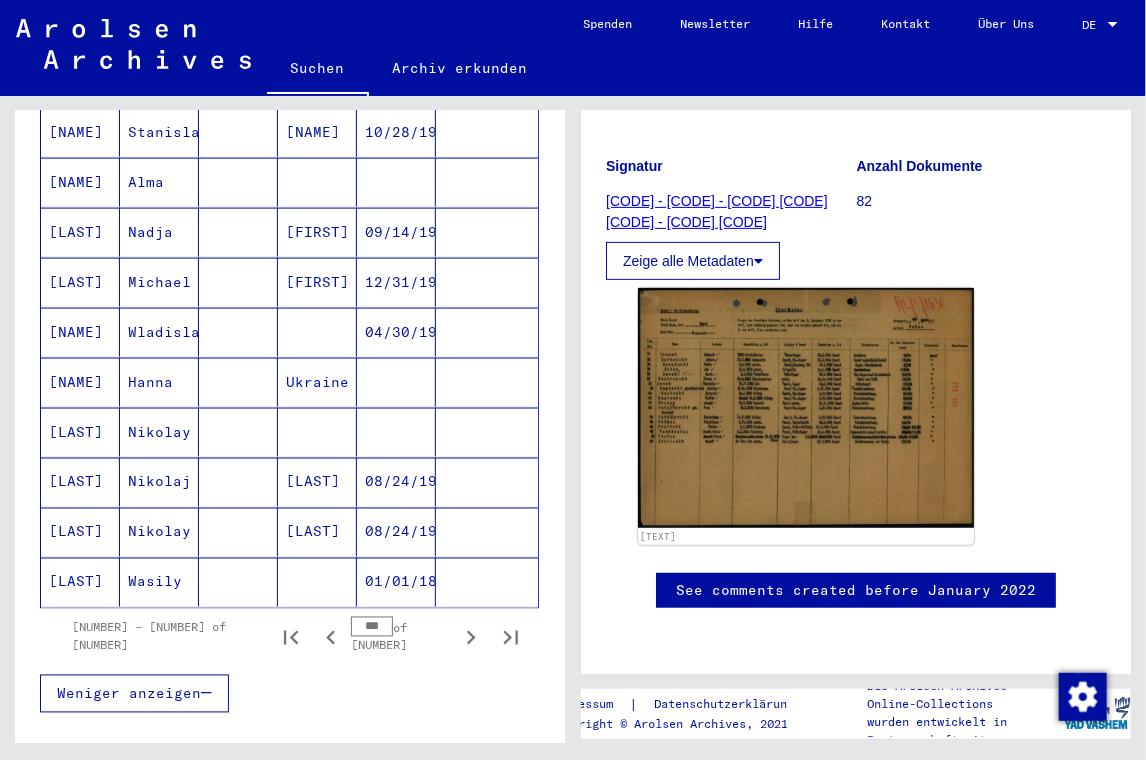 click 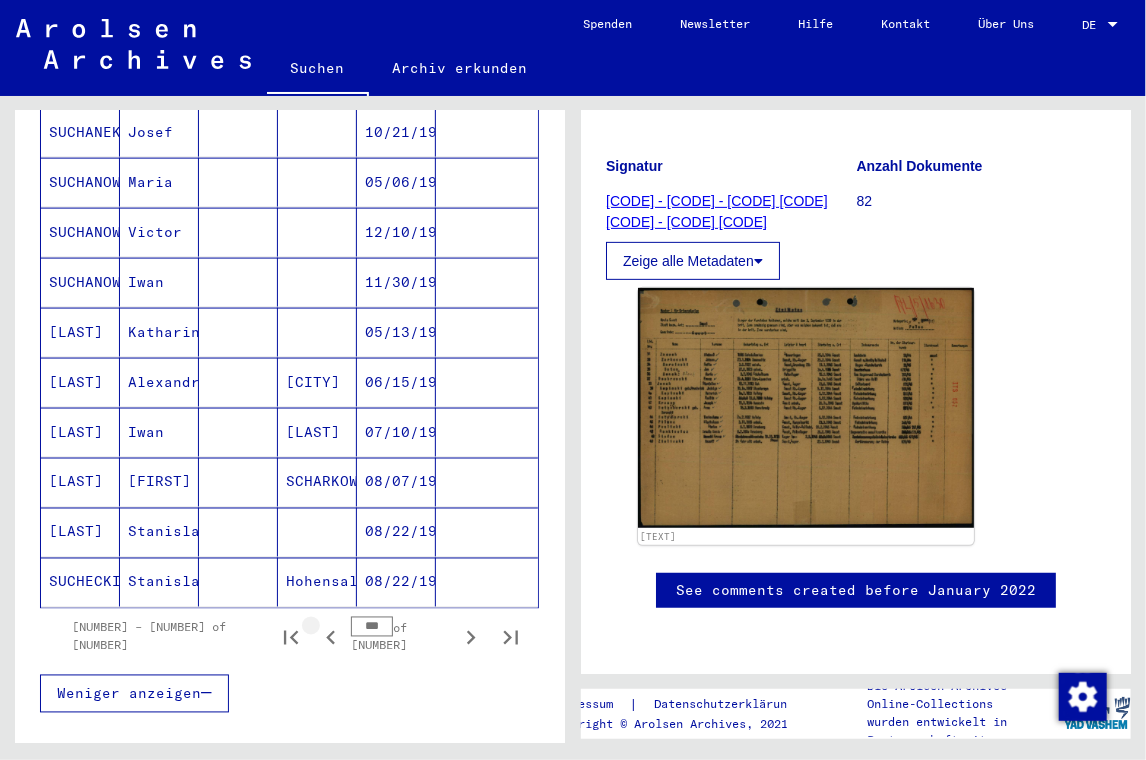 click 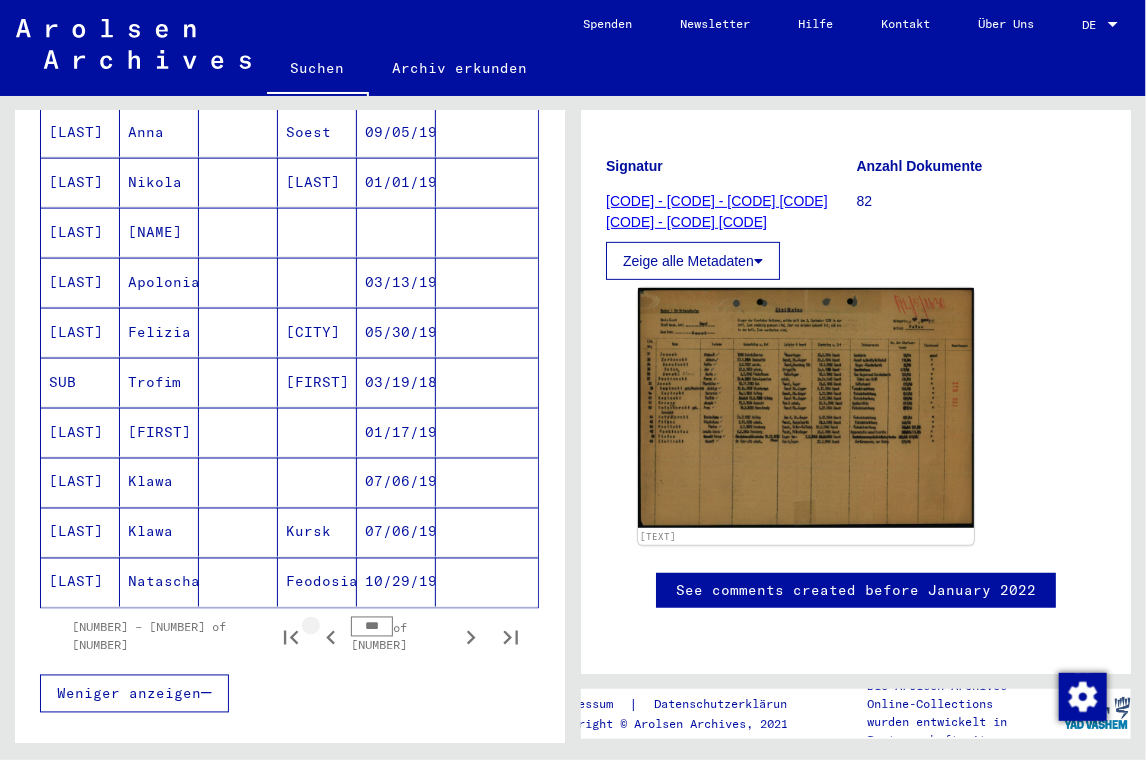 click 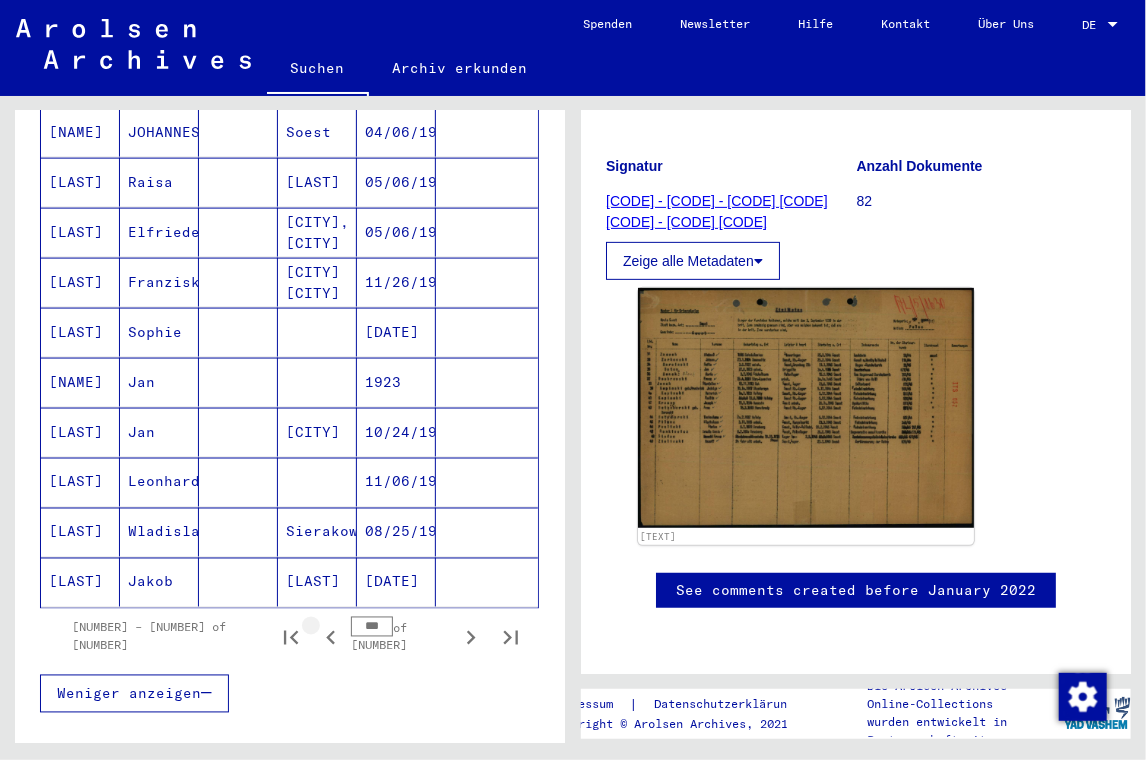 click 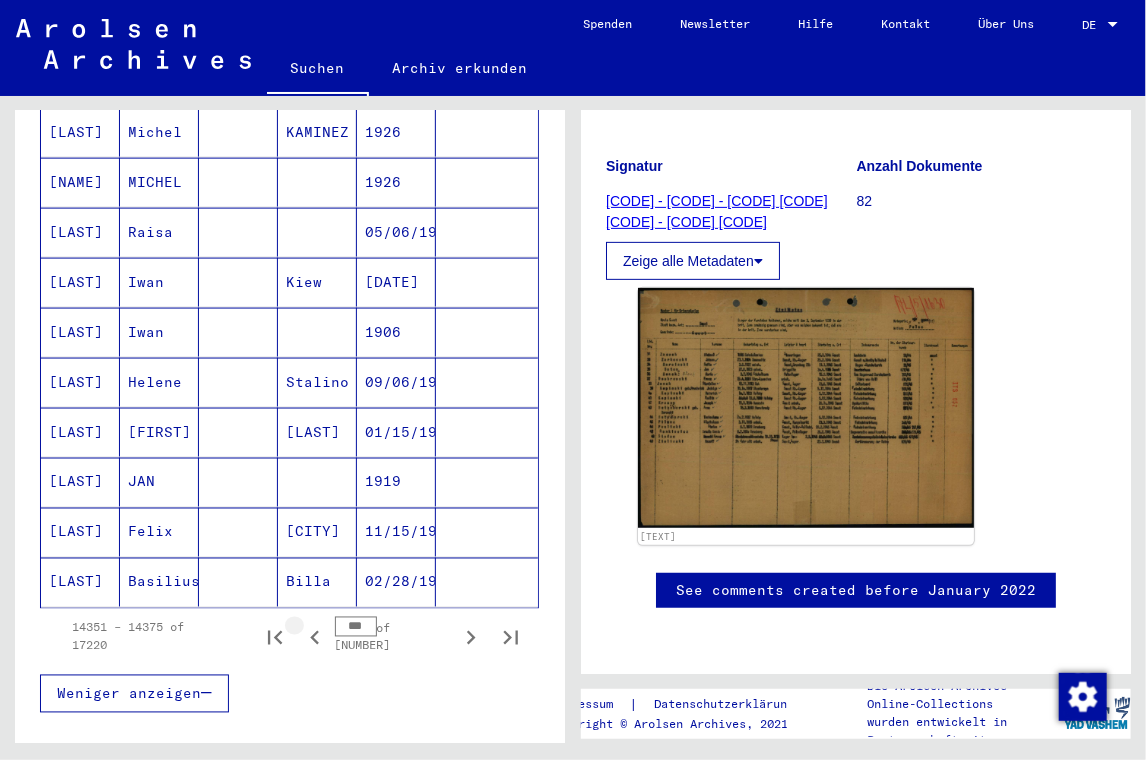 click 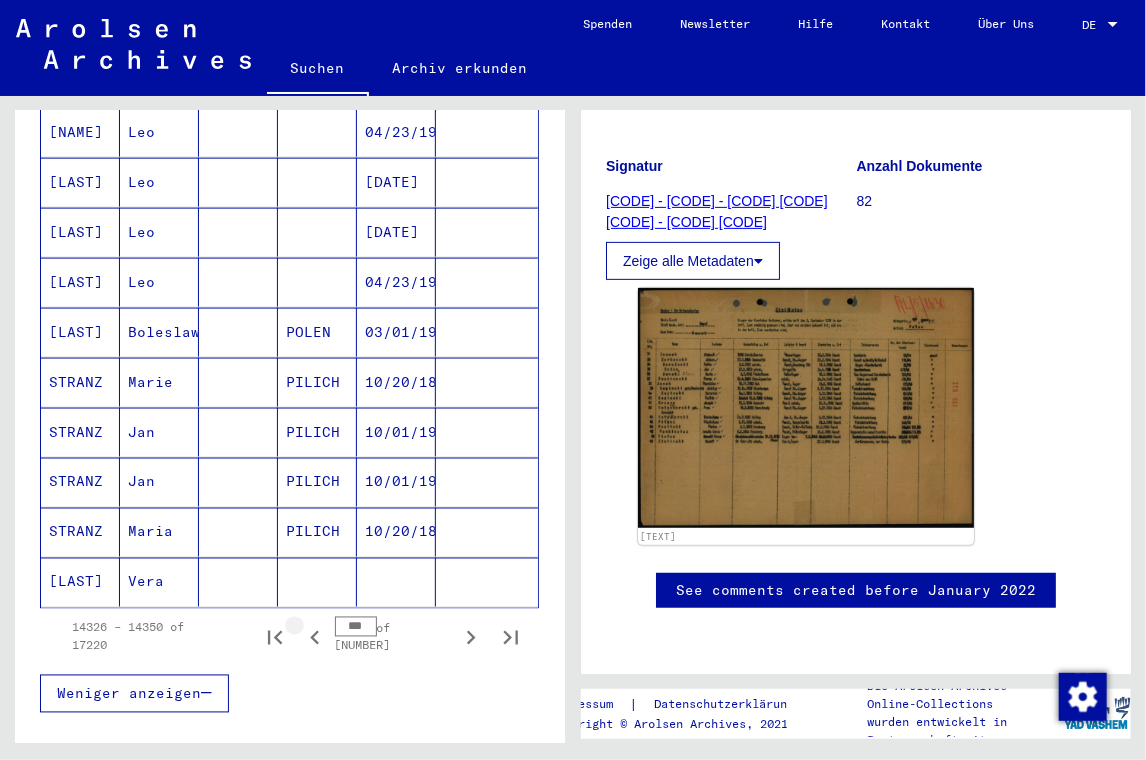 click 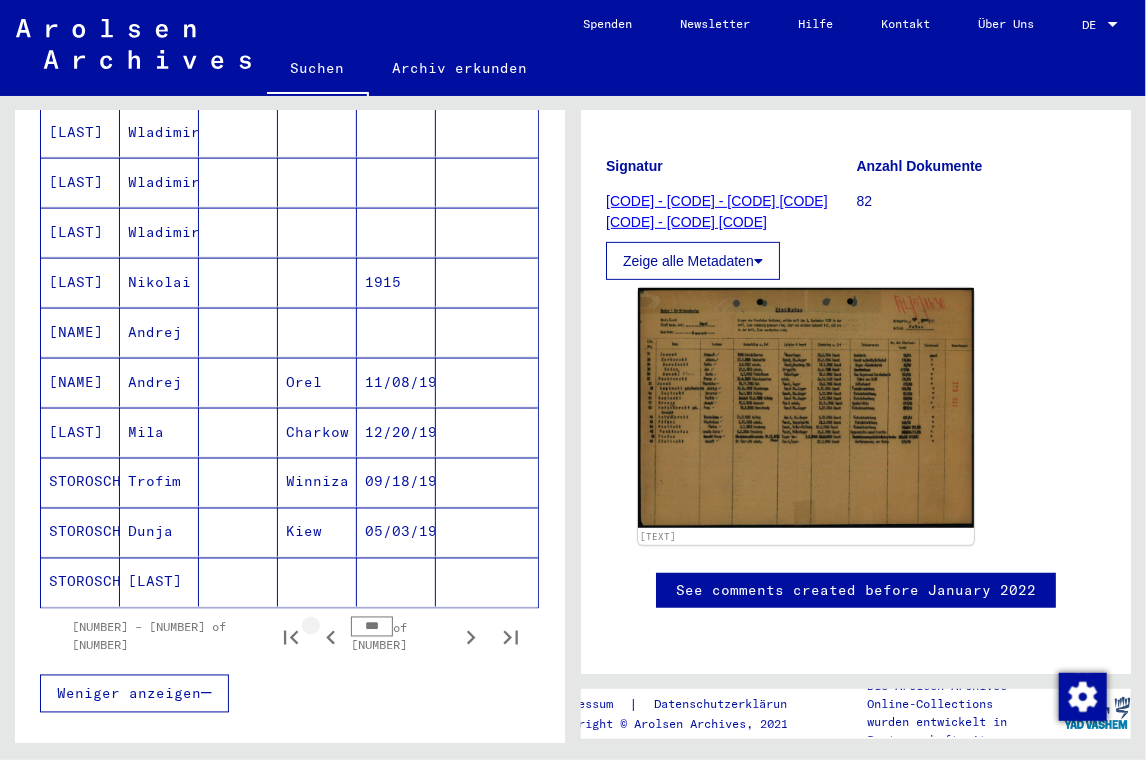 click 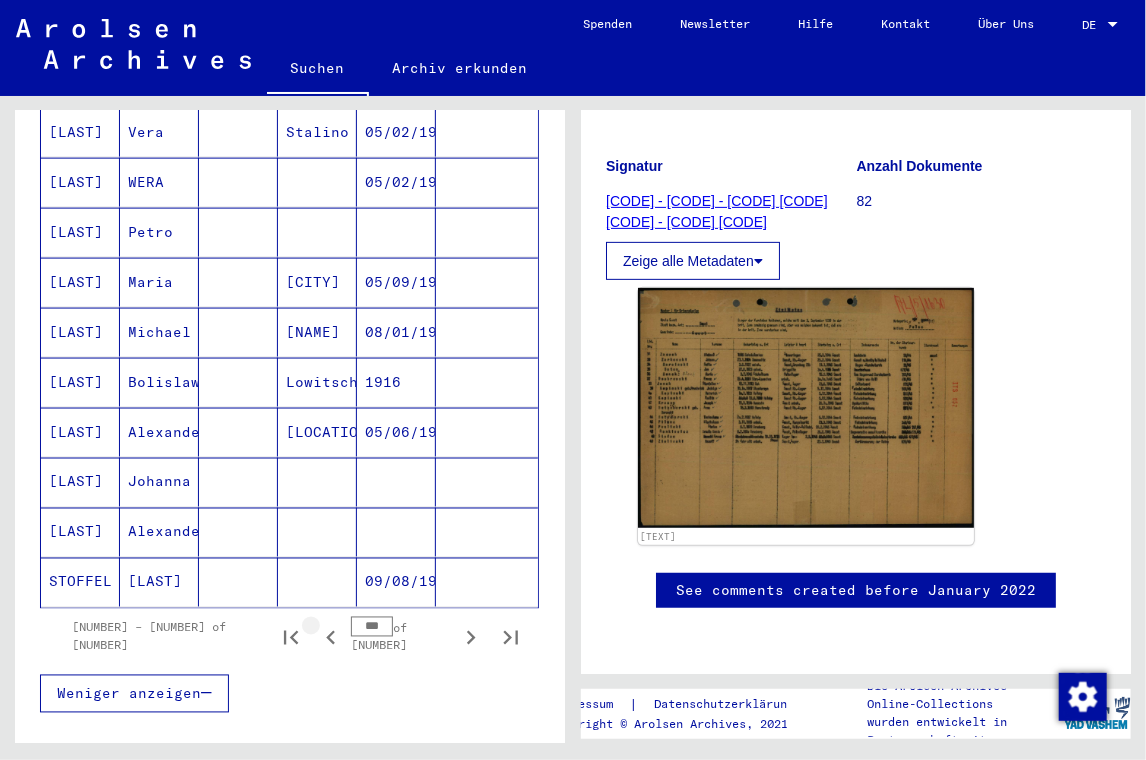 click 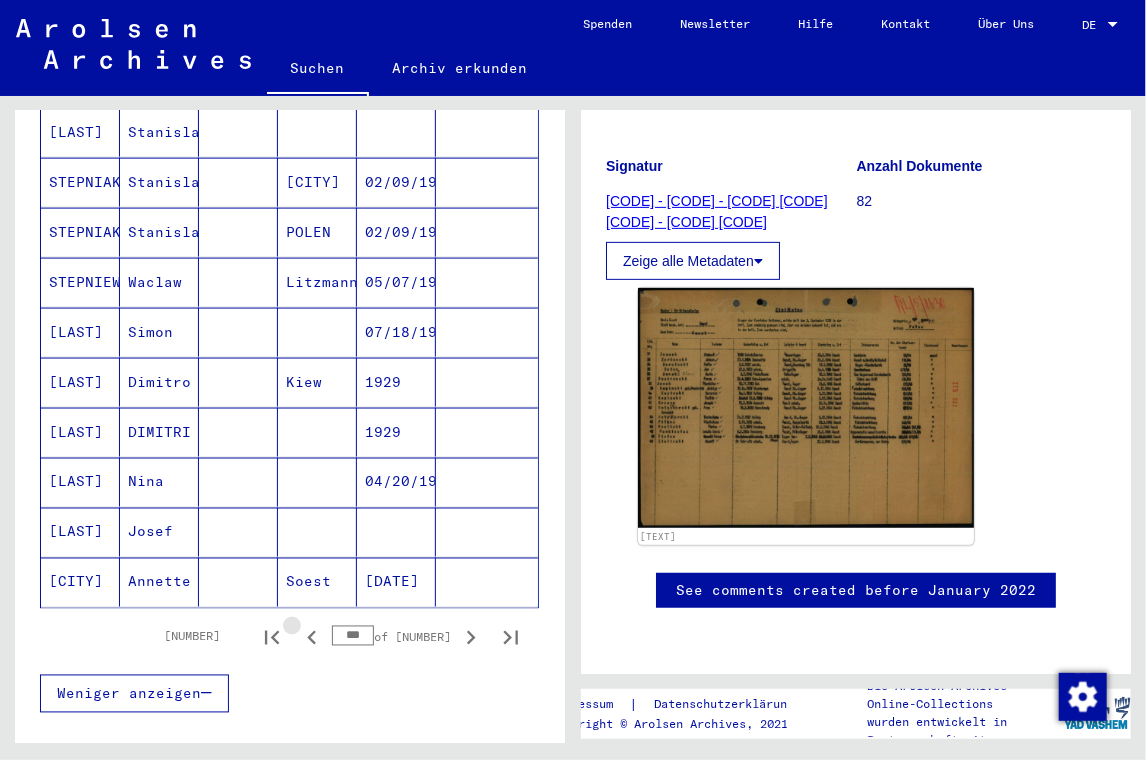 click 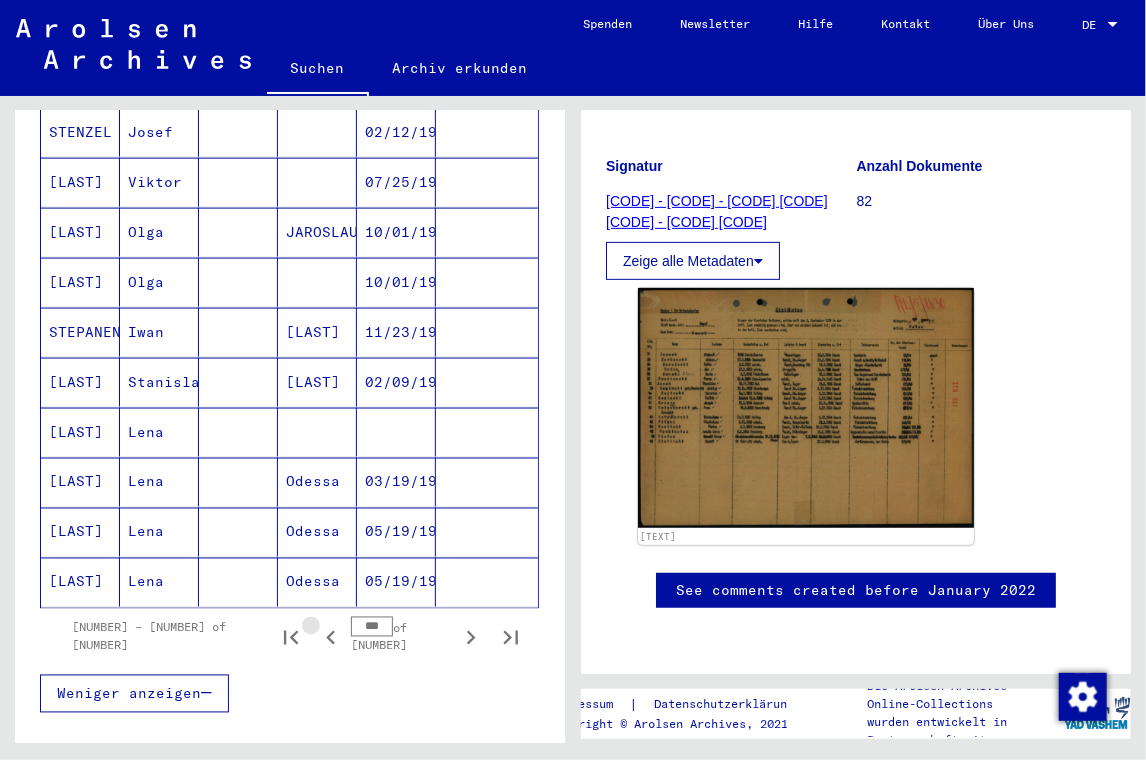 click 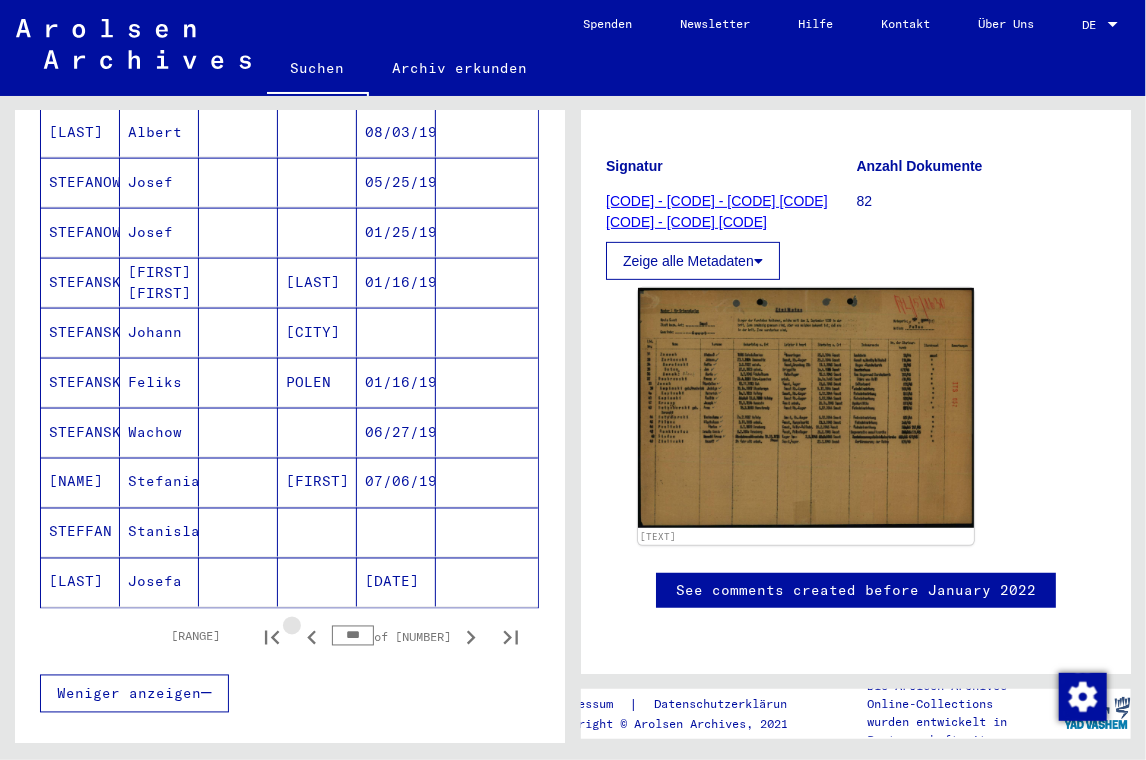 click 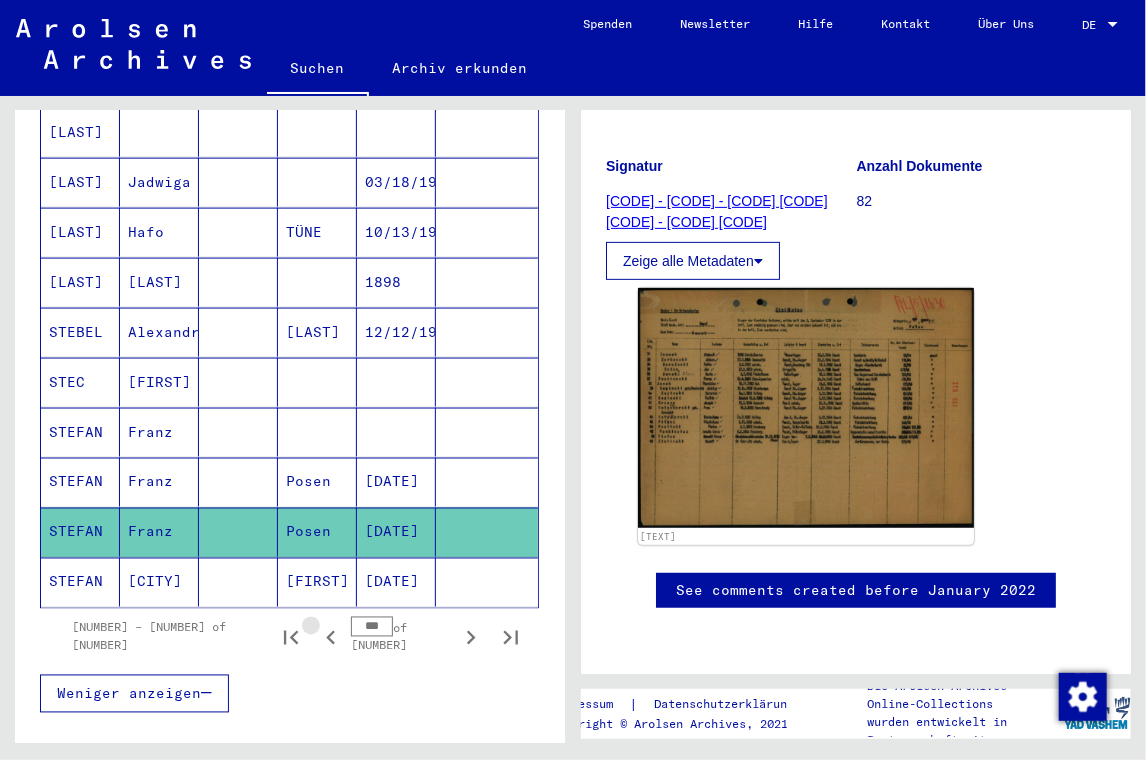 click 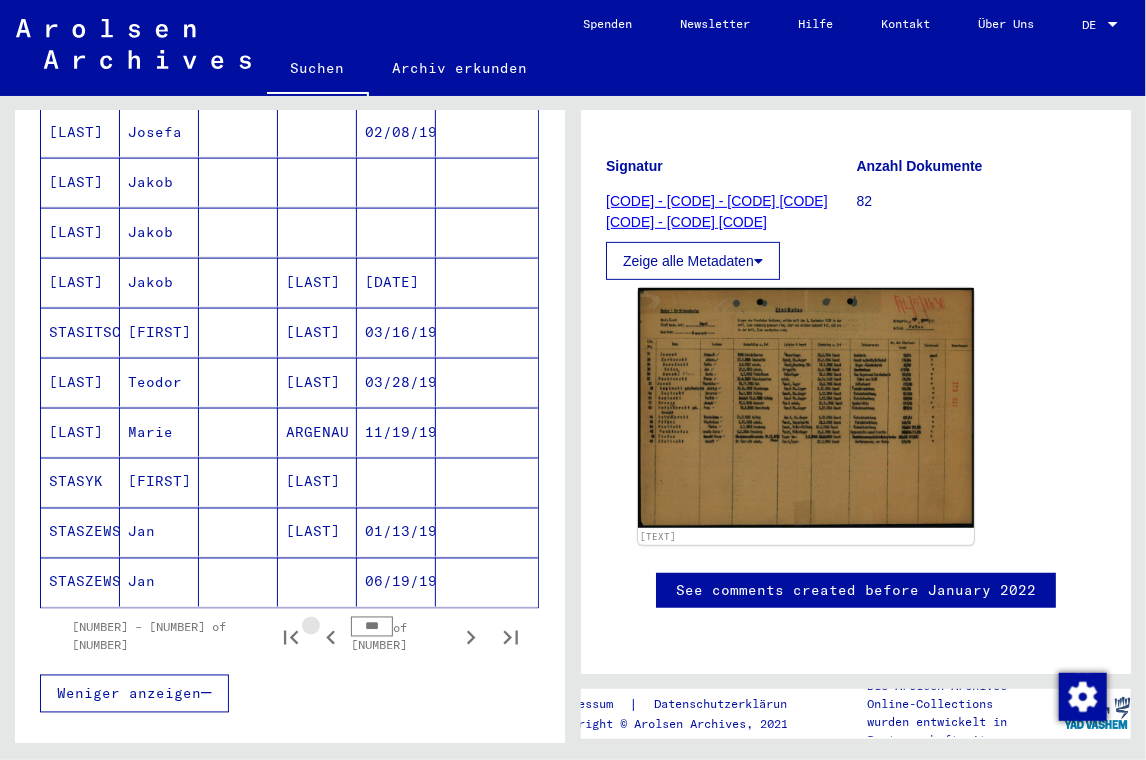 click 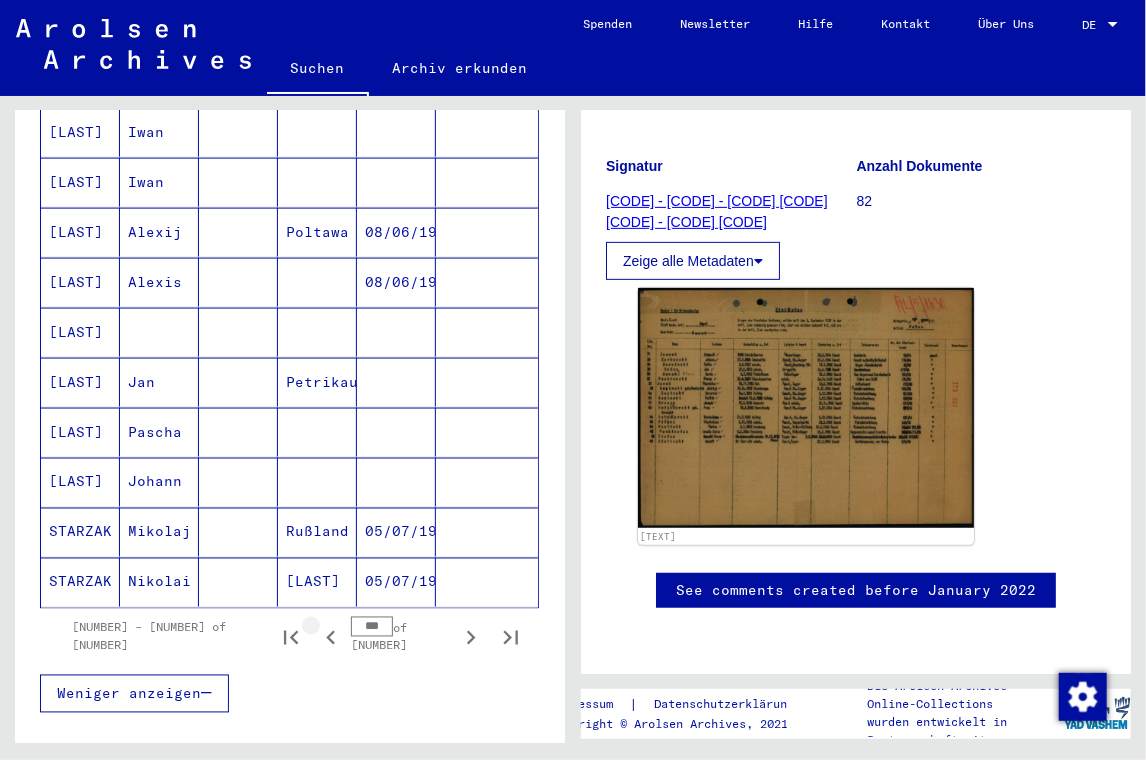 click 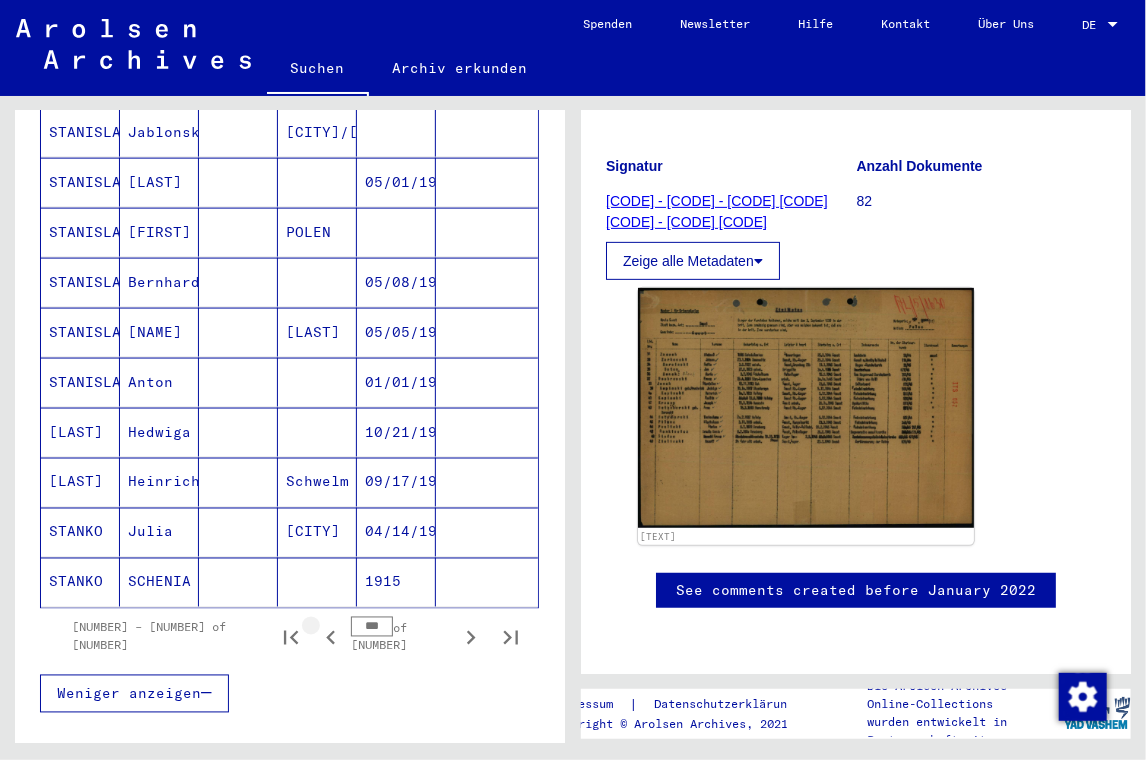 click 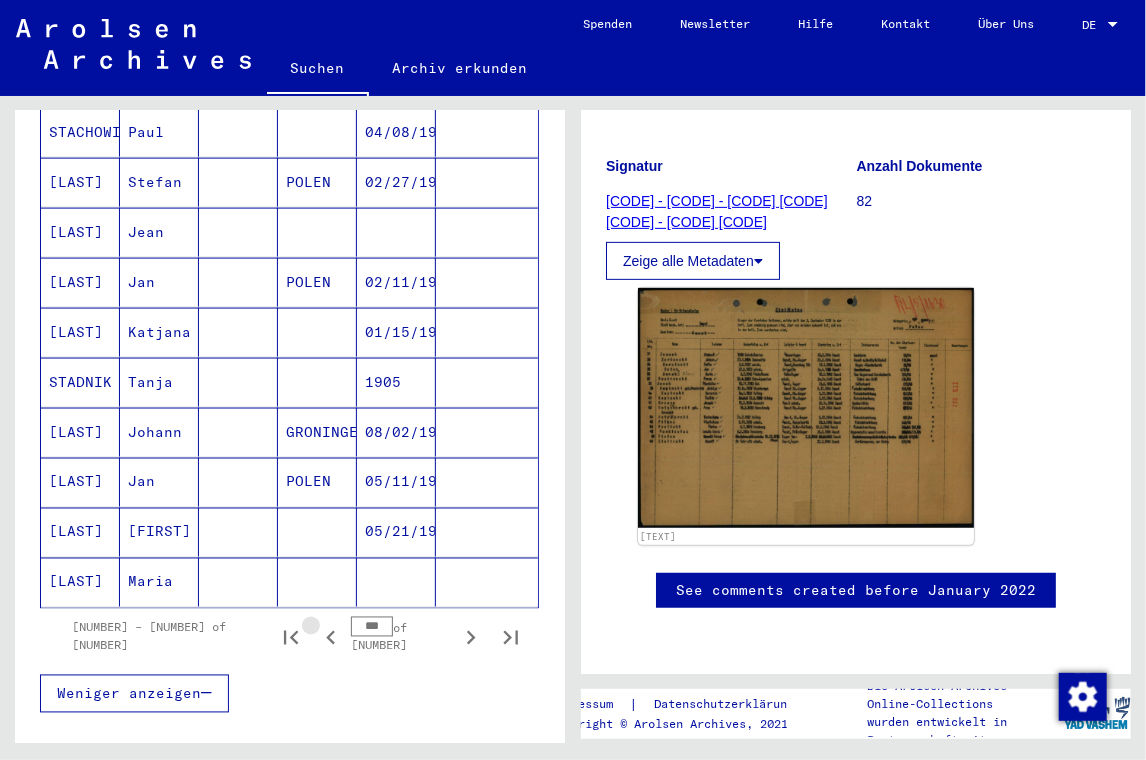 click 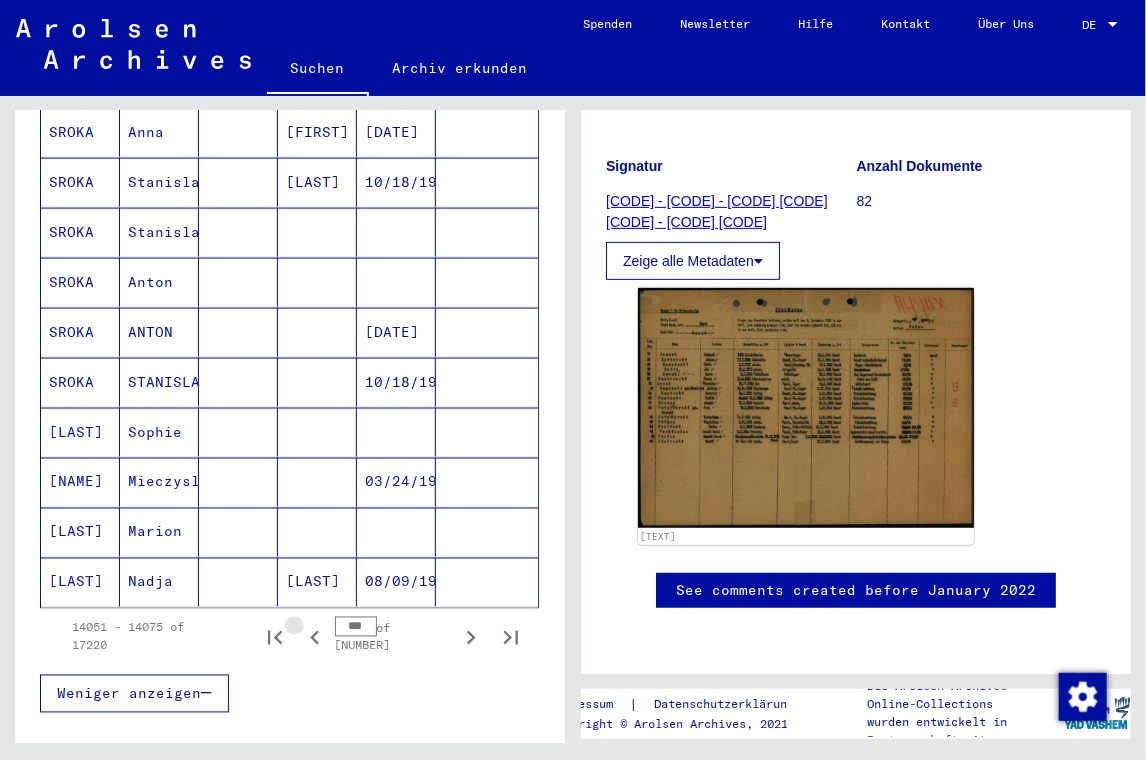 click 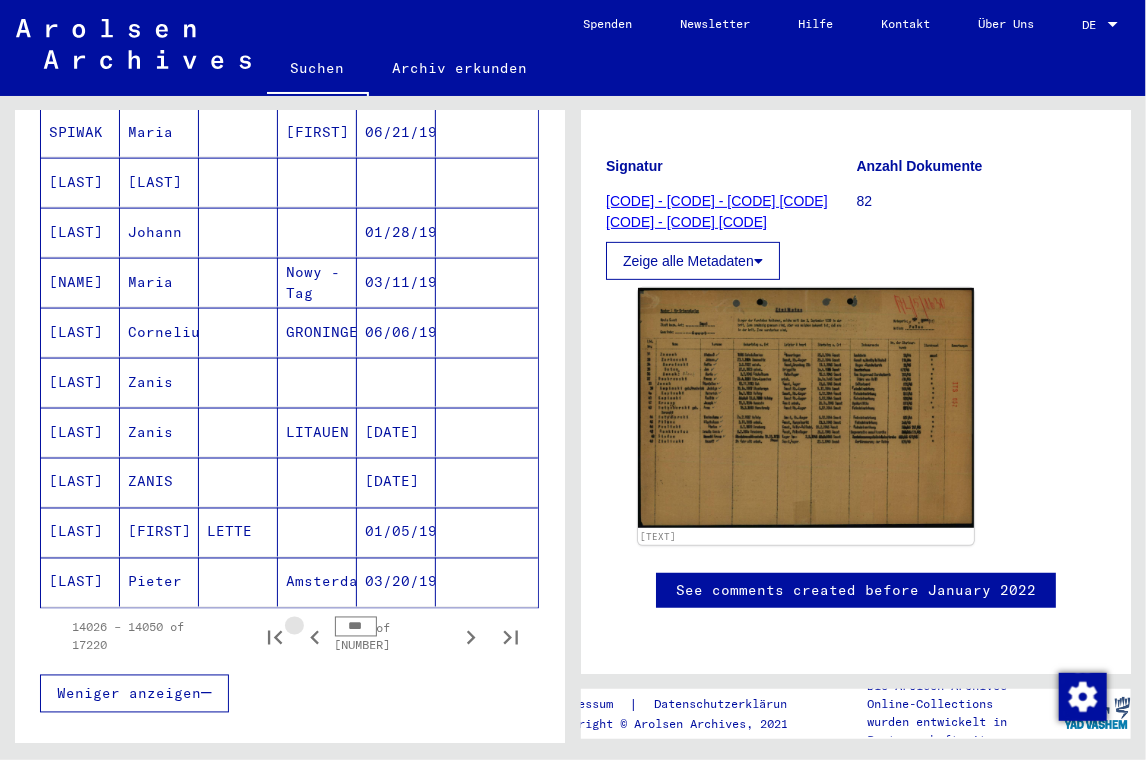 click 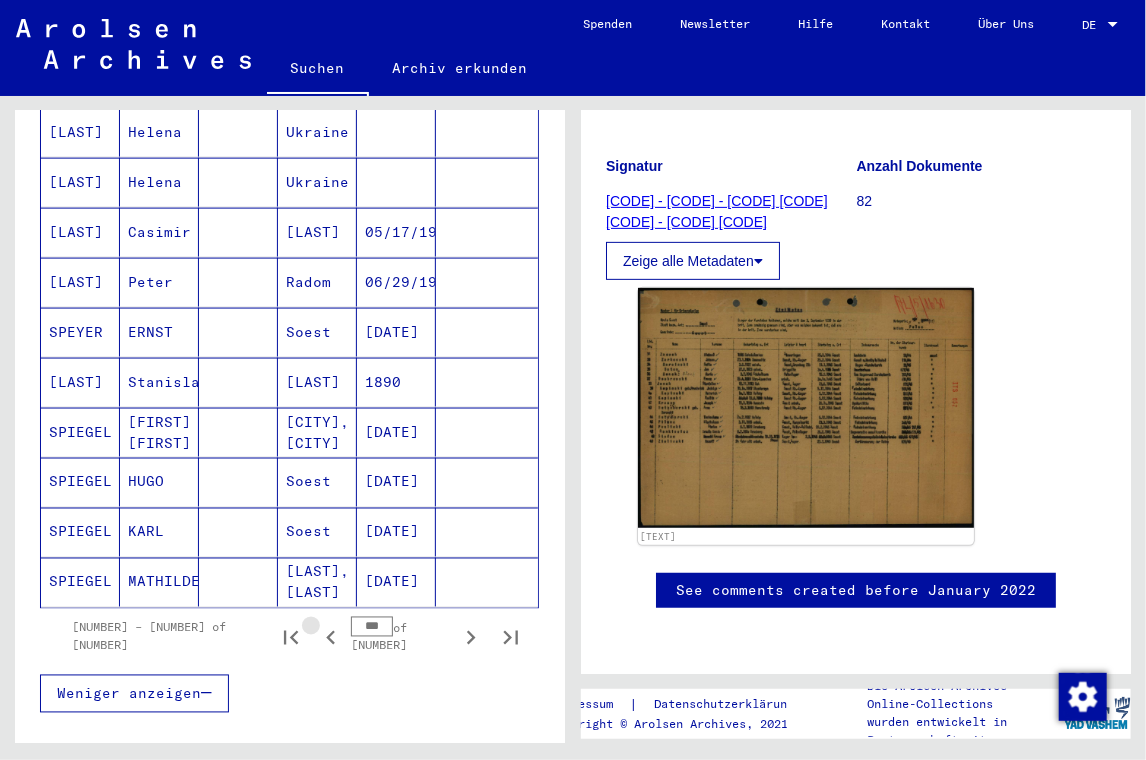 click 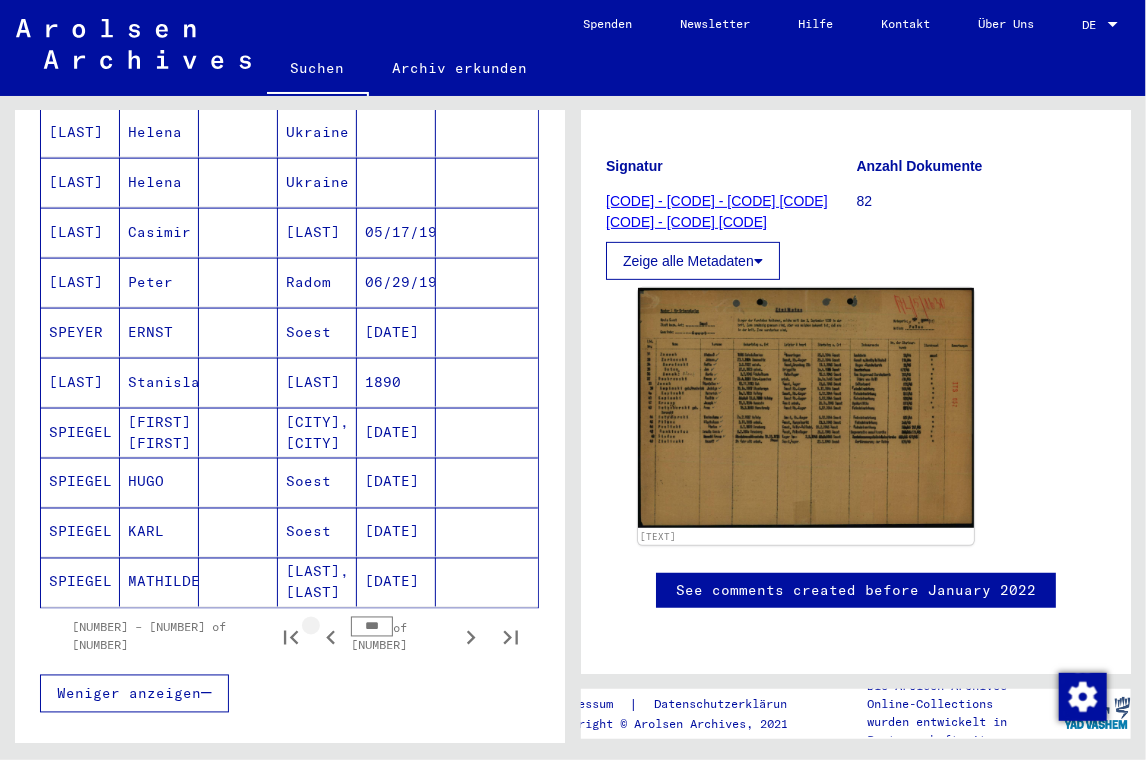 click 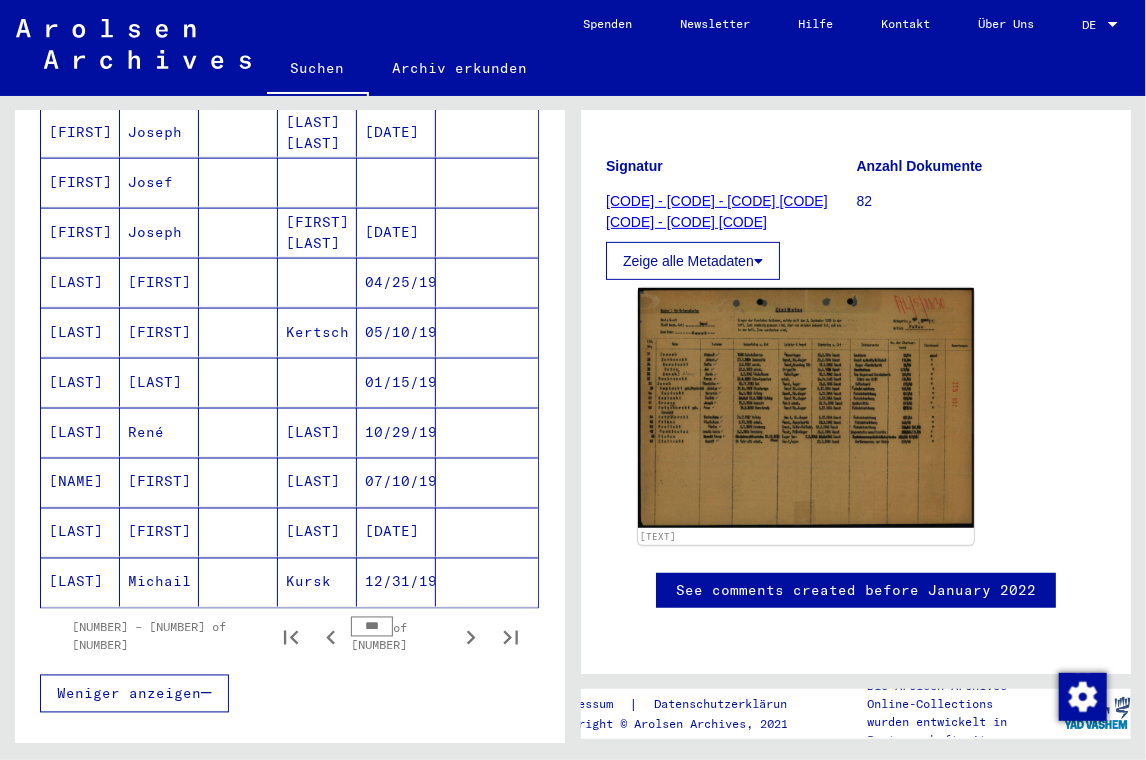 click 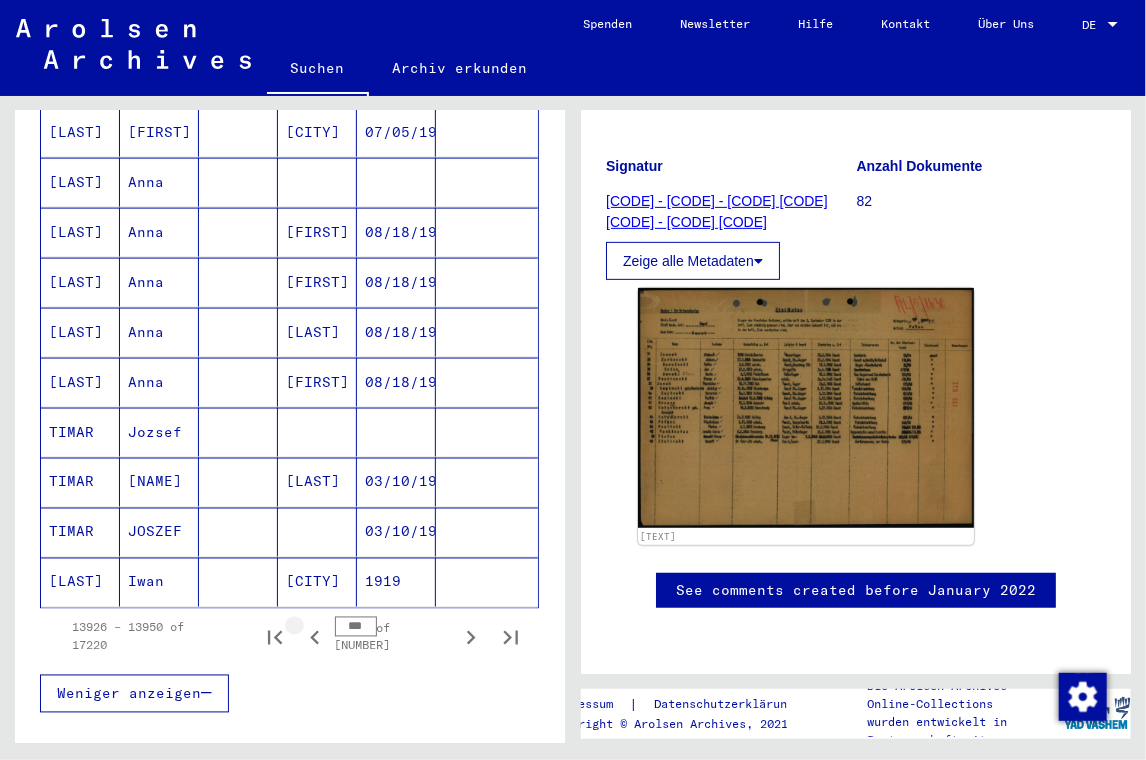 click 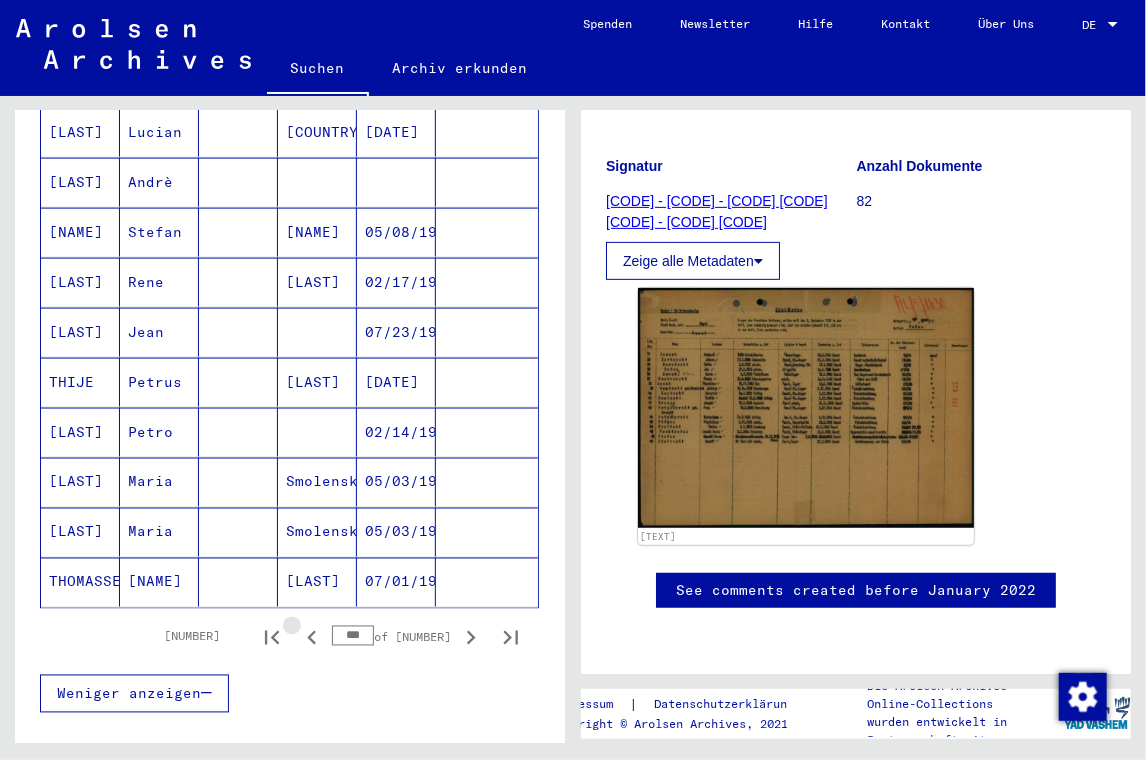 click 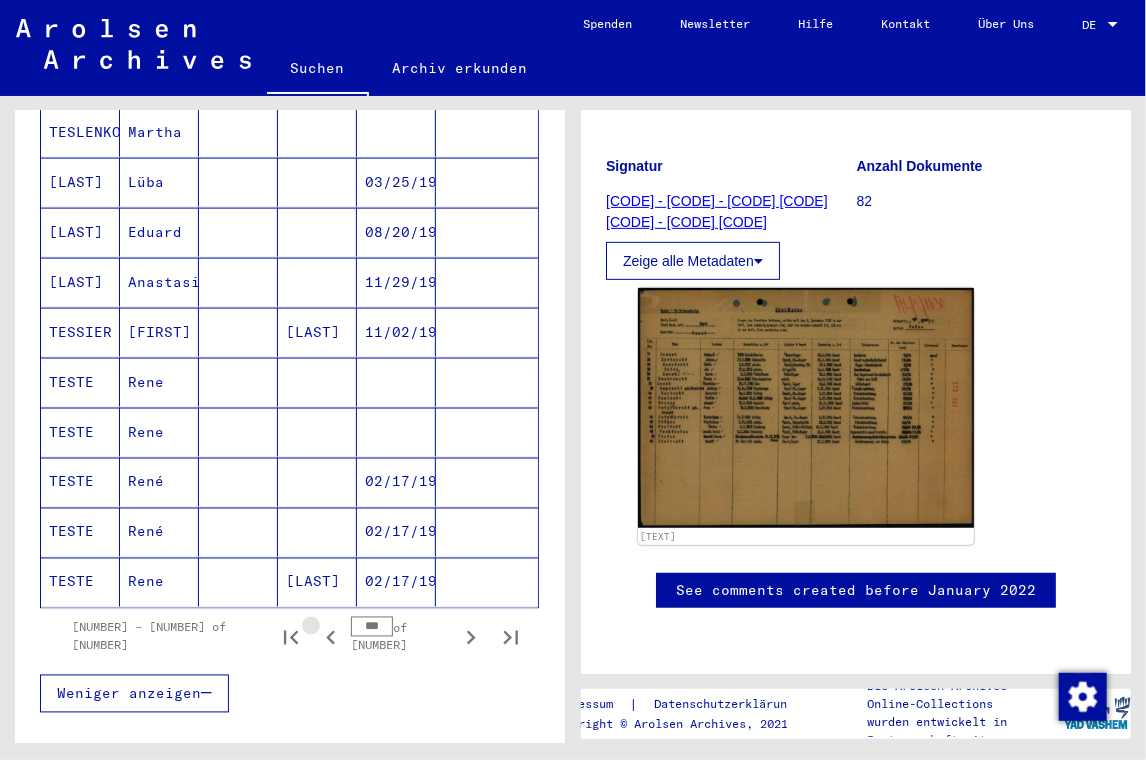 click 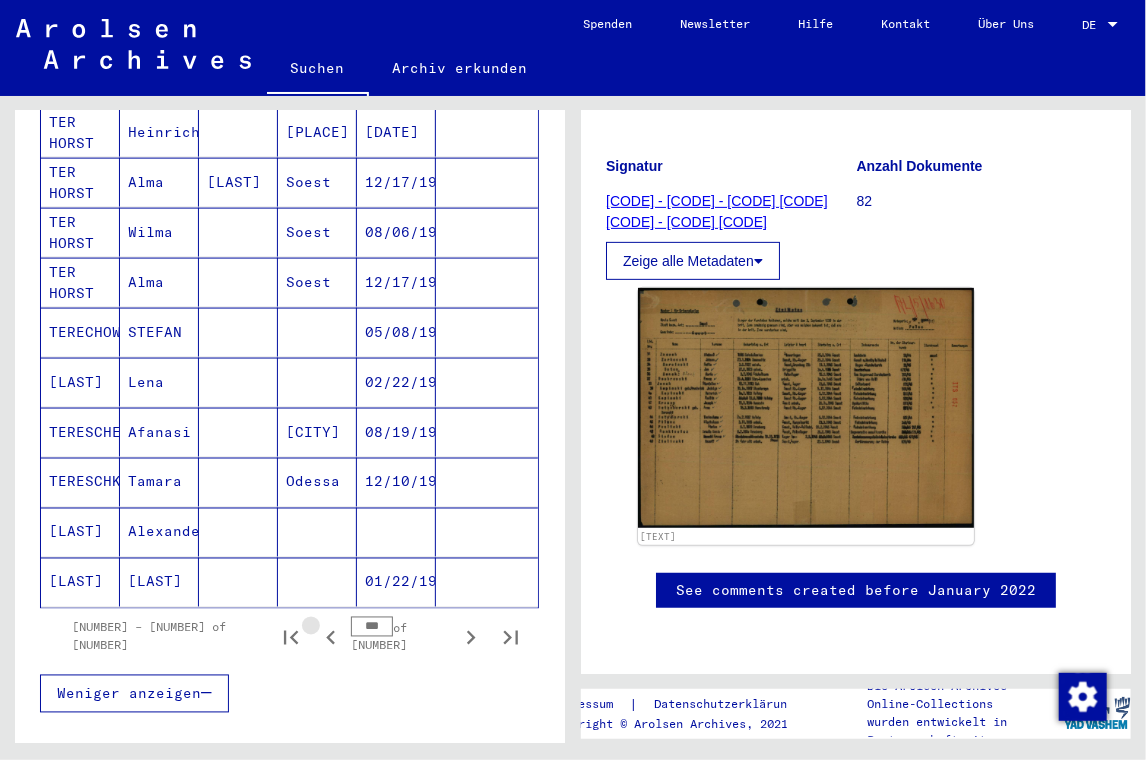 click 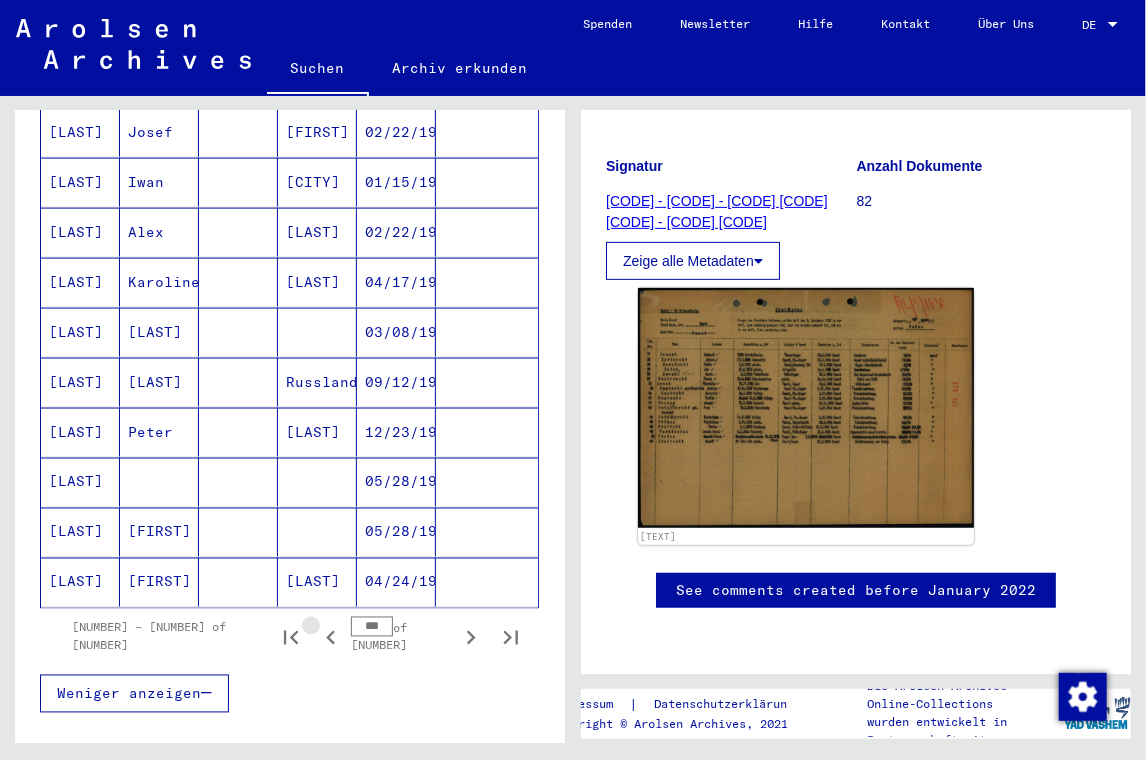 click 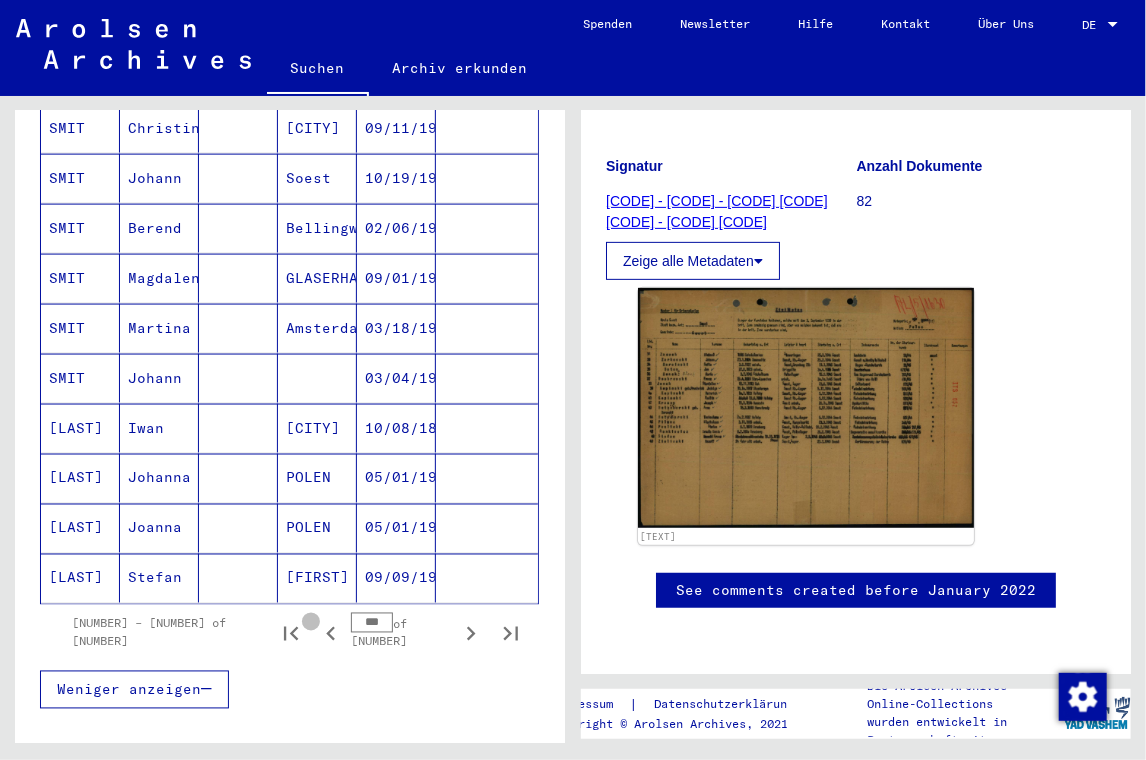 click 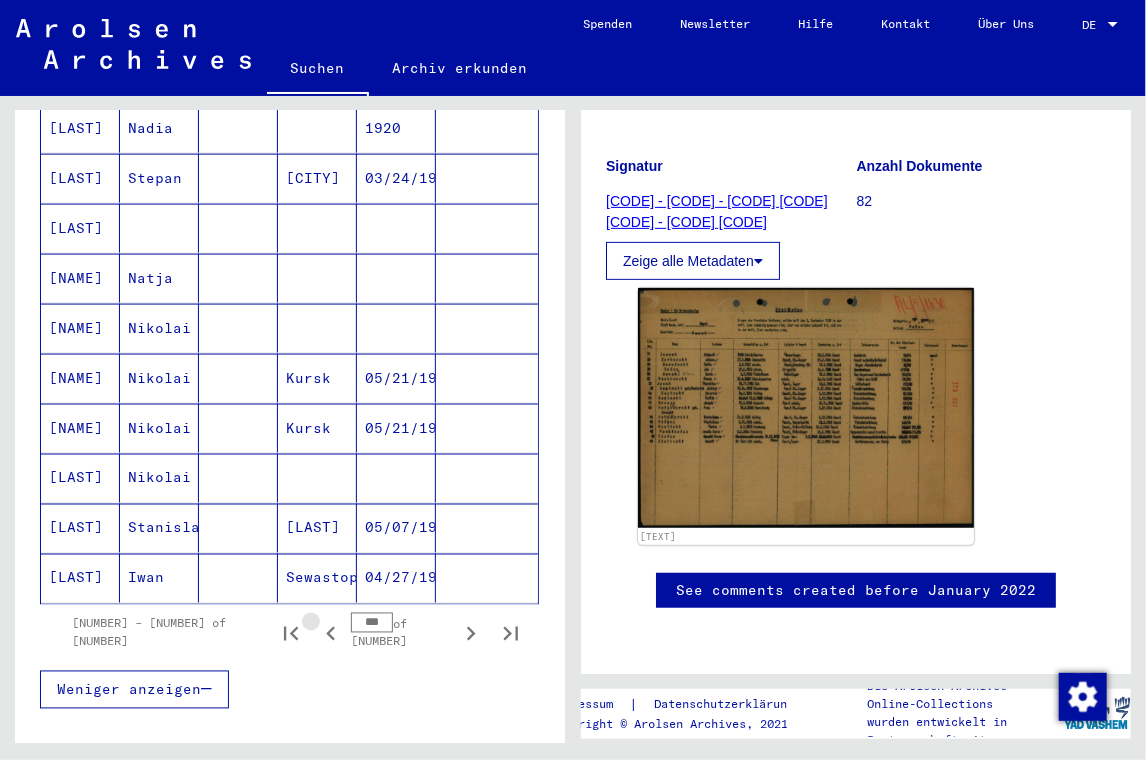 scroll, scrollTop: 1076, scrollLeft: 0, axis: vertical 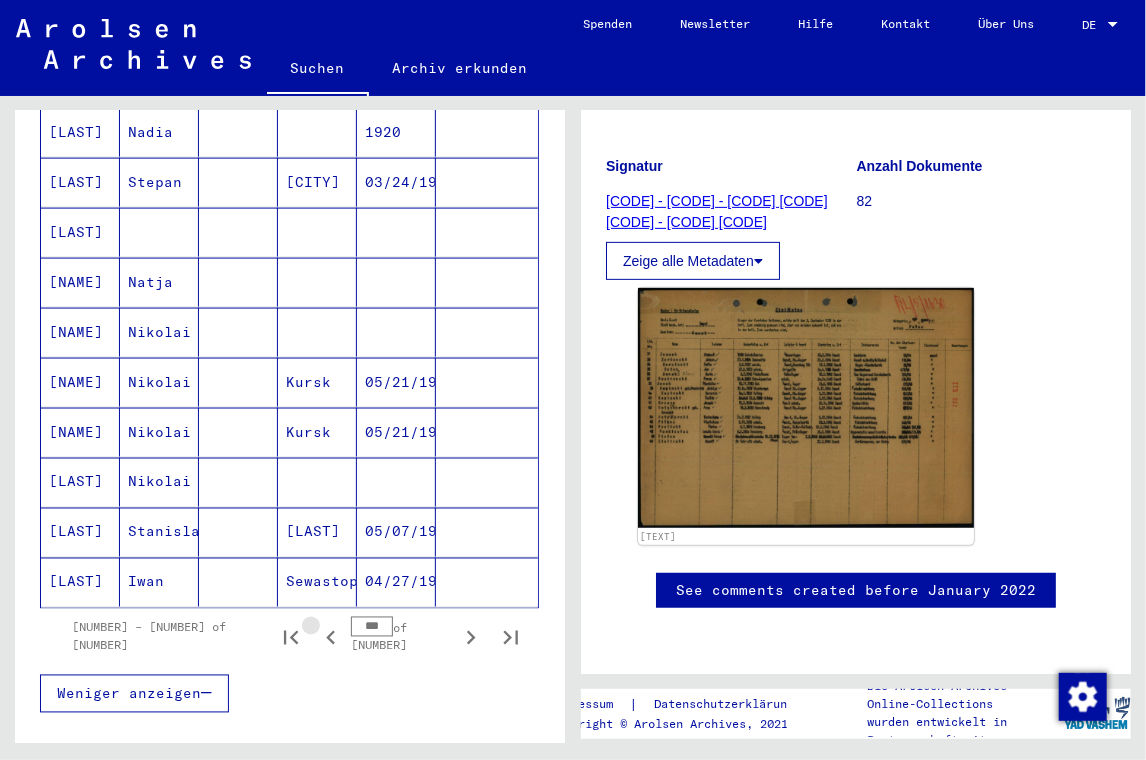 click 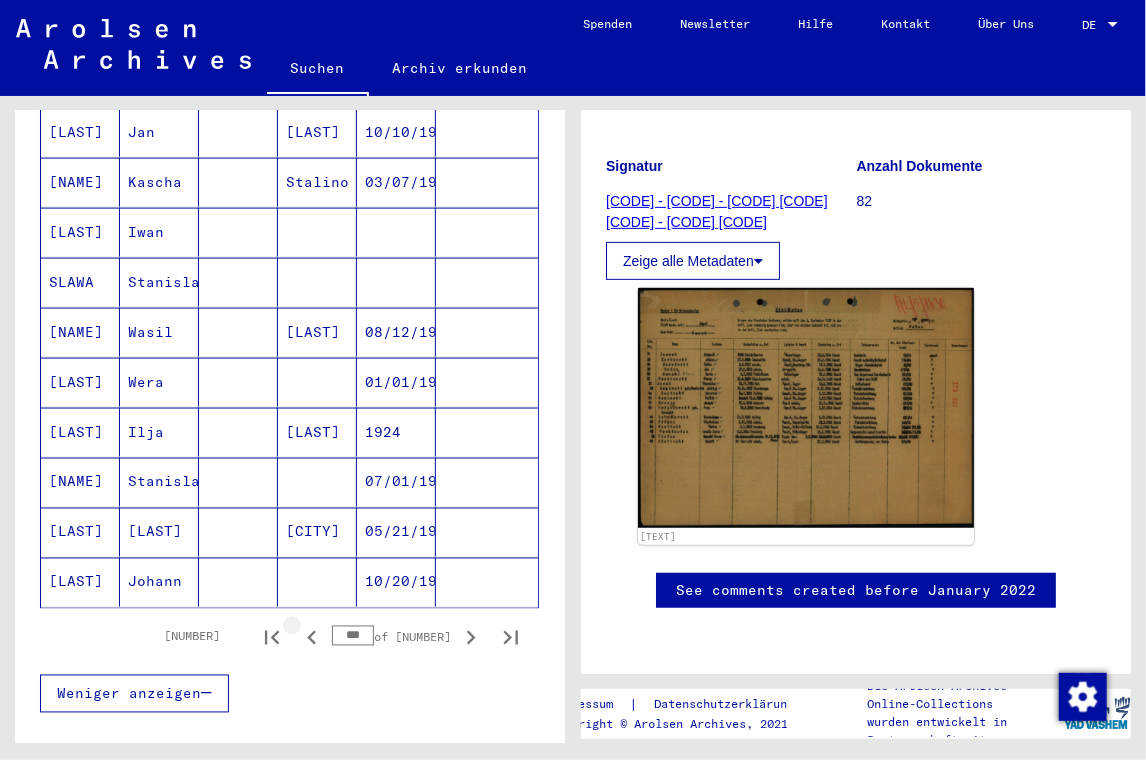 click 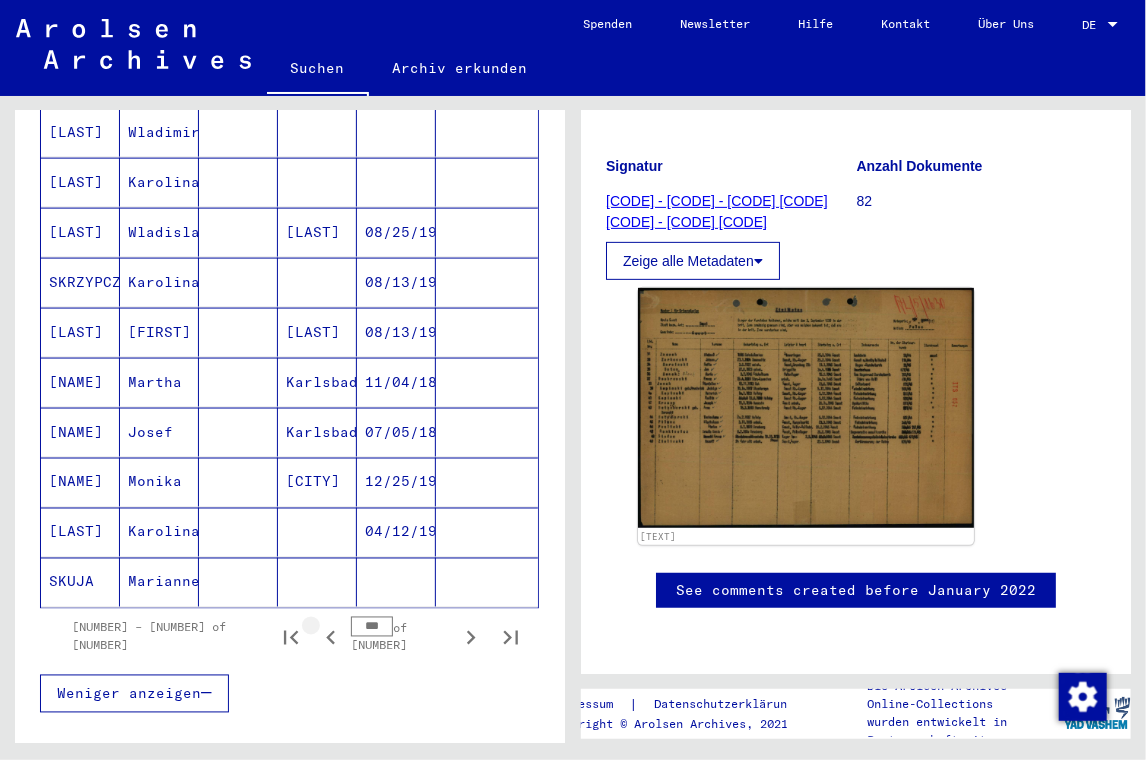 click 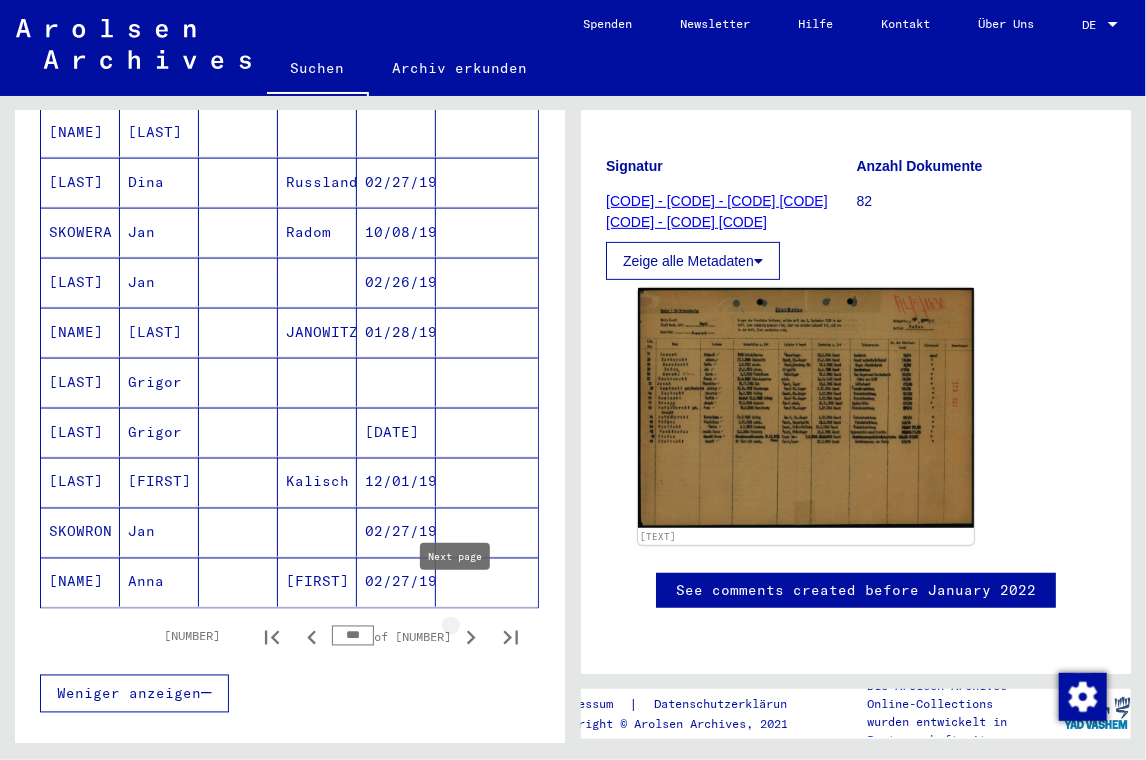 click 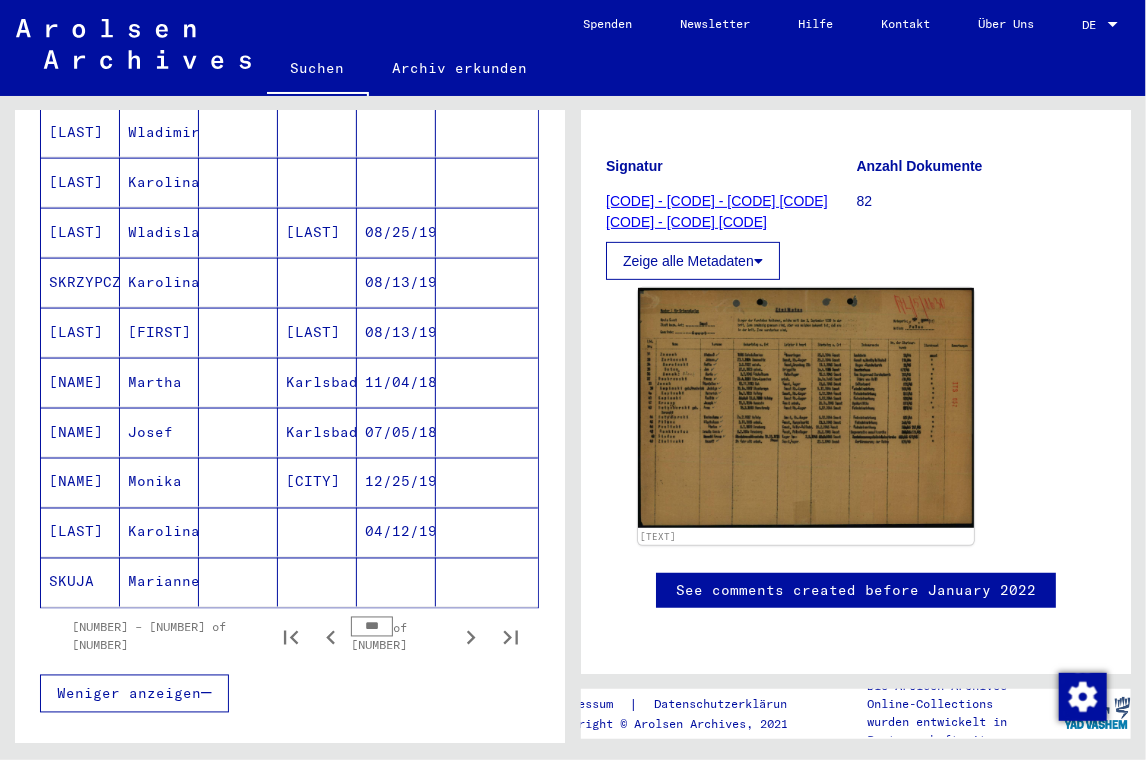 click 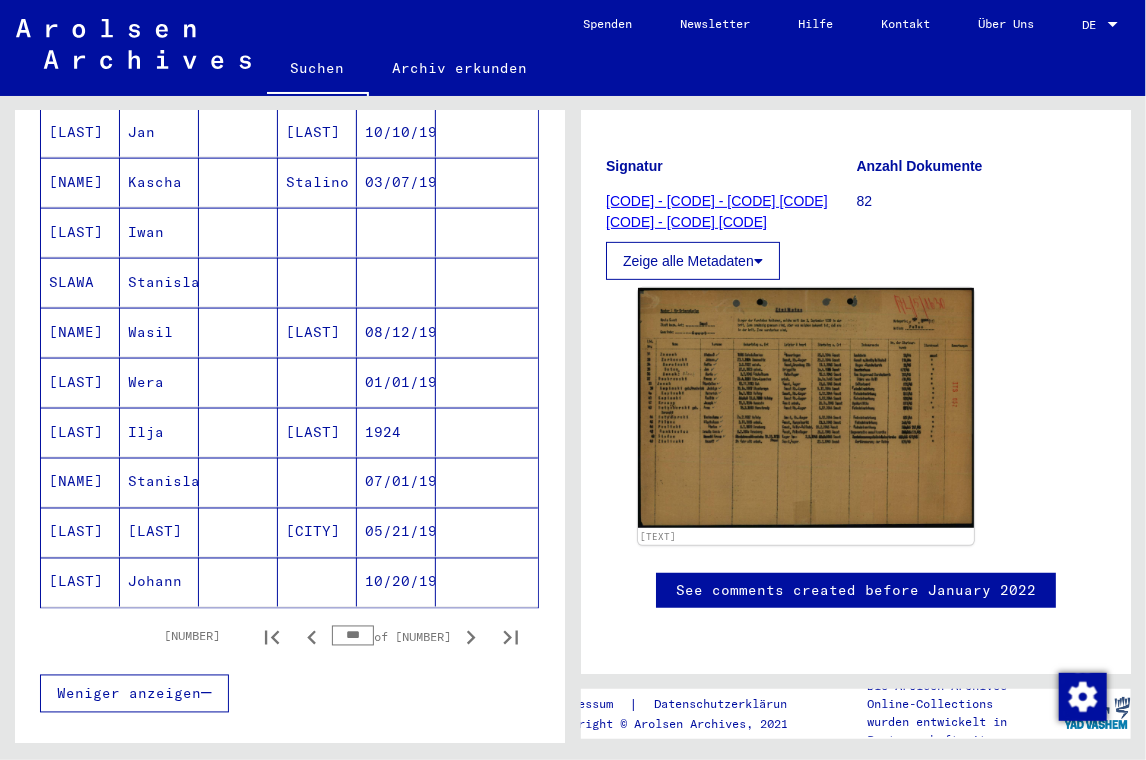click 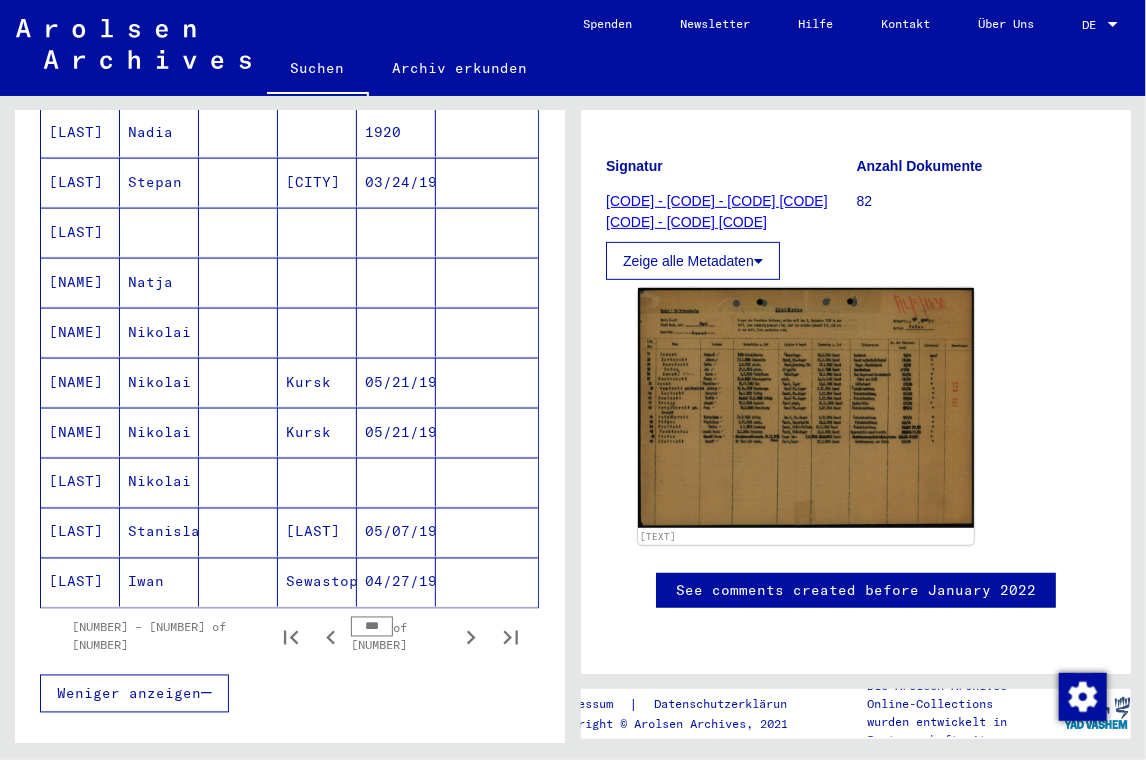 click 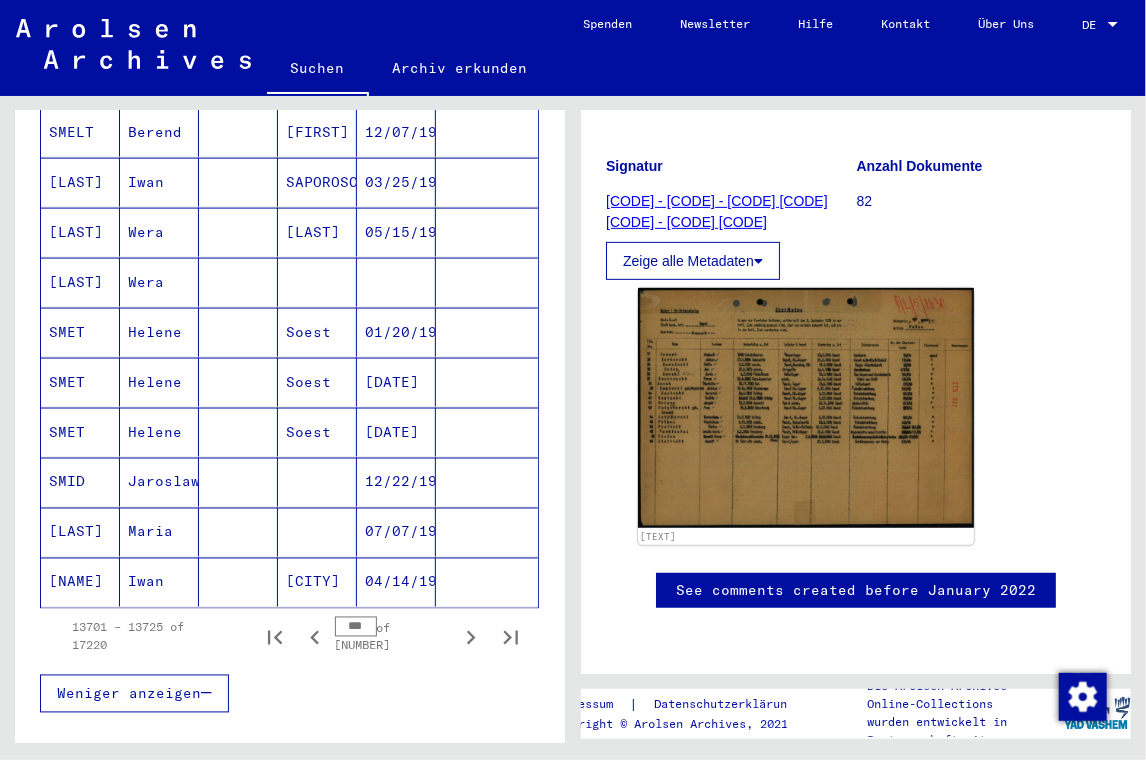 click 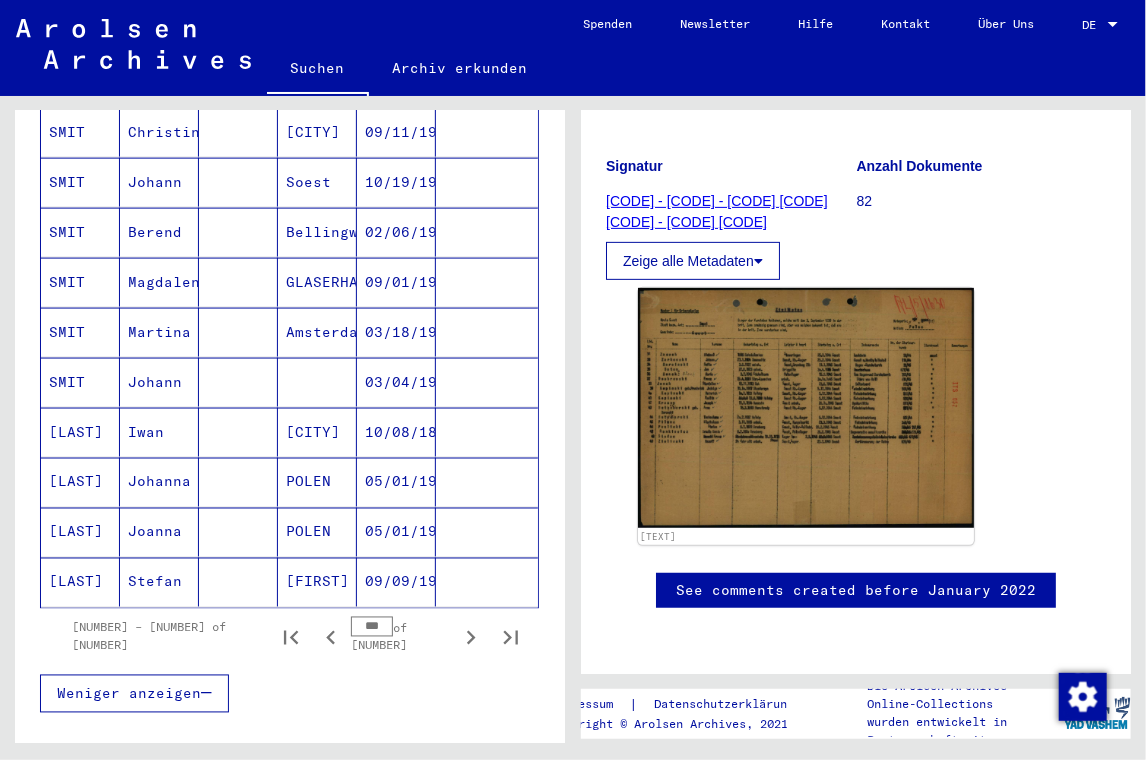 click 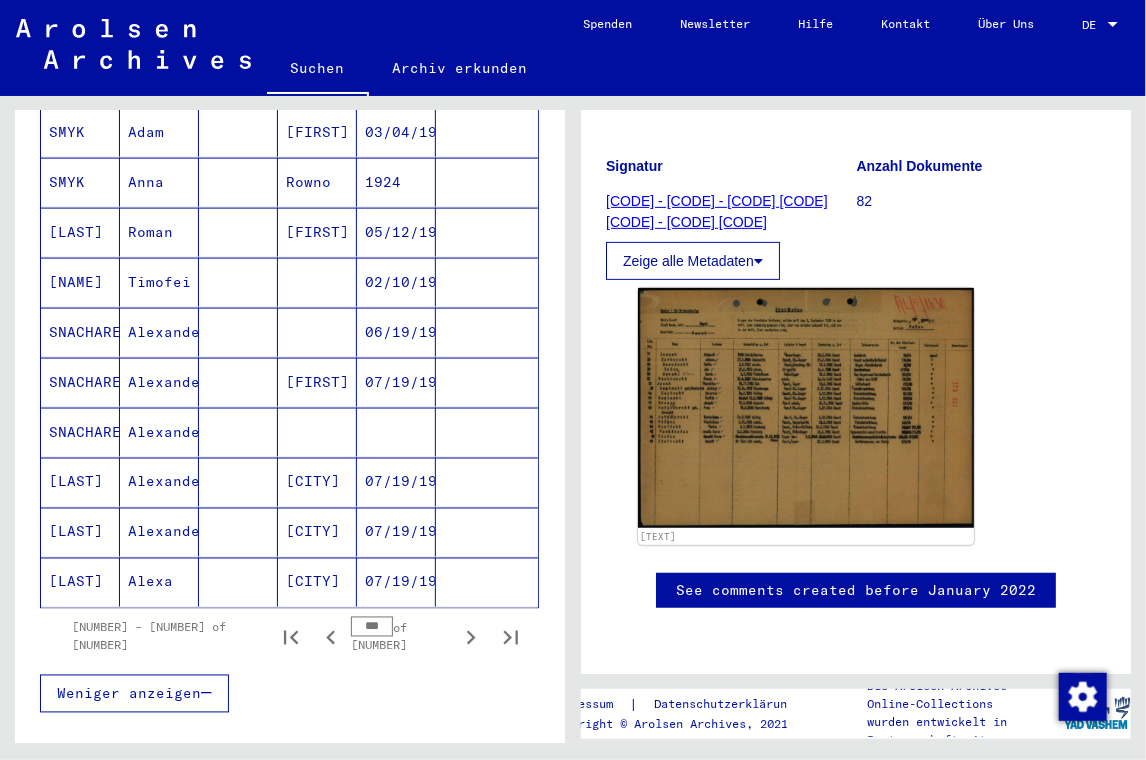 click 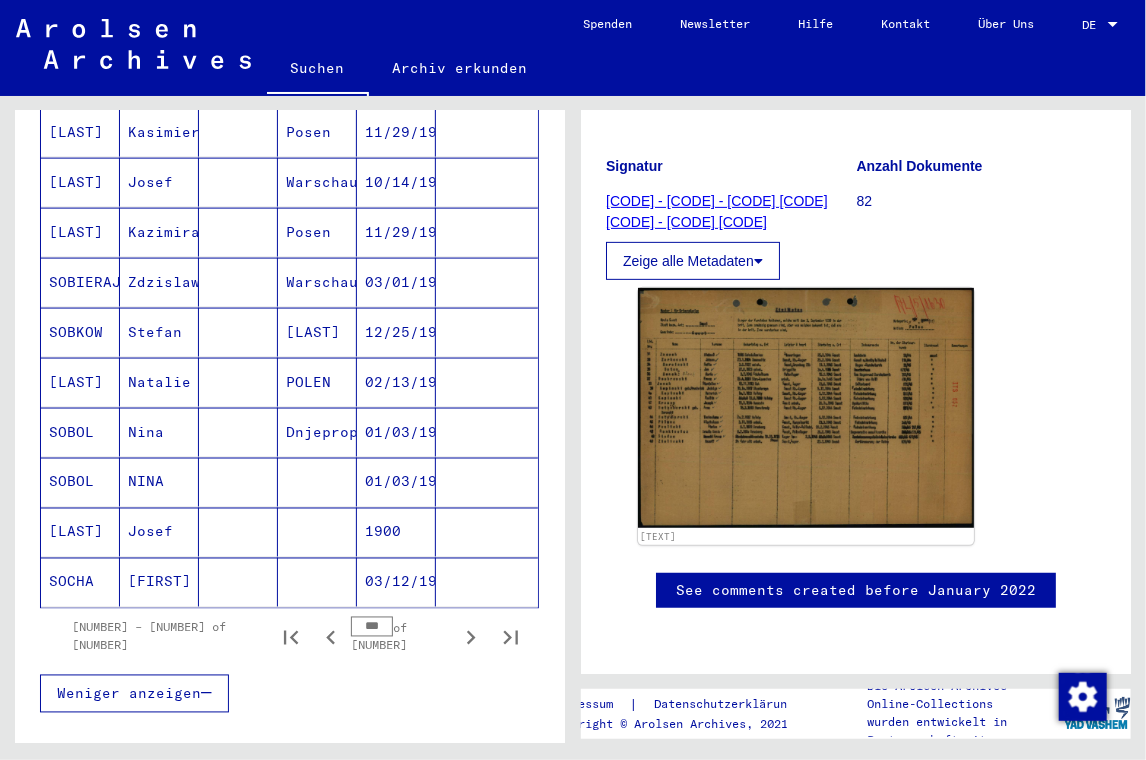 click 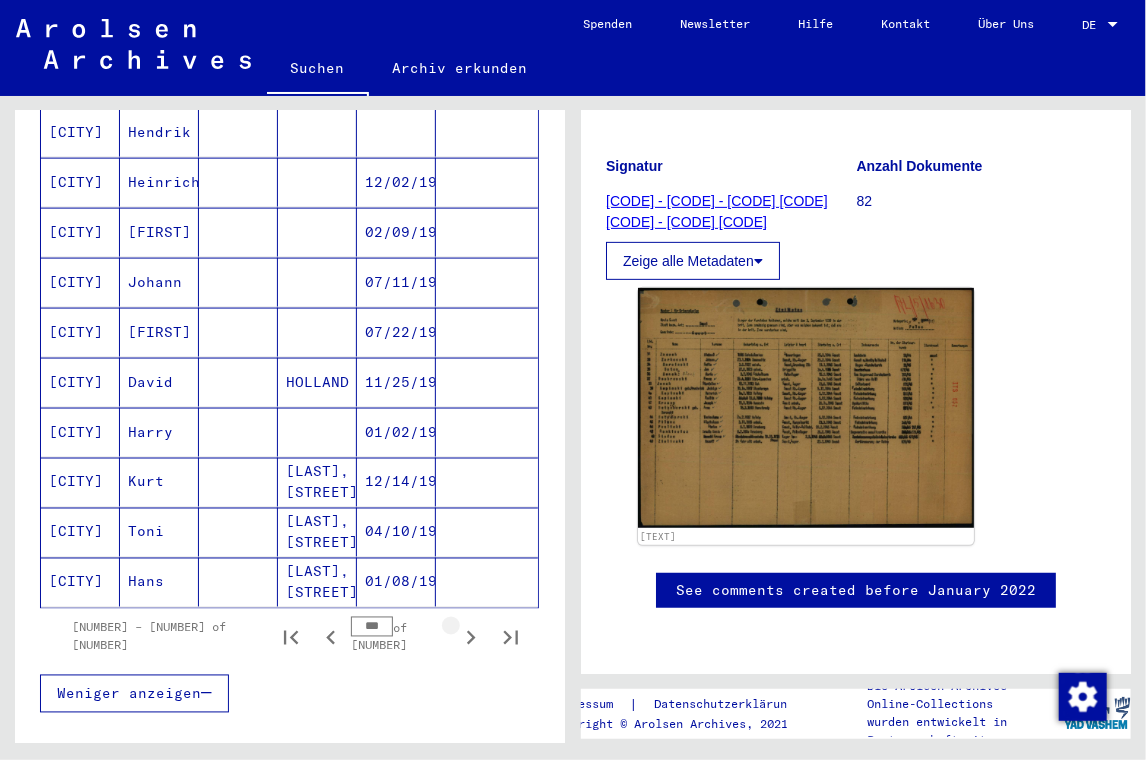 click 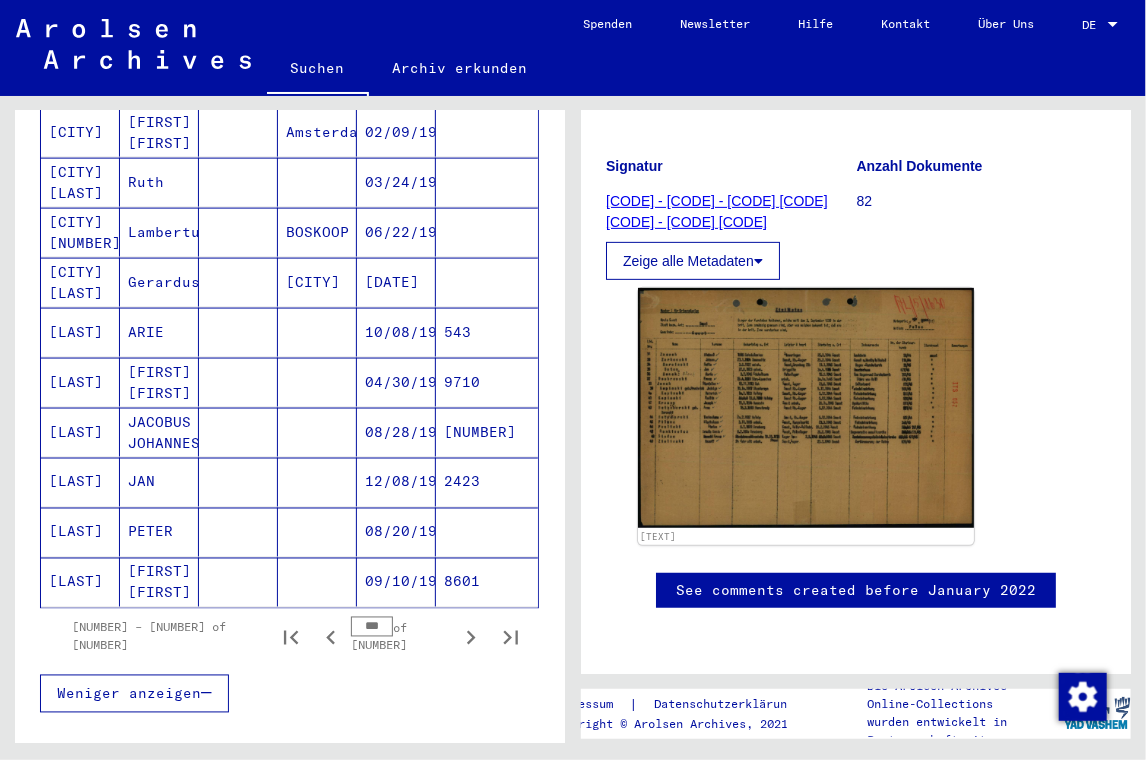 click 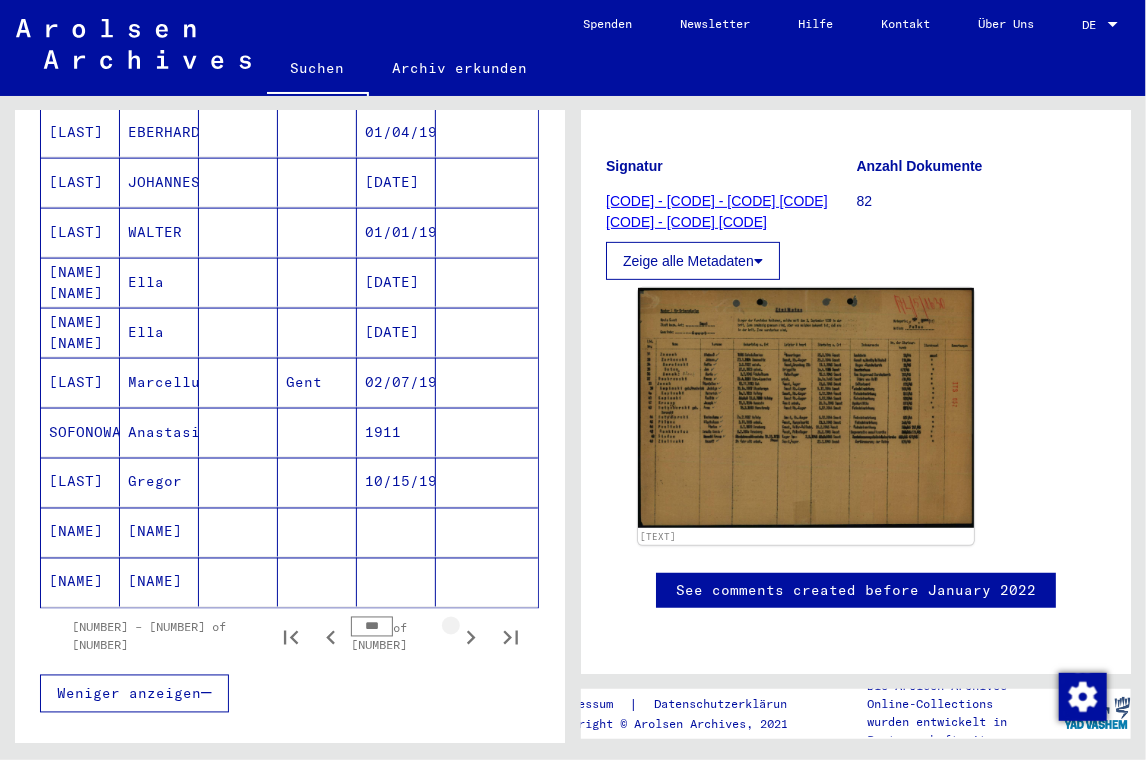 click 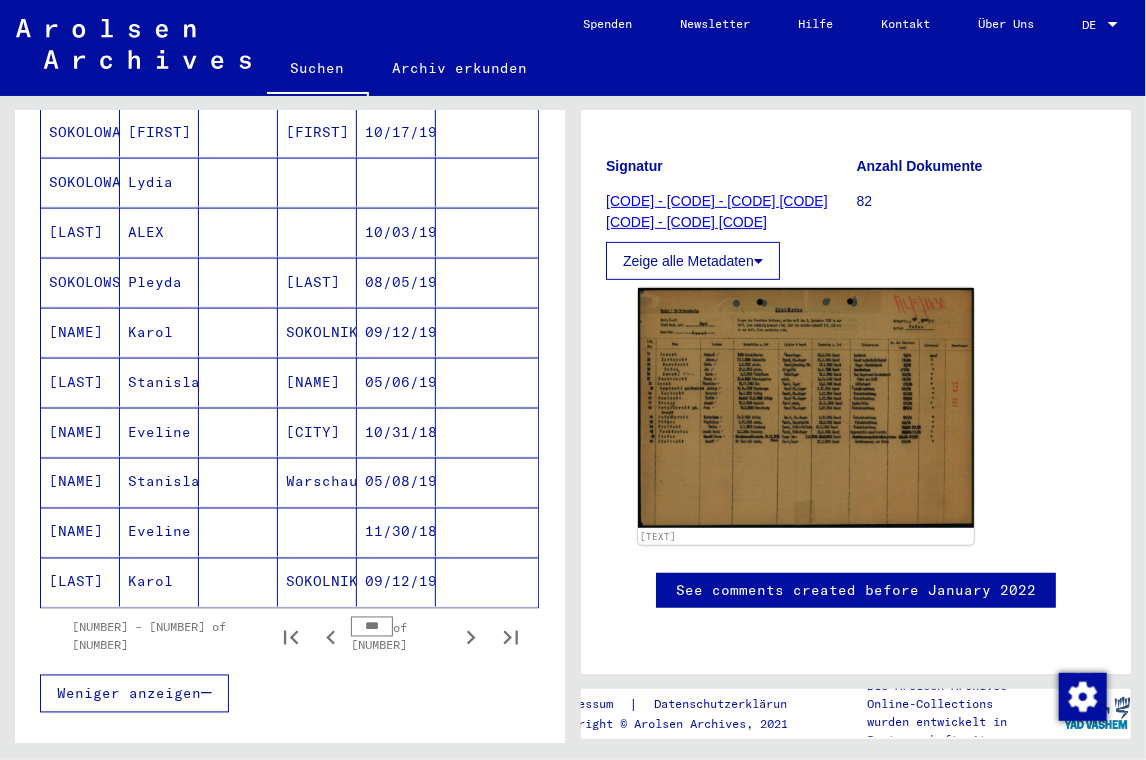 click 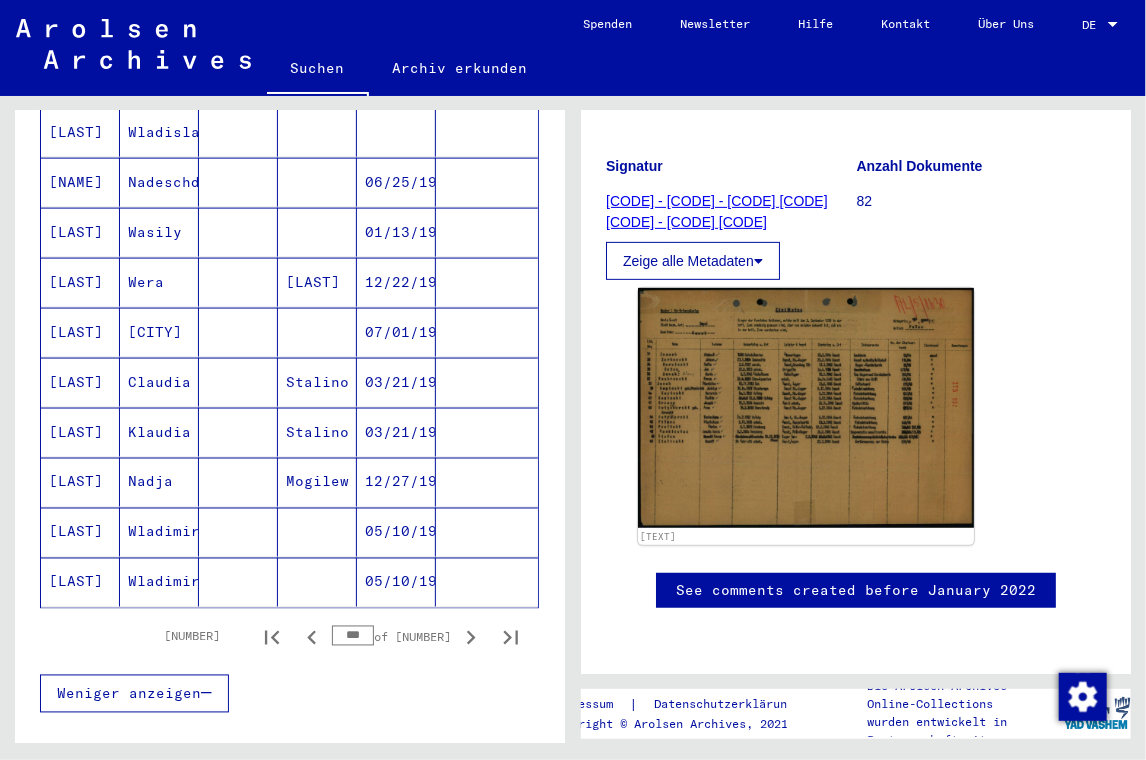 click 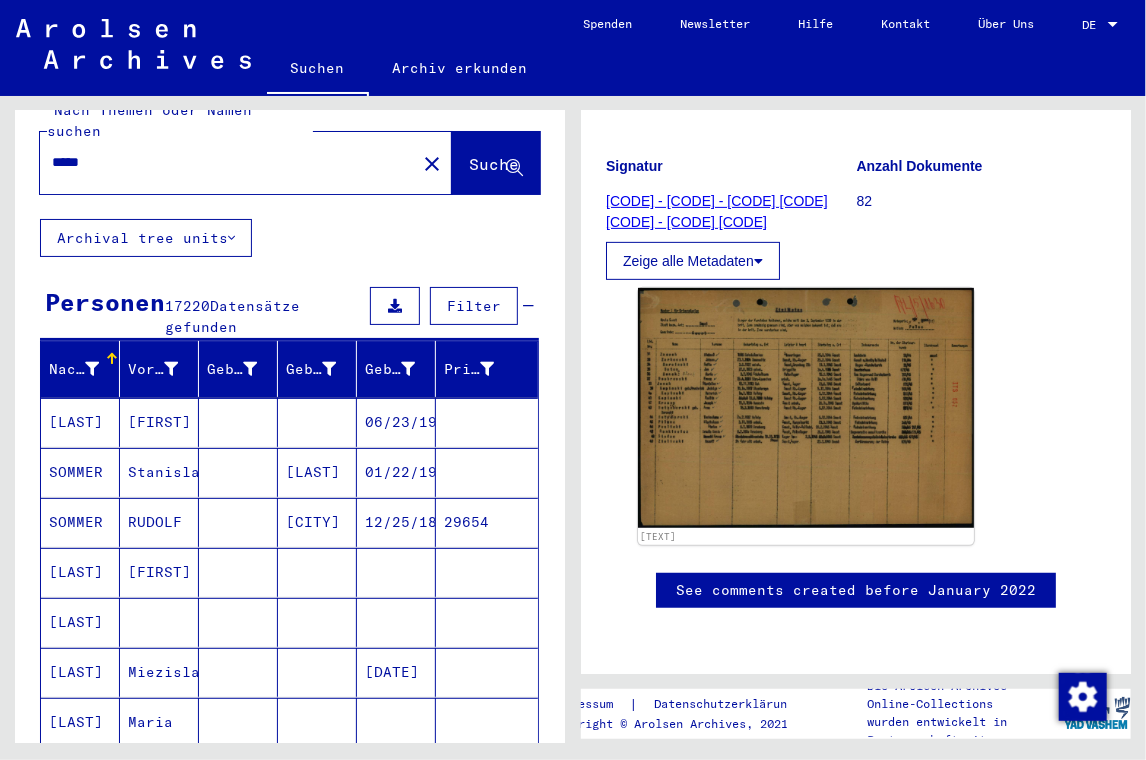 scroll, scrollTop: 0, scrollLeft: 0, axis: both 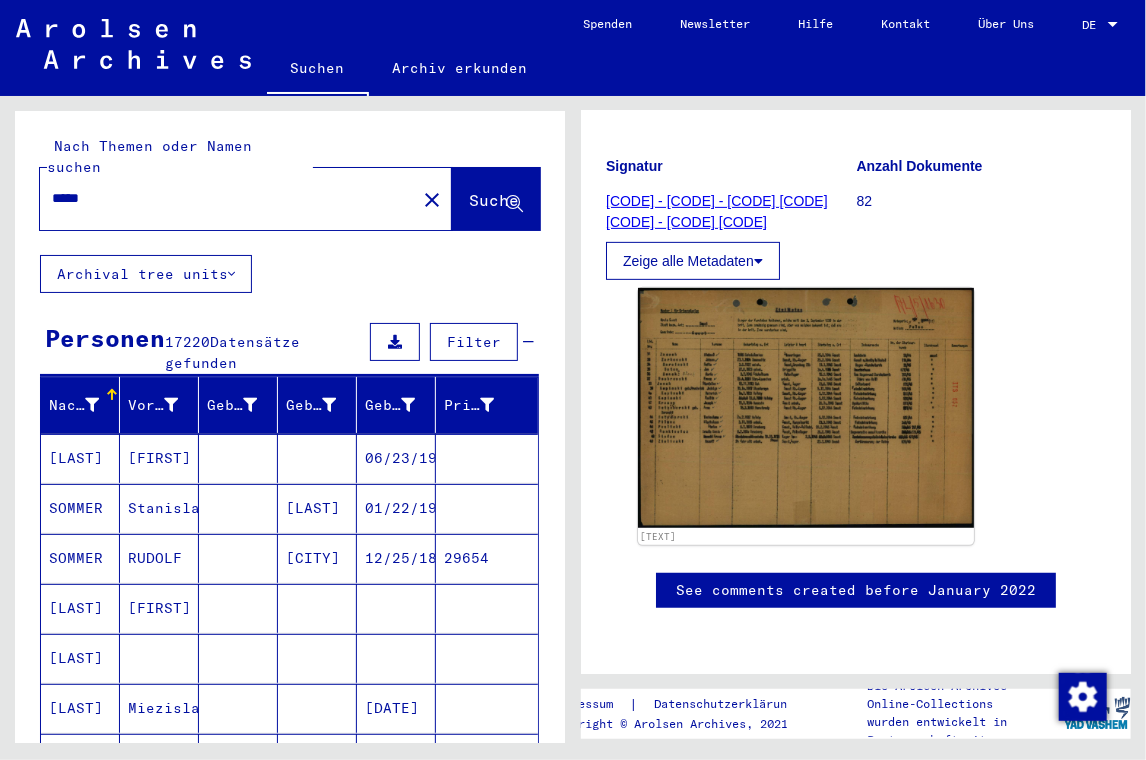 click on "*****" at bounding box center [228, 198] 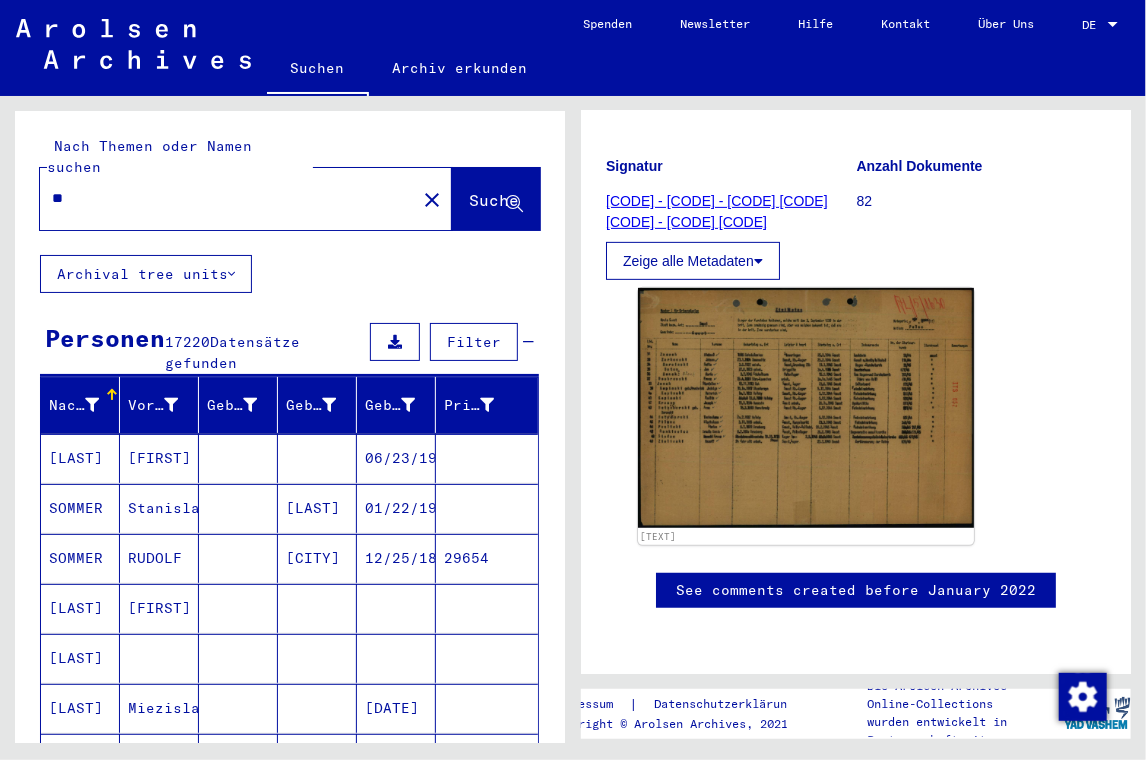 type on "*" 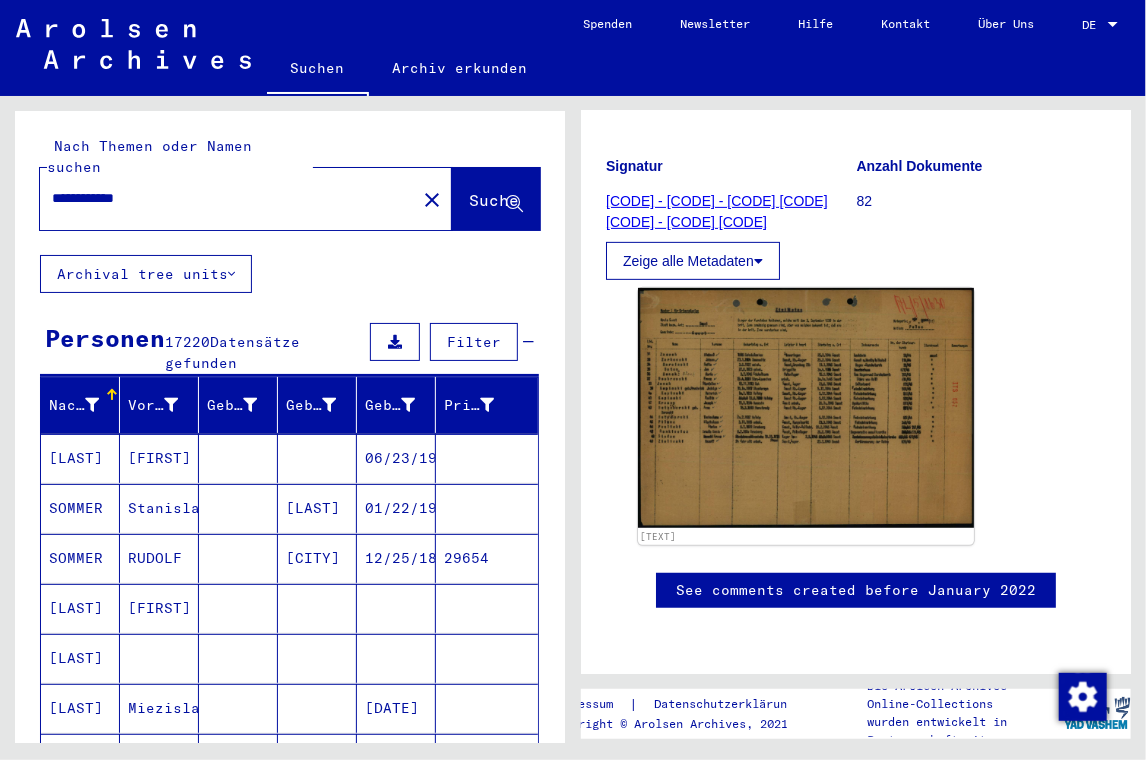 type on "**********" 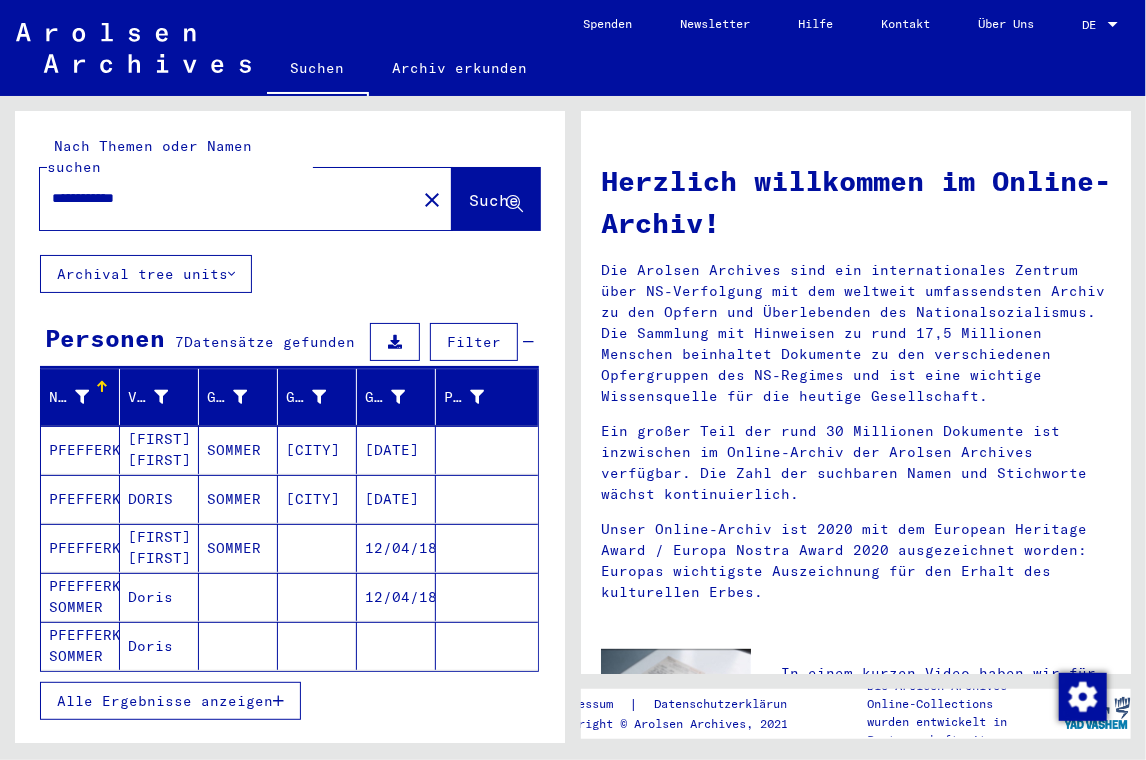 click on "PFEFFERKORN SOMMER" at bounding box center [80, 646] 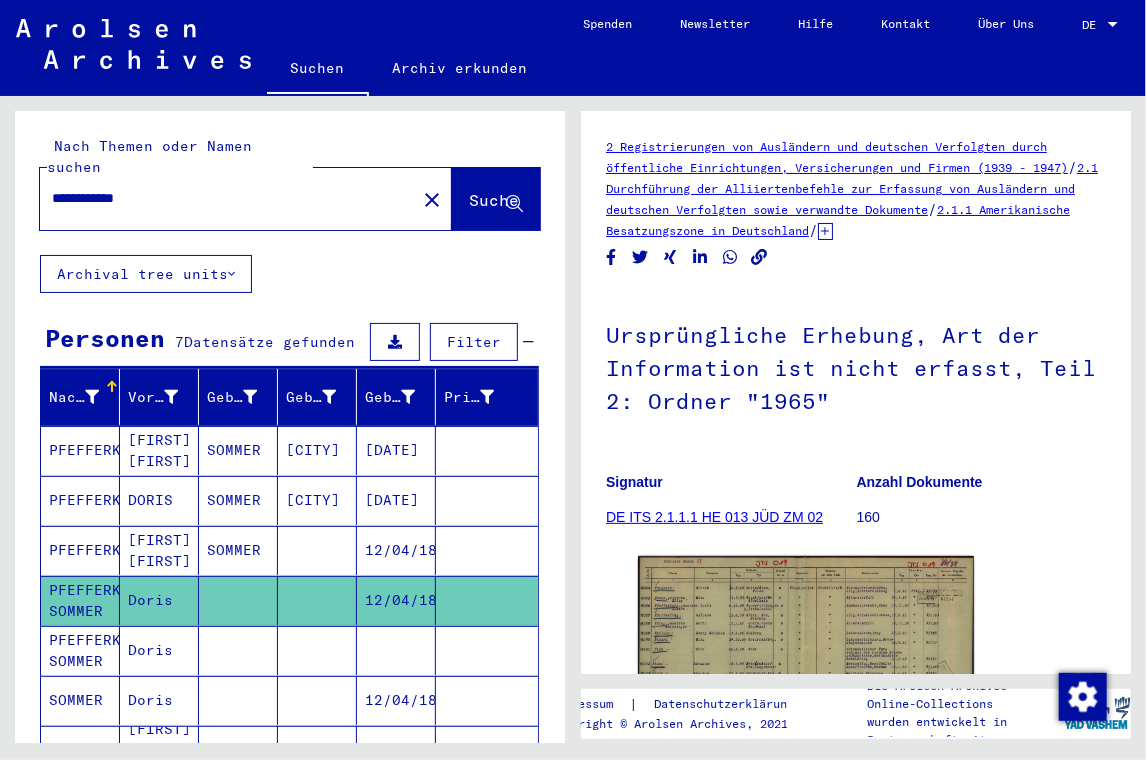 scroll, scrollTop: 0, scrollLeft: 0, axis: both 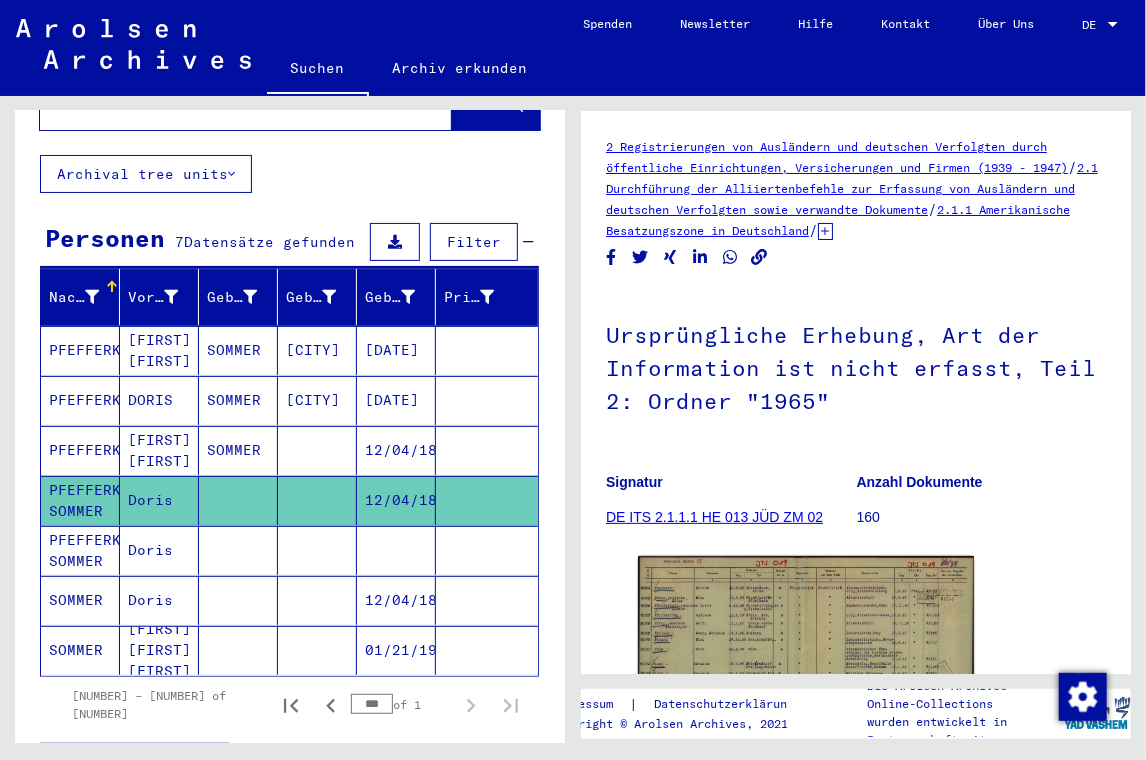 click on "SOMMER" at bounding box center (80, 650) 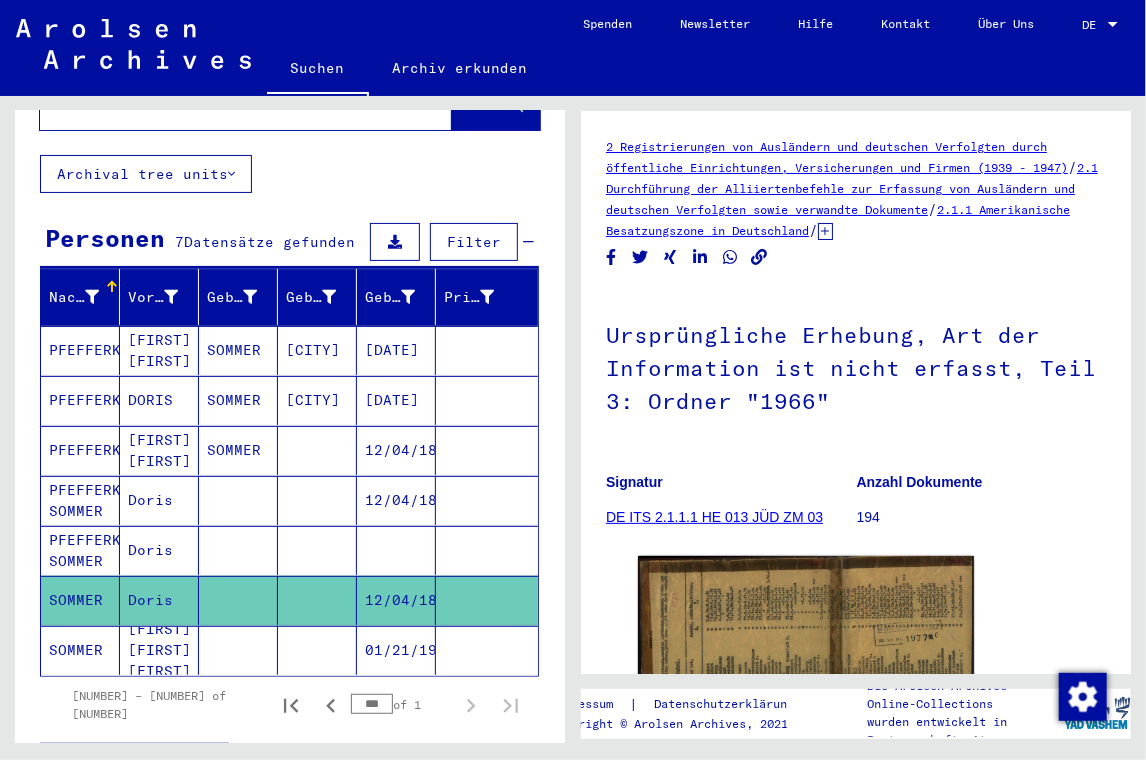 scroll, scrollTop: 0, scrollLeft: 0, axis: both 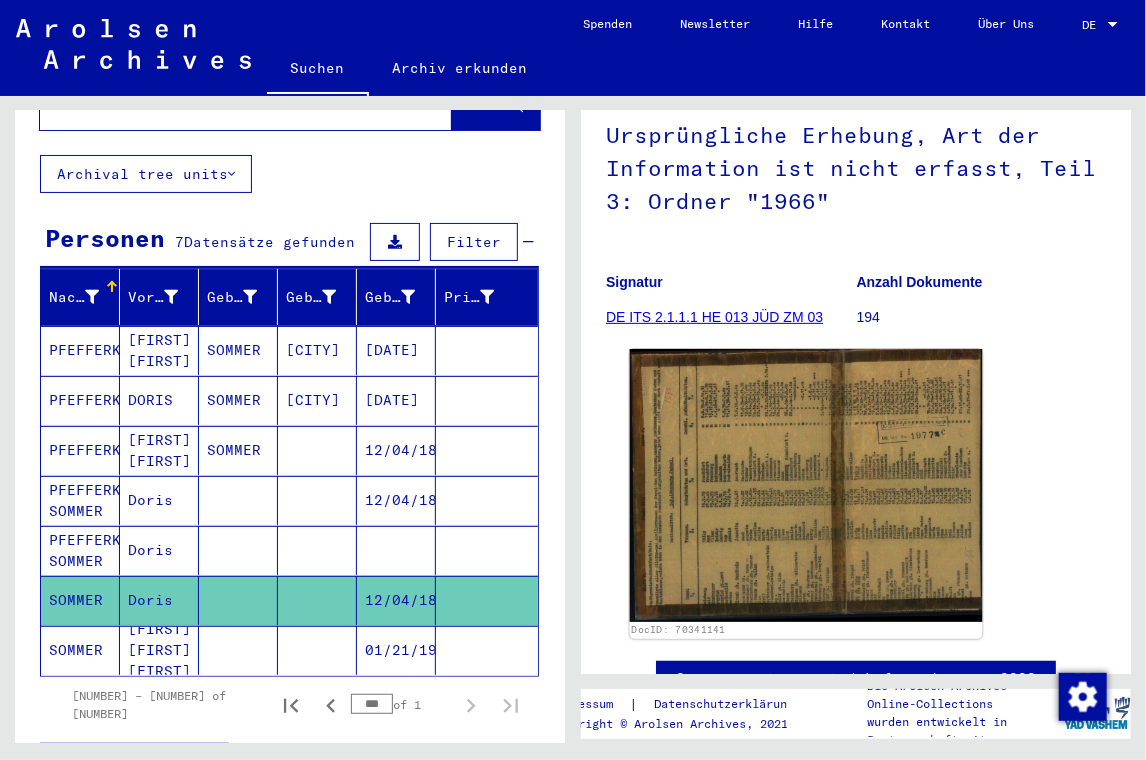 click 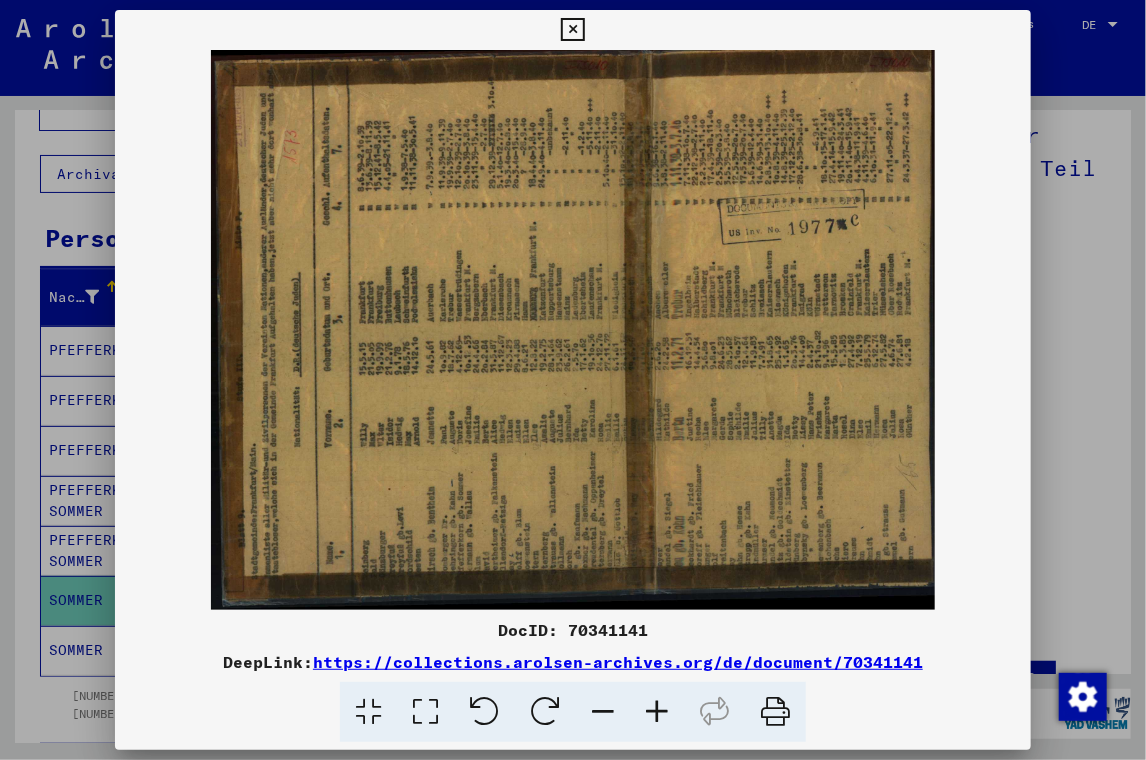 click at bounding box center [573, 330] 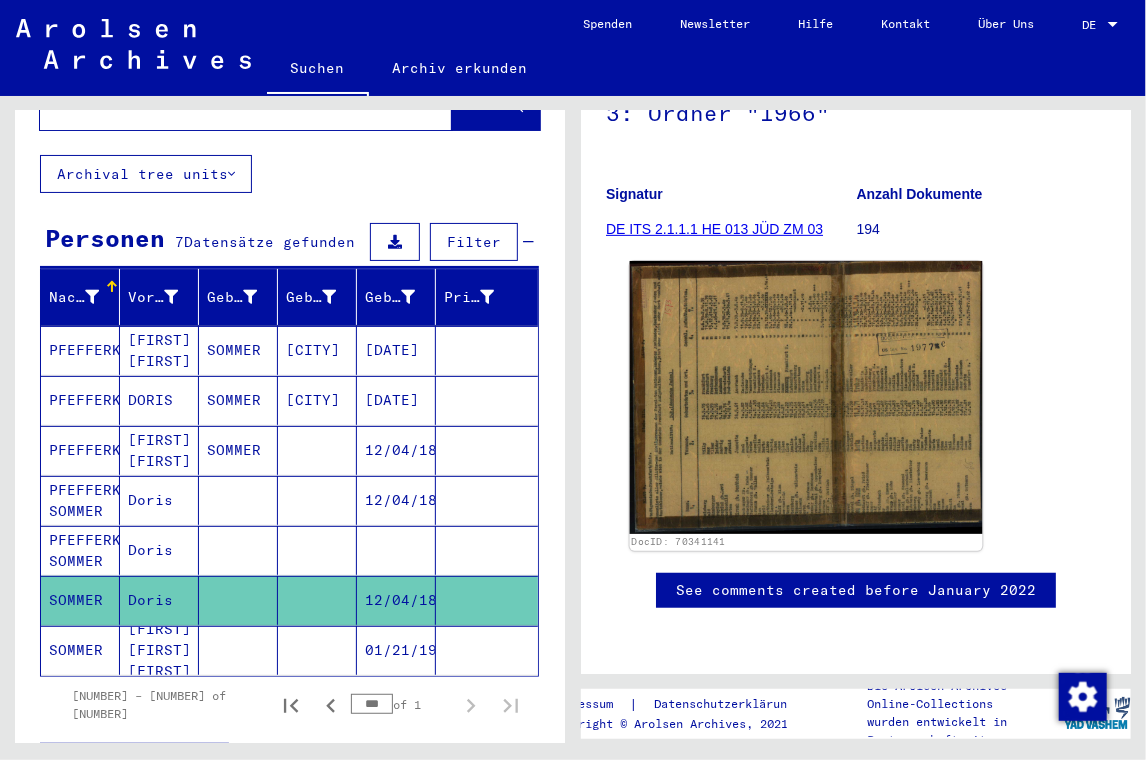 scroll, scrollTop: 300, scrollLeft: 0, axis: vertical 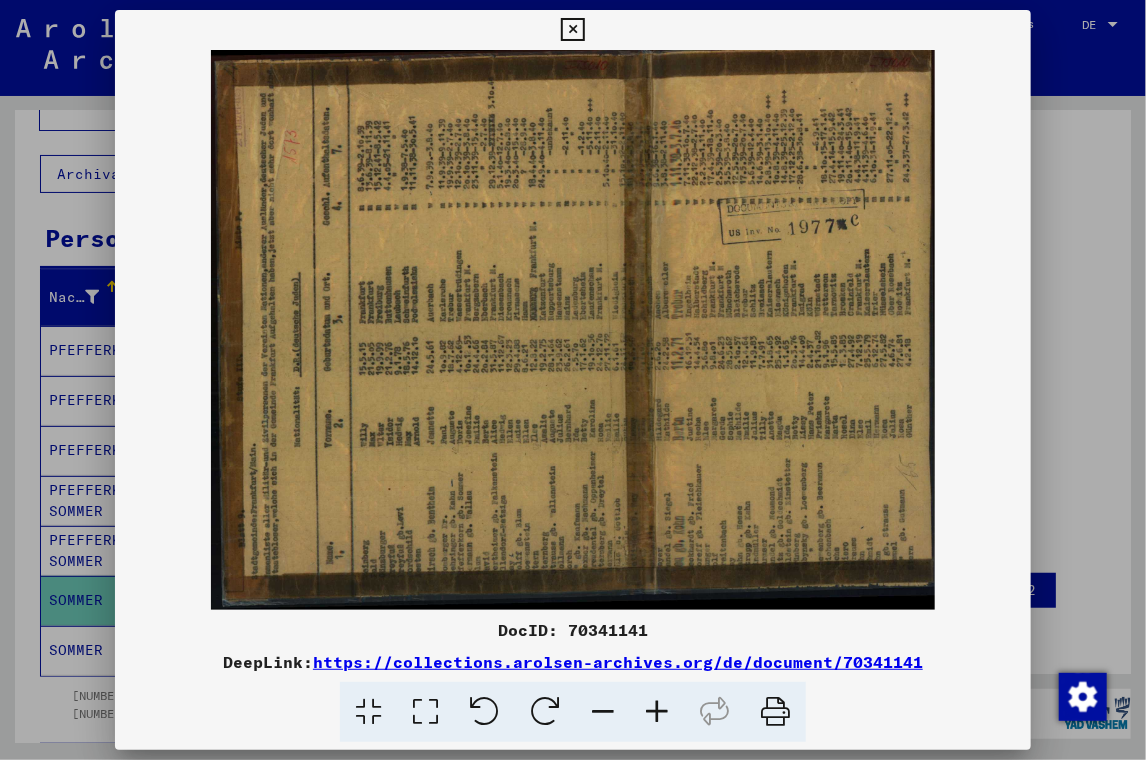 click on "https://collections.arolsen-archives.org/de/document/70341141" at bounding box center (618, 662) 